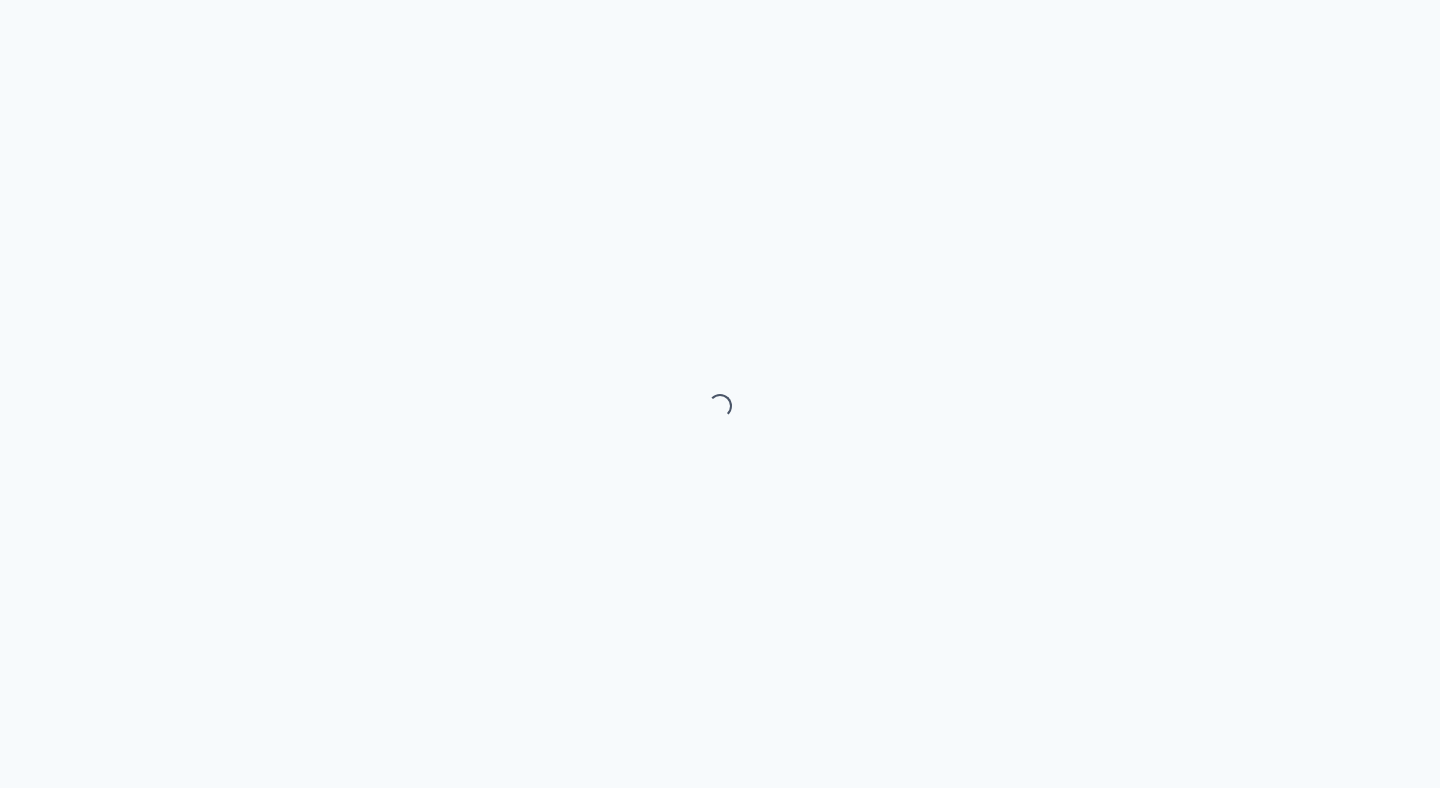 scroll, scrollTop: 0, scrollLeft: 0, axis: both 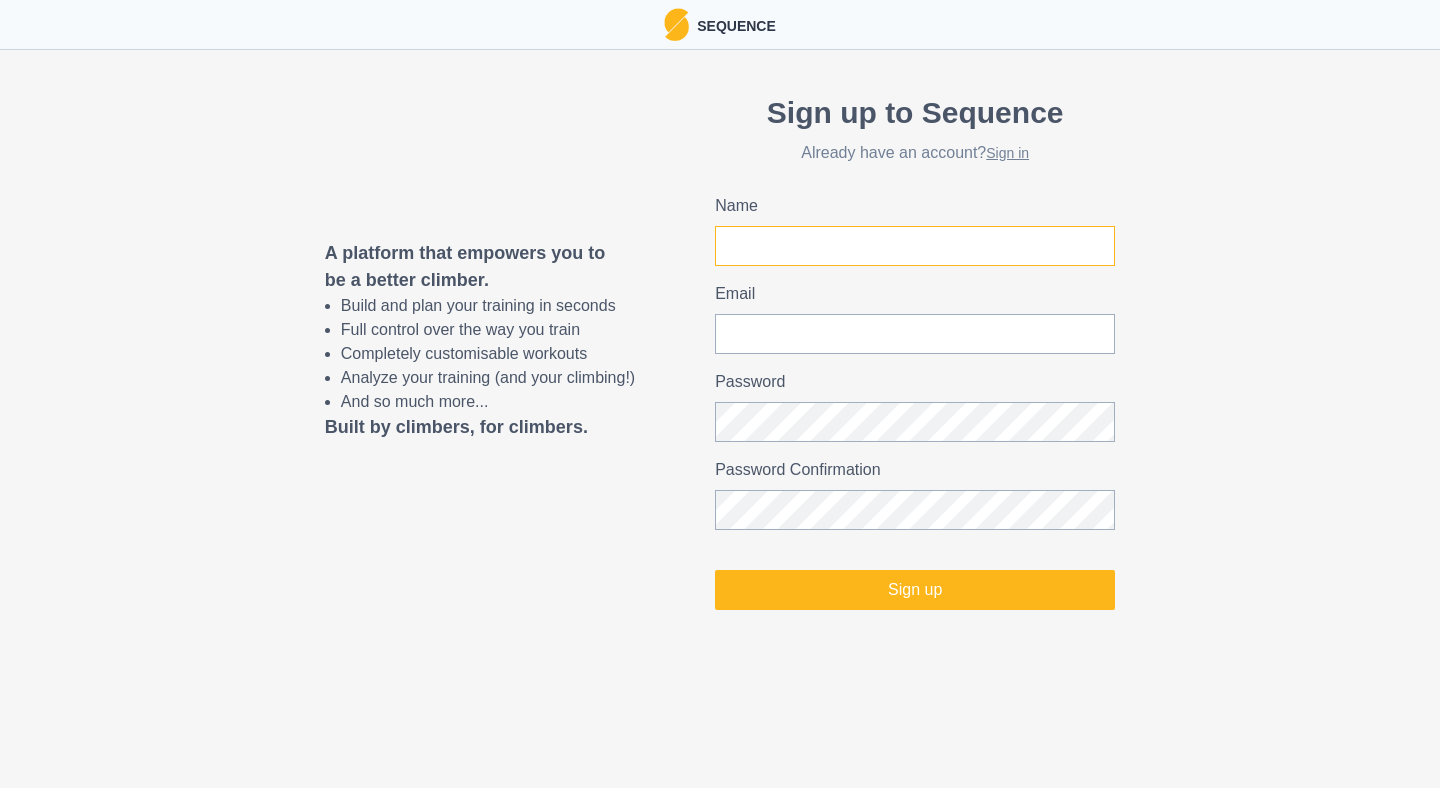 click on "Name" at bounding box center [915, 246] 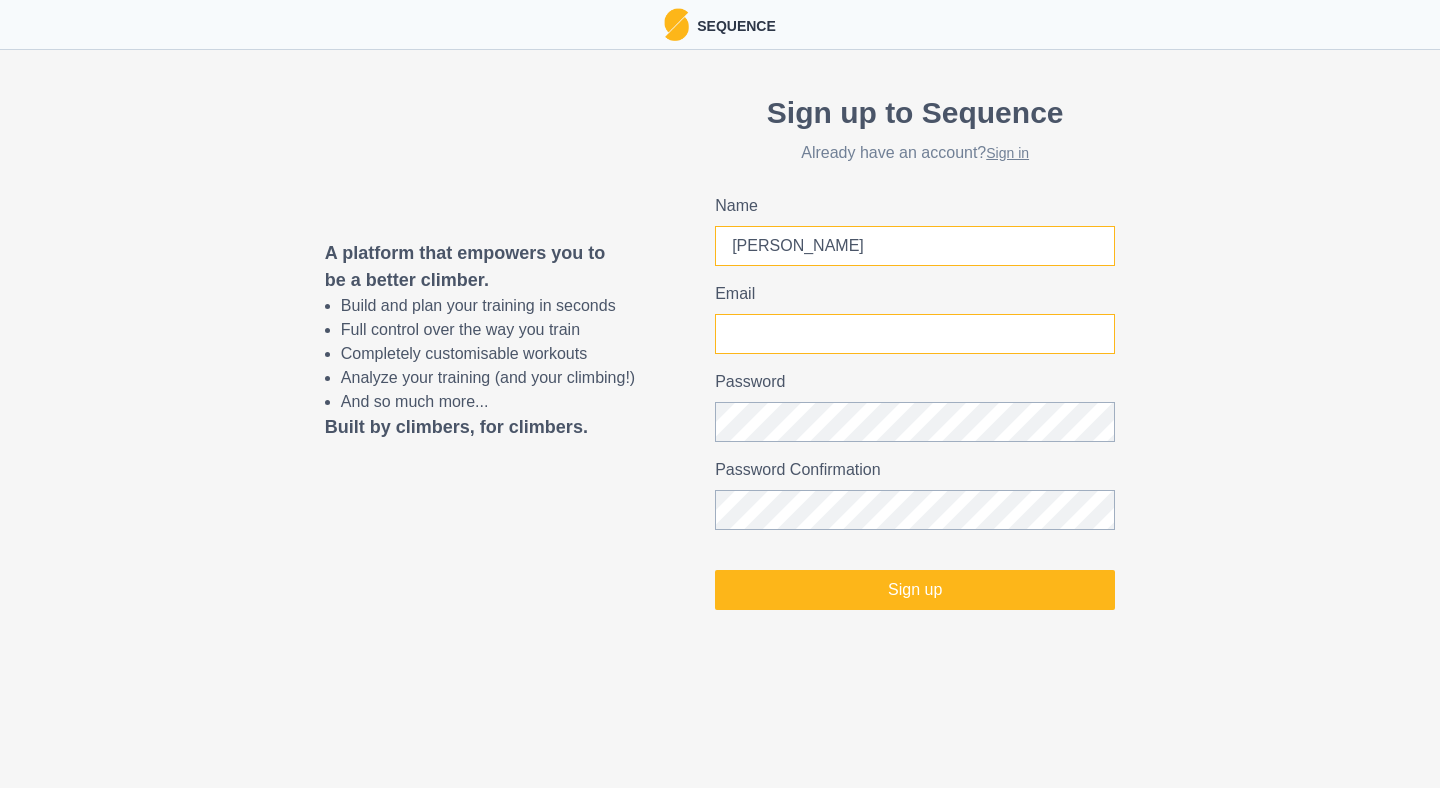 type on "[PERSON_NAME]" 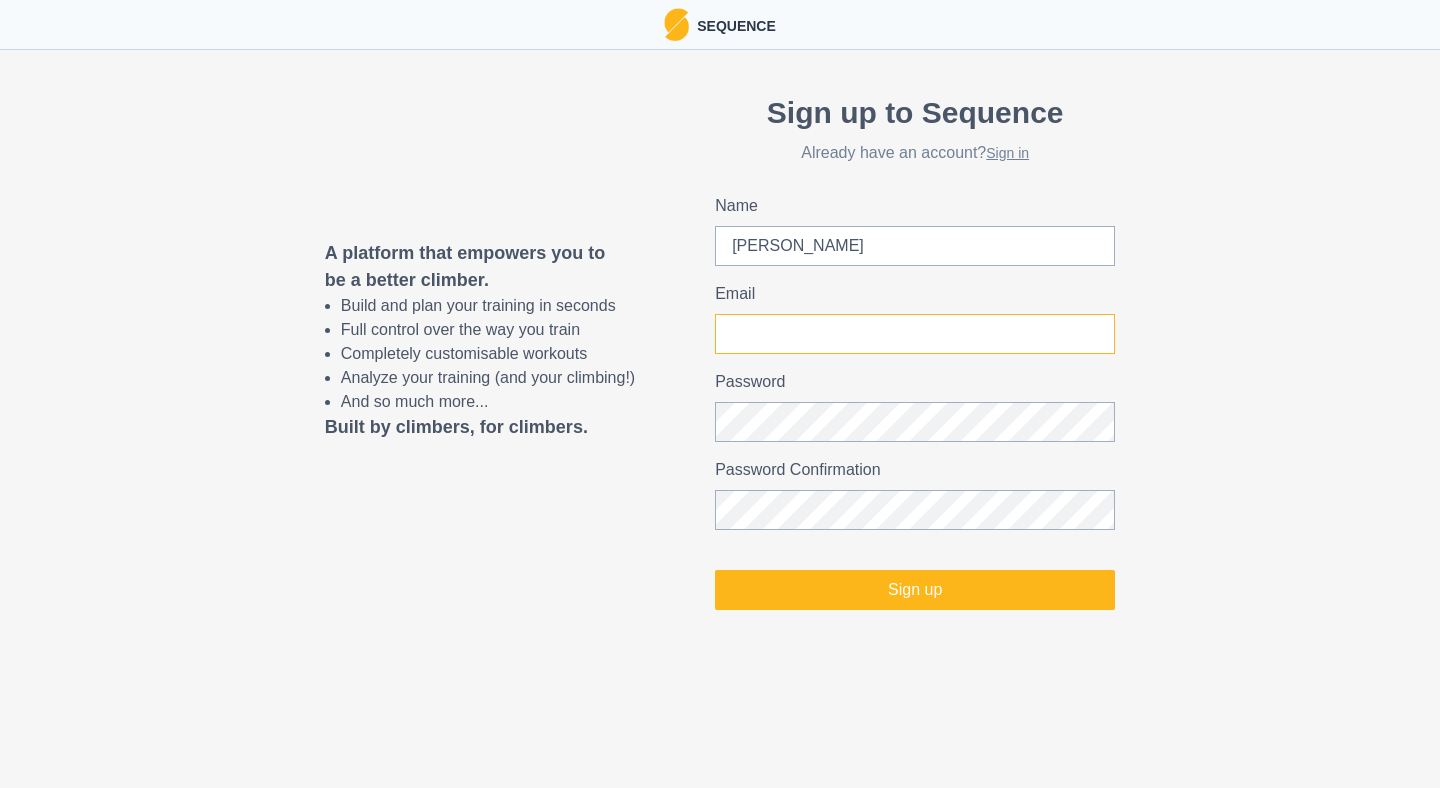 click on "Email" at bounding box center [915, 334] 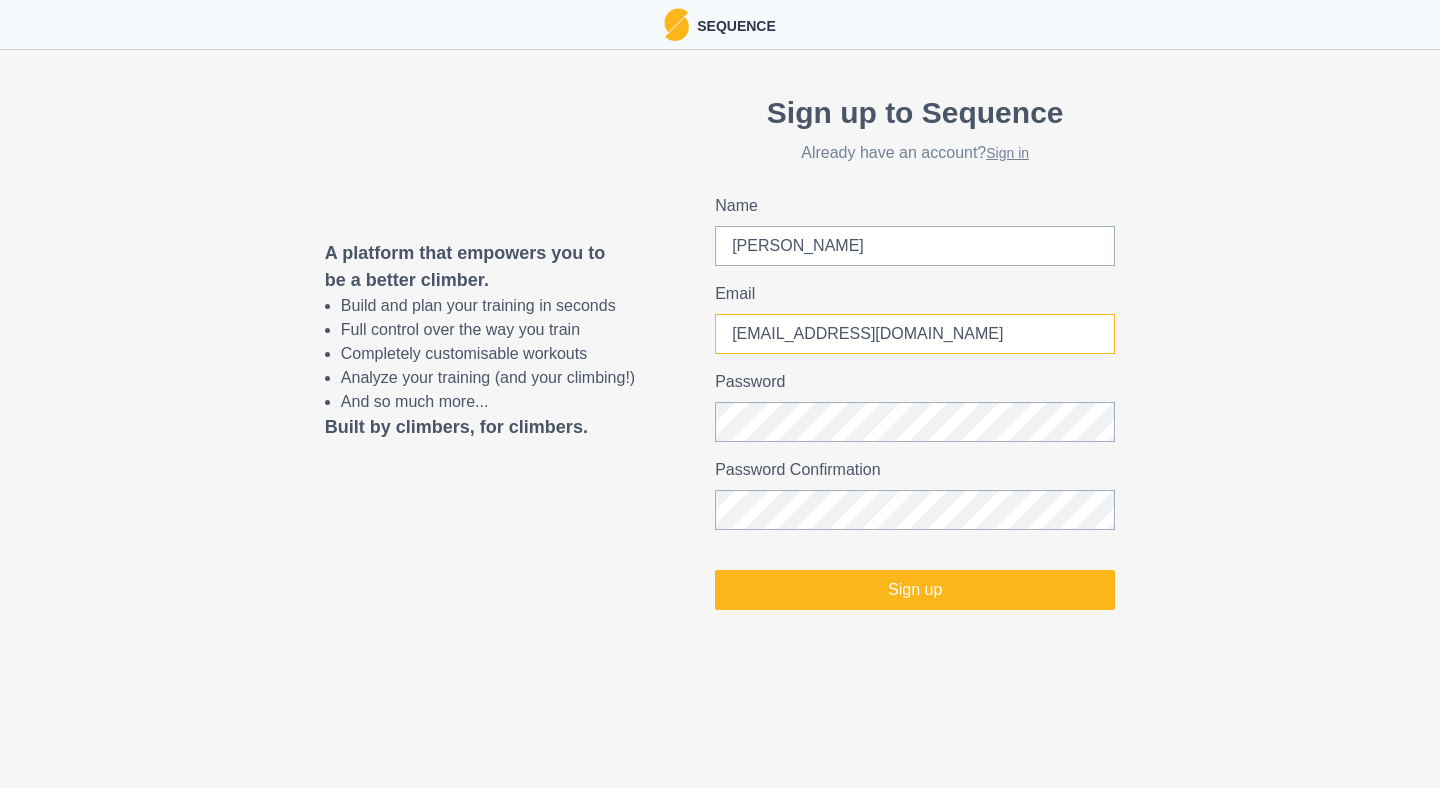type on "[EMAIL_ADDRESS][DOMAIN_NAME]" 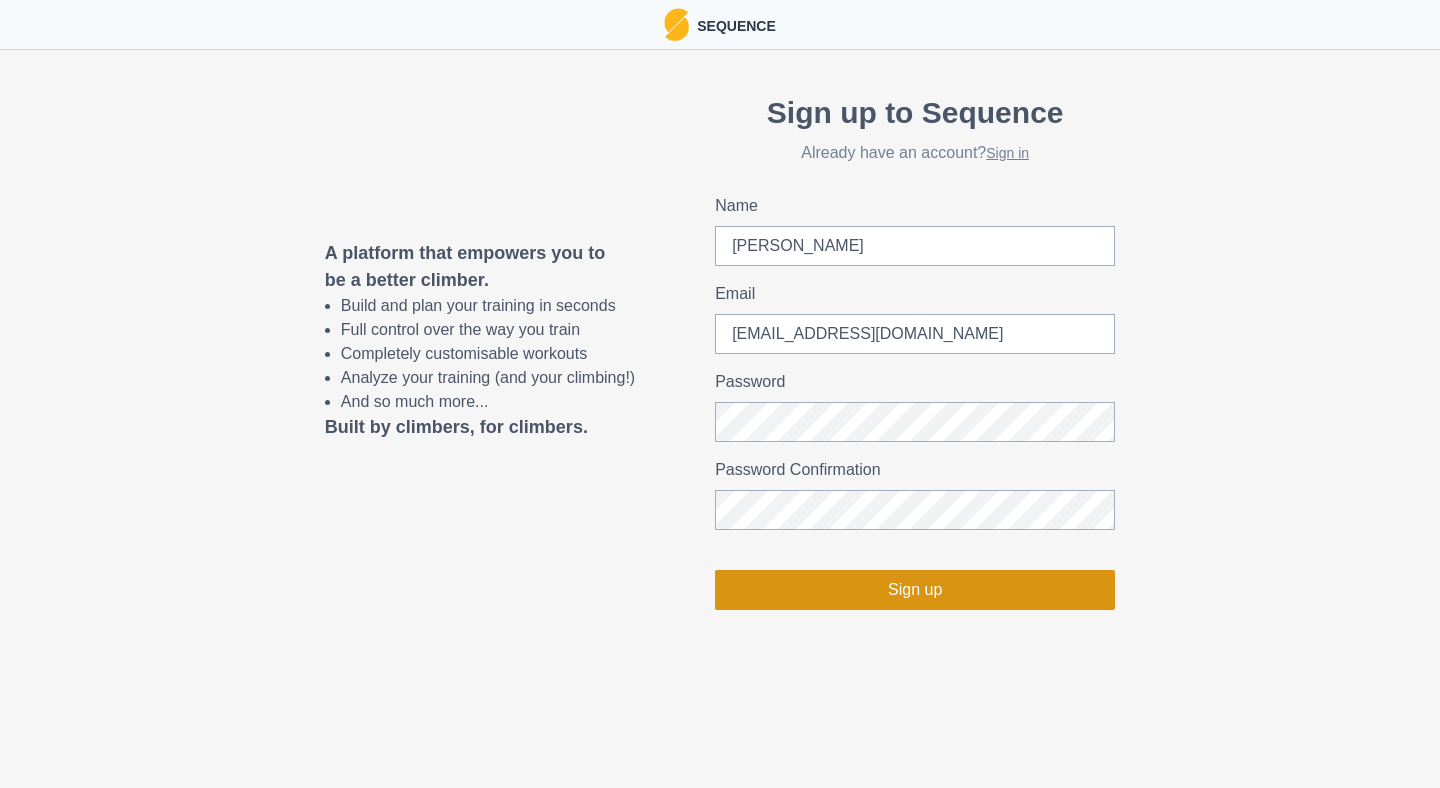 click on "Sign up" at bounding box center [915, 590] 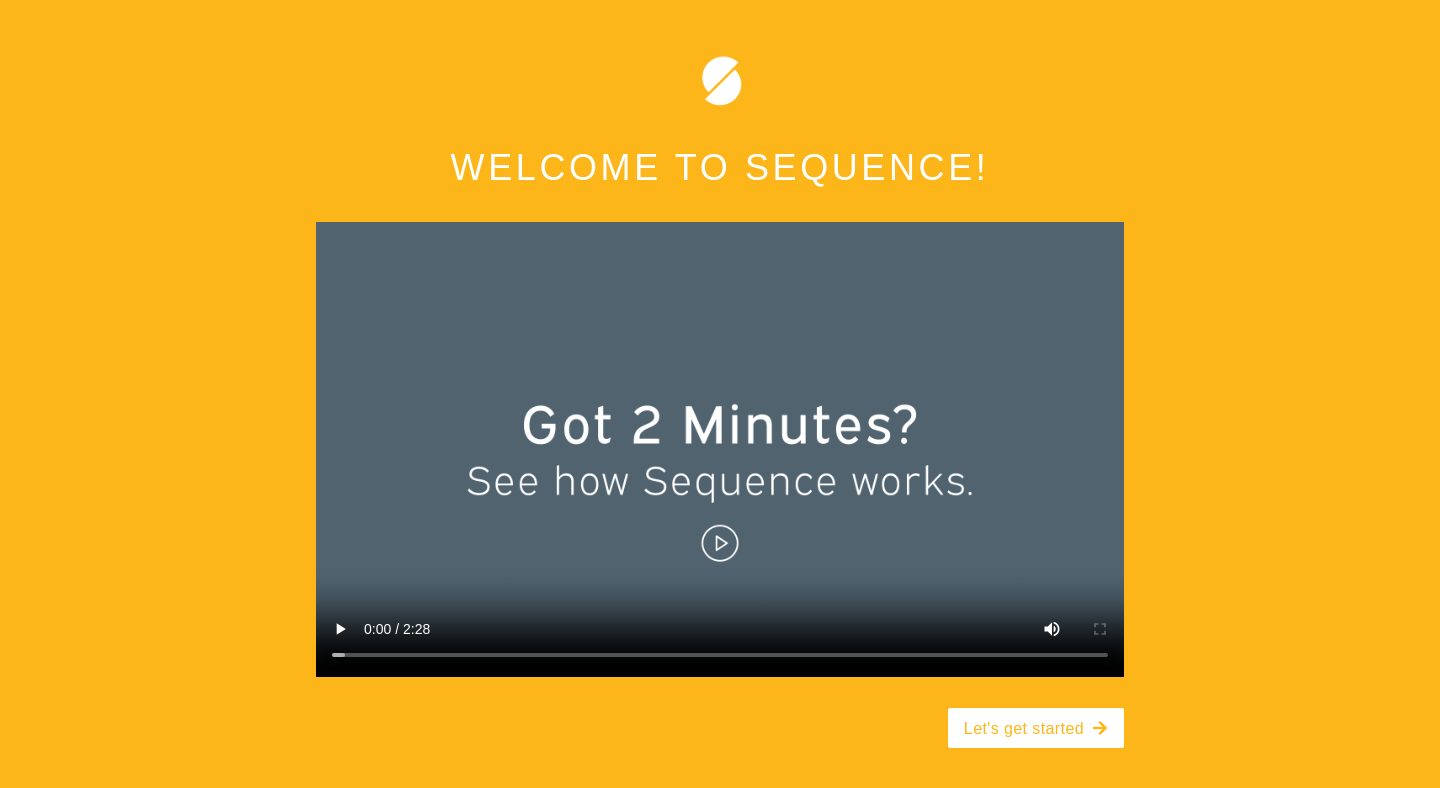 click at bounding box center (720, 449) 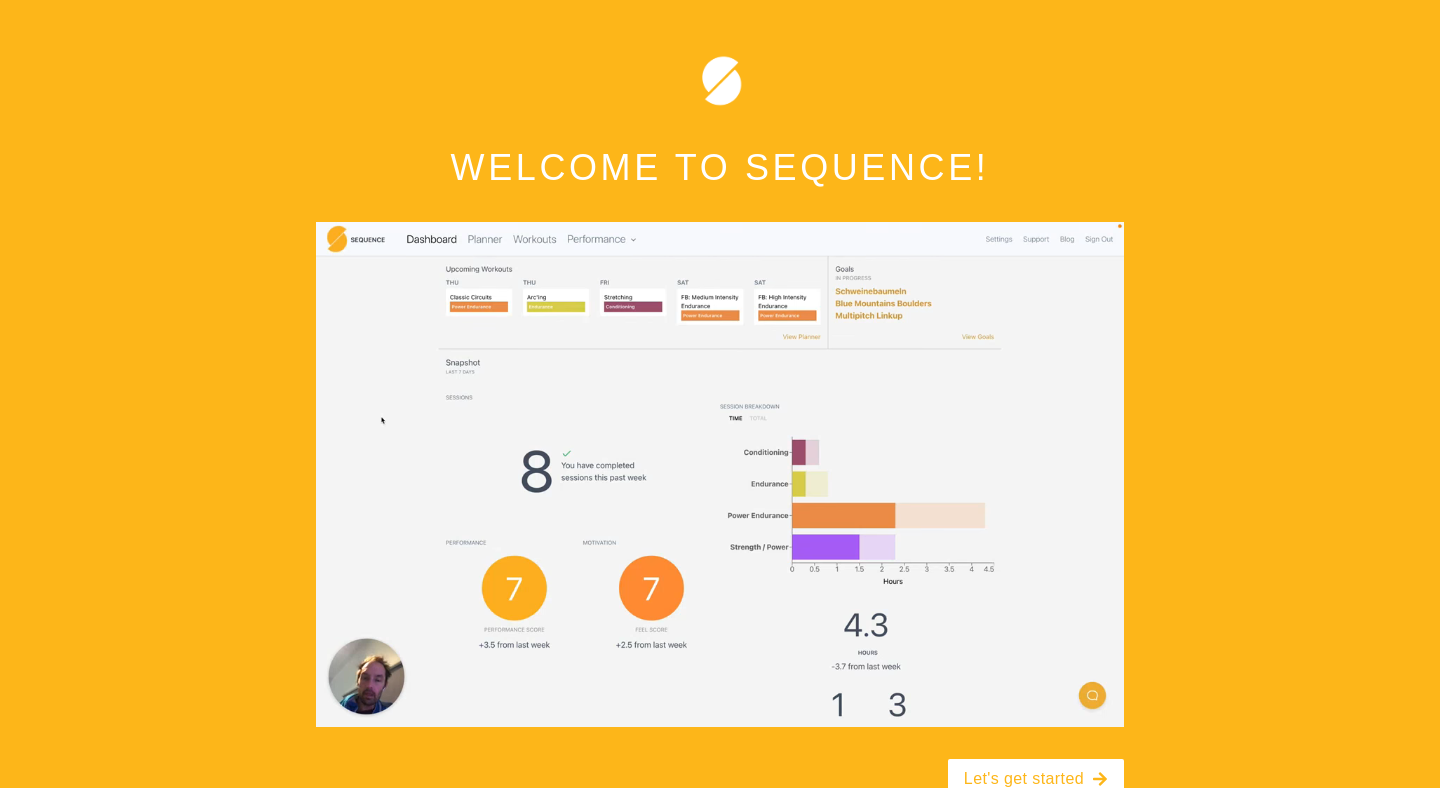 click at bounding box center (720, 474) 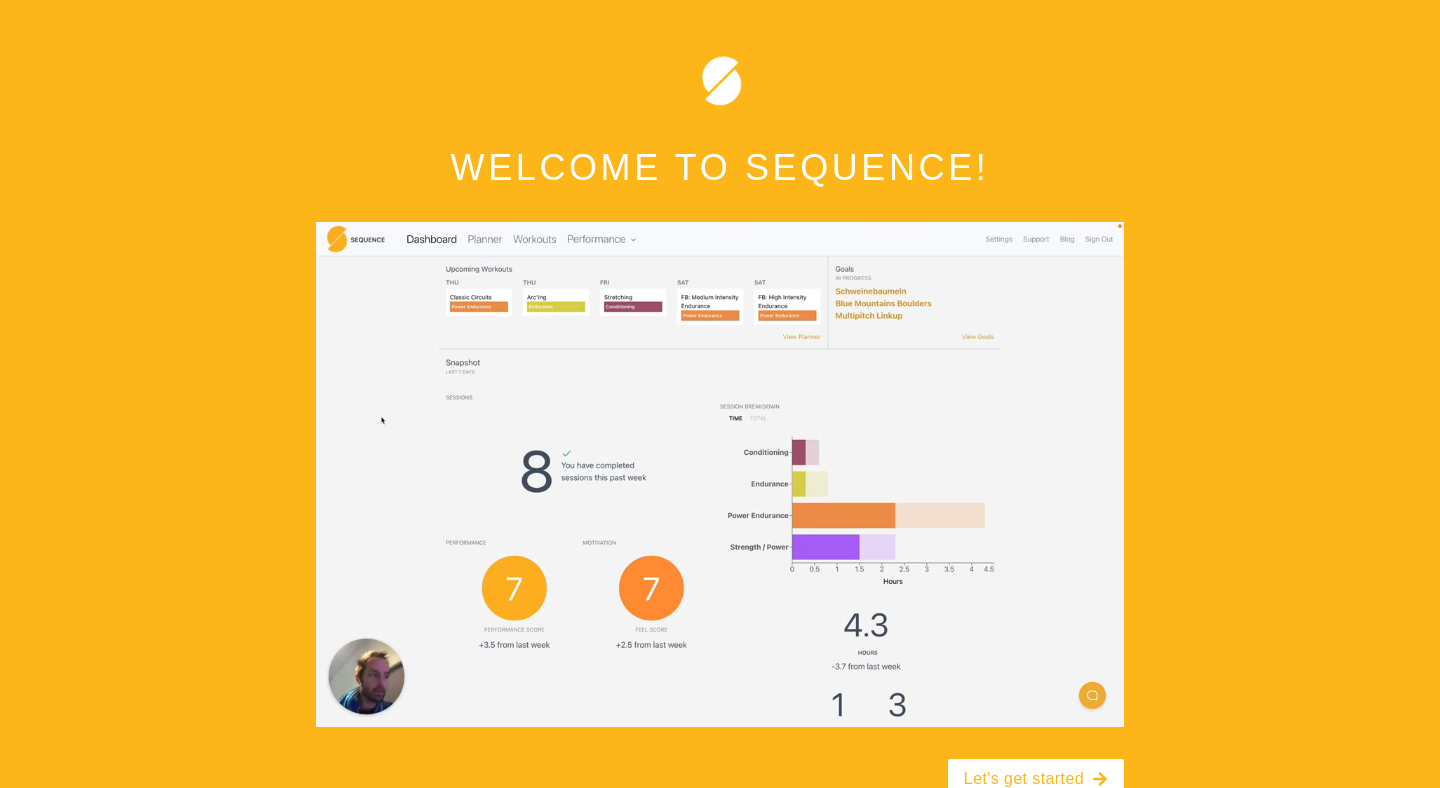 scroll, scrollTop: 58, scrollLeft: 0, axis: vertical 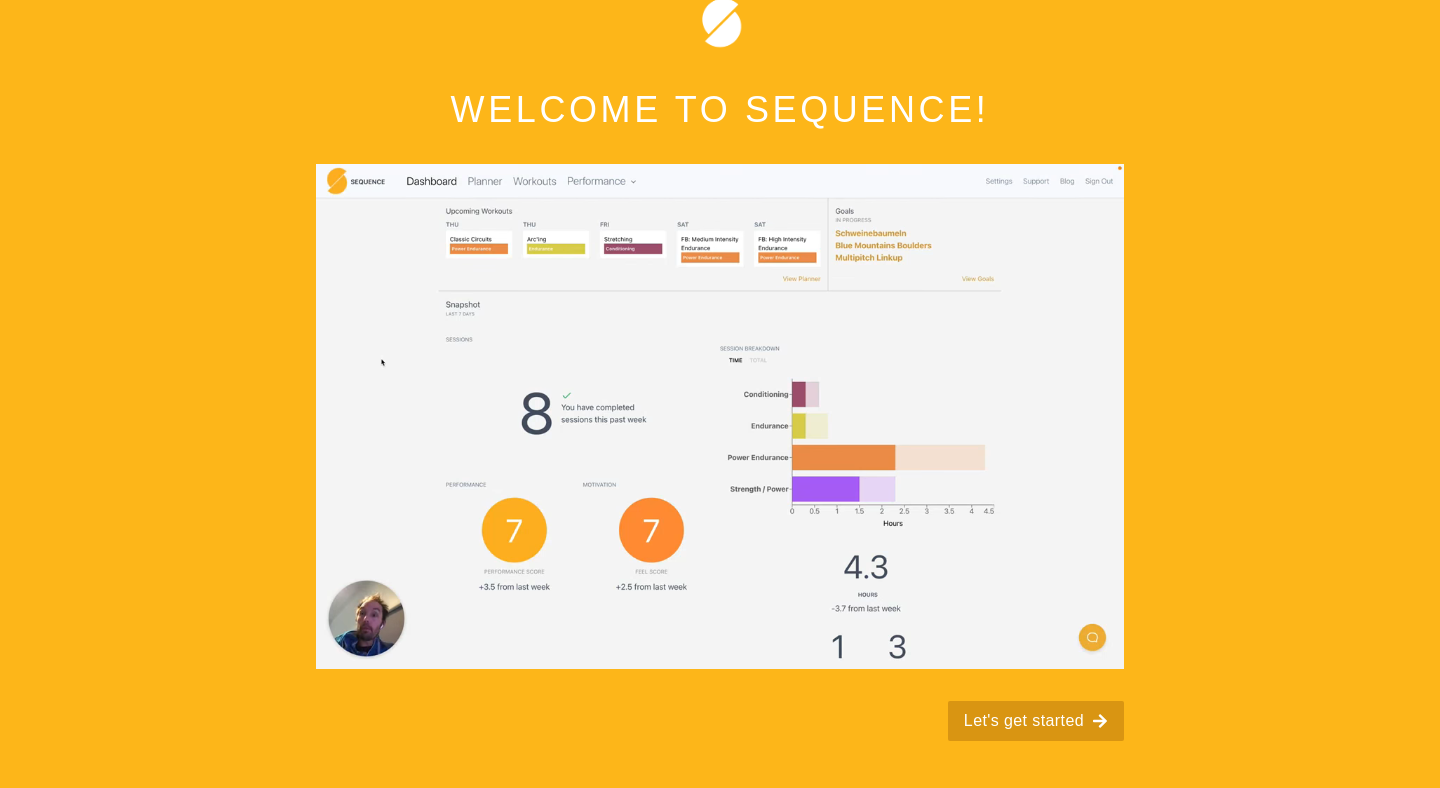 click on "Let's get started" at bounding box center (1036, 721) 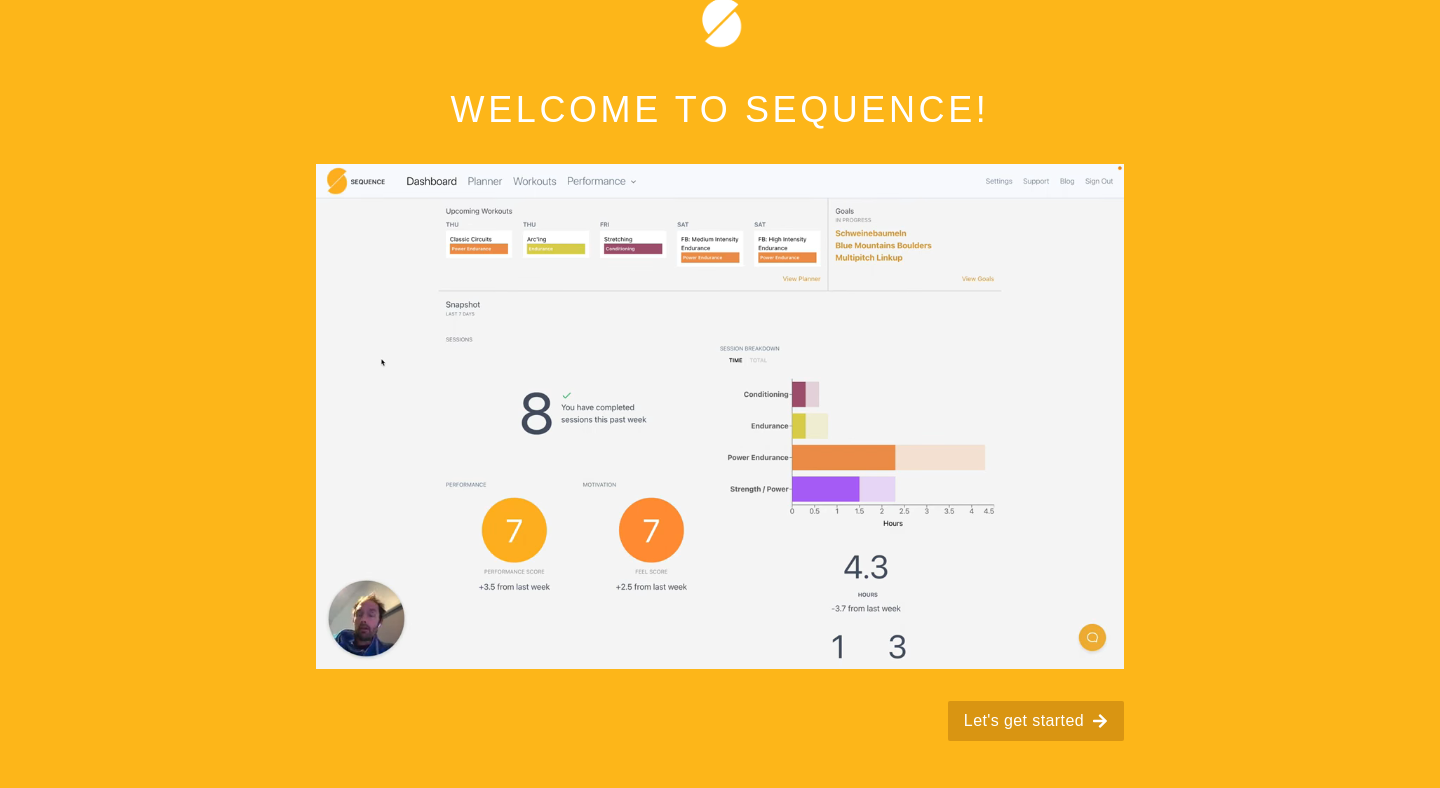 click on "Let's get started" at bounding box center [1036, 721] 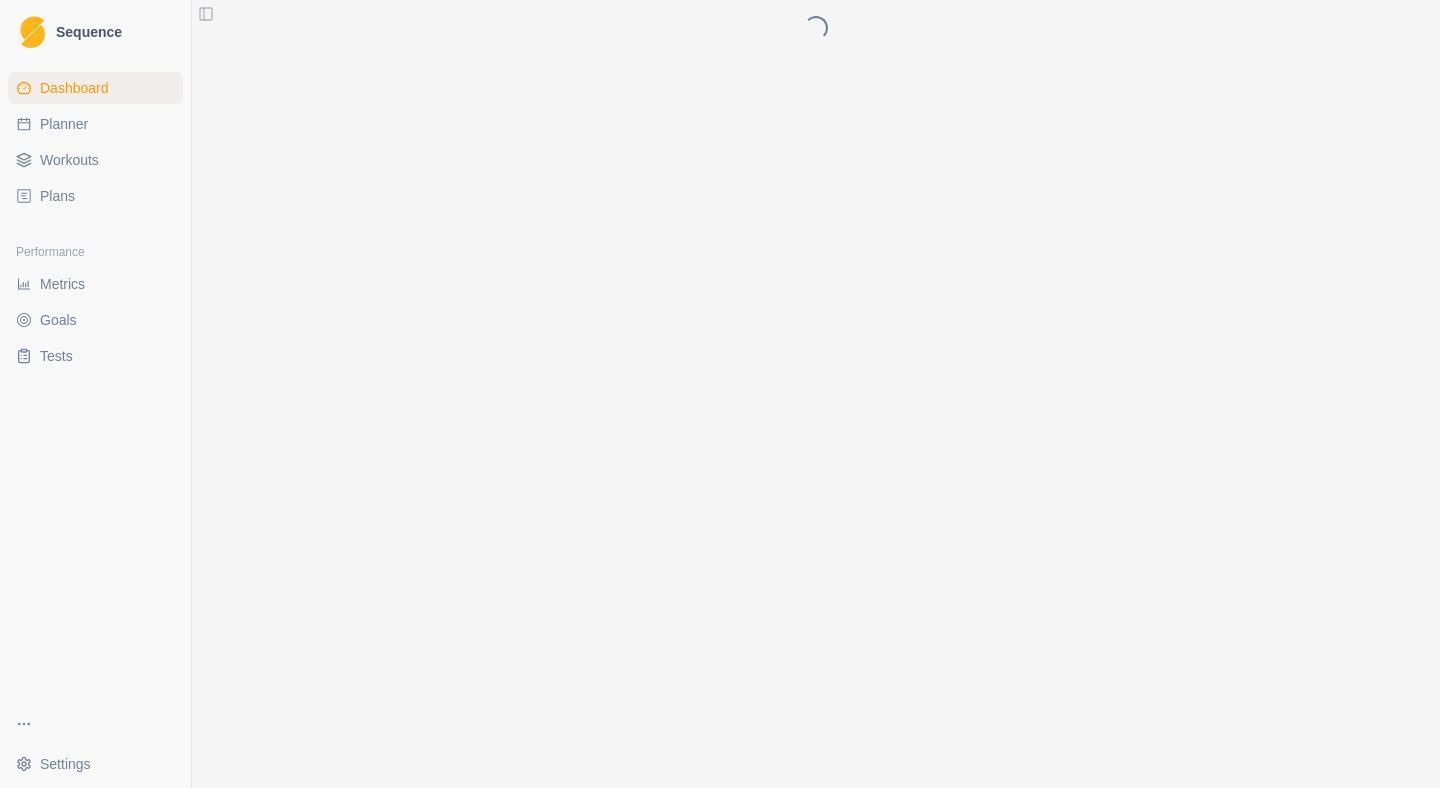 click on "Loading..." at bounding box center [816, 394] 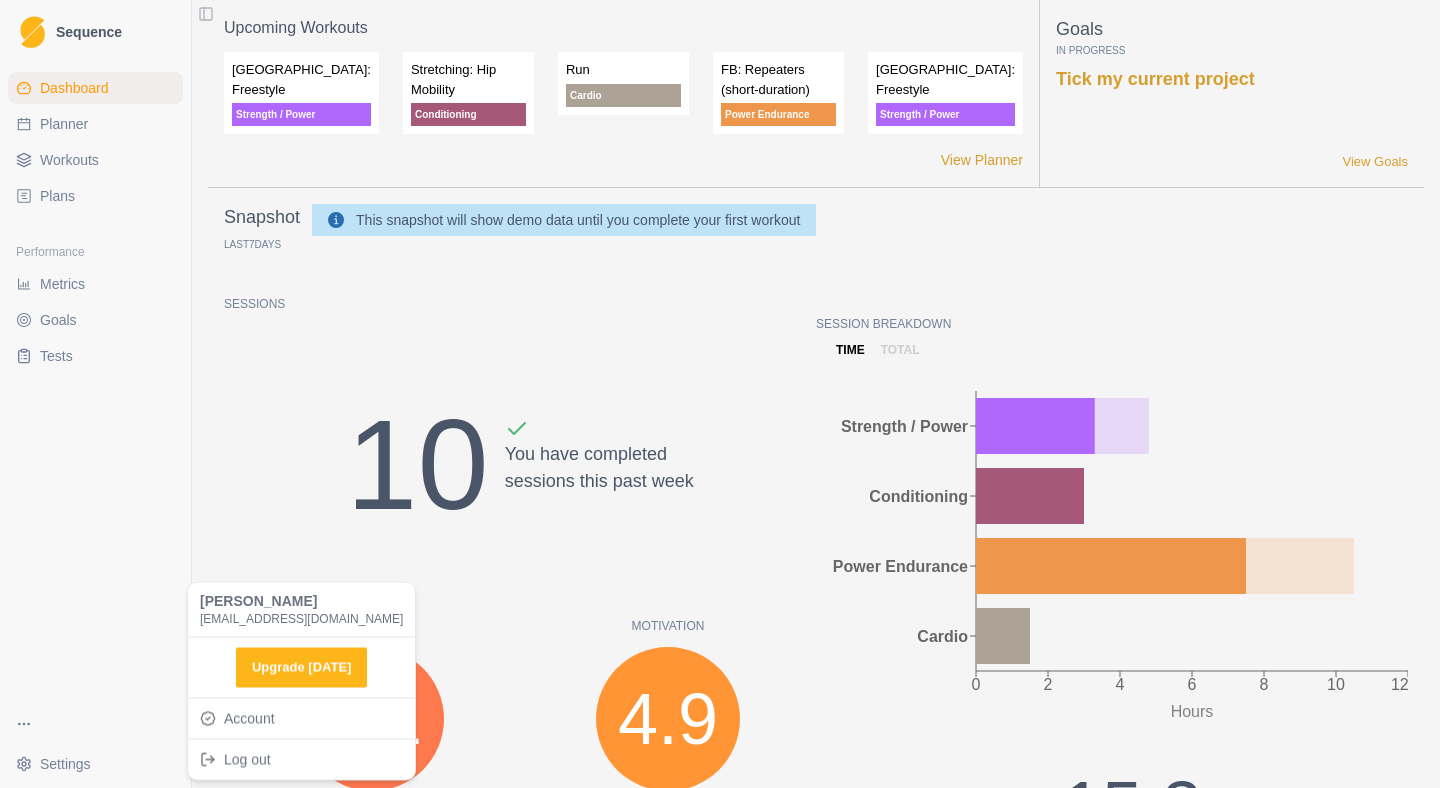 click on "Sequence Dashboard Planner Workouts Plans Performance Metrics Goals Tests Settings Toggle Sidebar Upcoming Workouts [GEOGRAPHIC_DATA]: Freestyle Strength / Power Stretching: Hip Mobility Conditioning Run Cardio FB: Repeaters (short-duration) Power Endurance Boulder: Freestyle Strength / Power View Planner Goals In Progress Tick my current project View Goals Snapshot Last  7  Days This snapshot will show demo data until you complete your first workout Sessions 10 You have completed     sessions this past week Feeling 5.1 Felt Score +0.6  from last week Motivation 4.9 Motivation Score +0.4  from last week Performance 4.4 Performance Score -0.6  from last week RPE 5.1 RPE Score +0.9  from last week Session Breakdown time total 0 2 4 6 8 10 12 Hours Strength / Power Conditioning Power Endurance Cardio 15.3 Hours -0.2  from last week 0 Days on Rock 3 Rest days Recent Milestones 4 weeks after using Sequence View Milestones Recent Notes Started using Sequence View Notes heroku-24
Strength / Power Account" at bounding box center [720, 394] 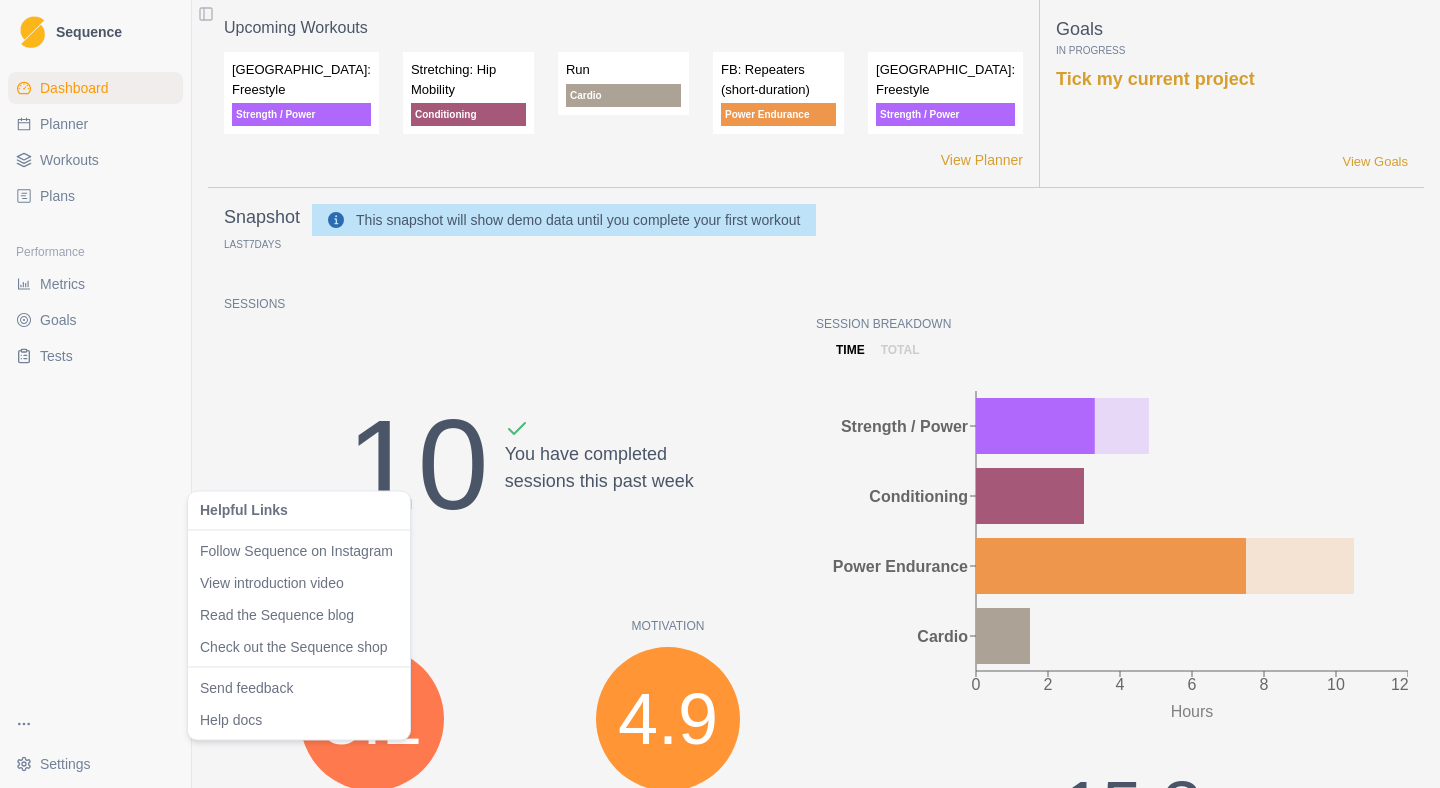 click on "Sequence Dashboard Planner Workouts Plans Performance Metrics Goals Tests Settings Toggle Sidebar Upcoming Workouts [GEOGRAPHIC_DATA]: Freestyle Strength / Power Stretching: Hip Mobility Conditioning Run Cardio FB: Repeaters (short-duration) Power Endurance Boulder: Freestyle Strength / Power View Planner Goals In Progress Tick my current project View Goals Snapshot Last  7  Days This snapshot will show demo data until you complete your first workout Sessions 10 You have completed     sessions this past week Feeling 5.1 Felt Score +0.6  from last week Motivation 4.9 Motivation Score +0.4  from last week Performance 4.4 Performance Score -0.6  from last week RPE 5.1 RPE Score +0.9  from last week Session Breakdown time total 0 2 4 6 8 10 12 Hours Strength / Power Conditioning Power Endurance Cardio 15.3 Hours -0.2  from last week 0 Days on Rock 3 Rest days Recent Milestones 4 weeks after using Sequence View Milestones Recent Notes Started using Sequence View Notes heroku-24
Strength / Power" at bounding box center [720, 394] 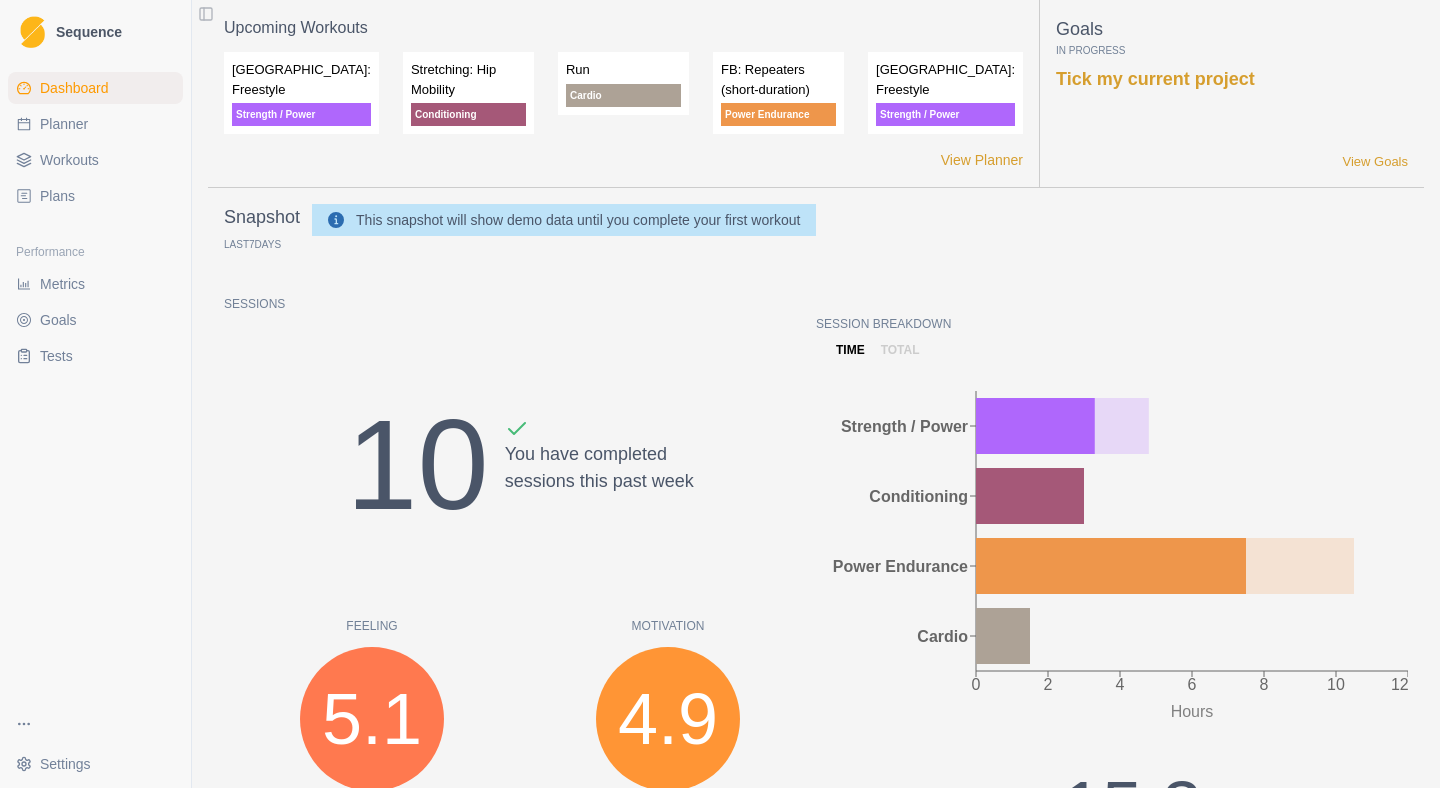 click on "Goals" at bounding box center (58, 320) 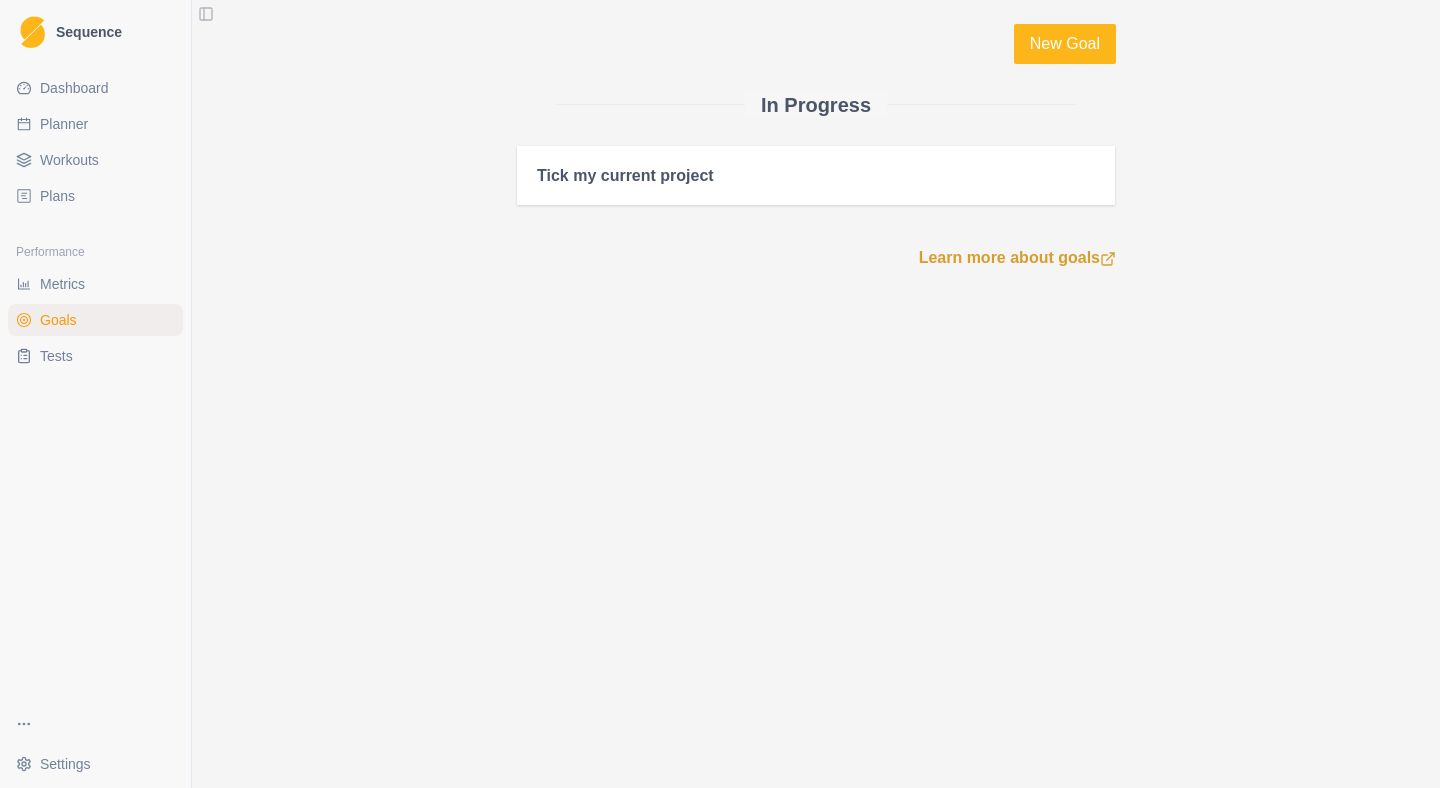 click on "Dashboard" at bounding box center [74, 88] 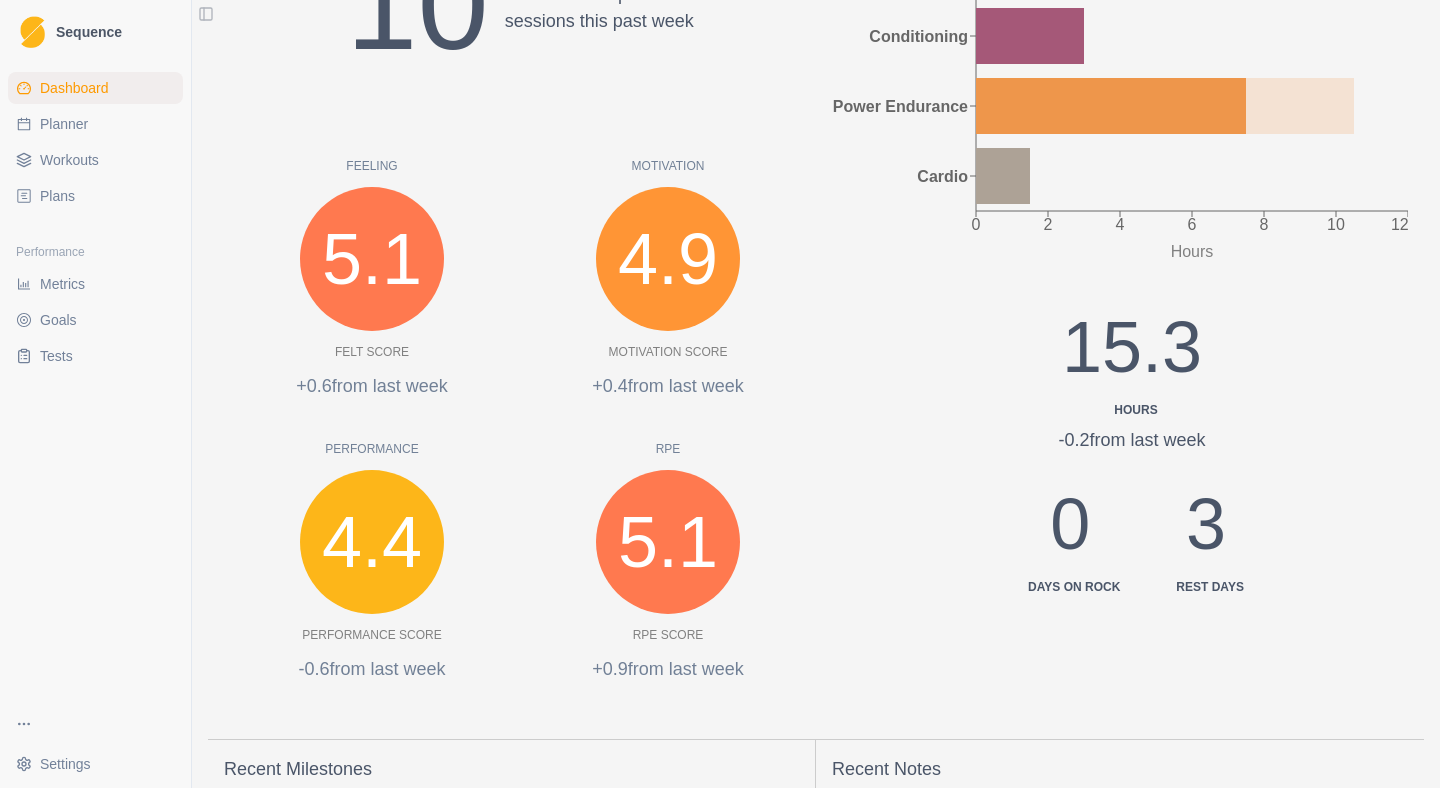 scroll, scrollTop: 499, scrollLeft: 0, axis: vertical 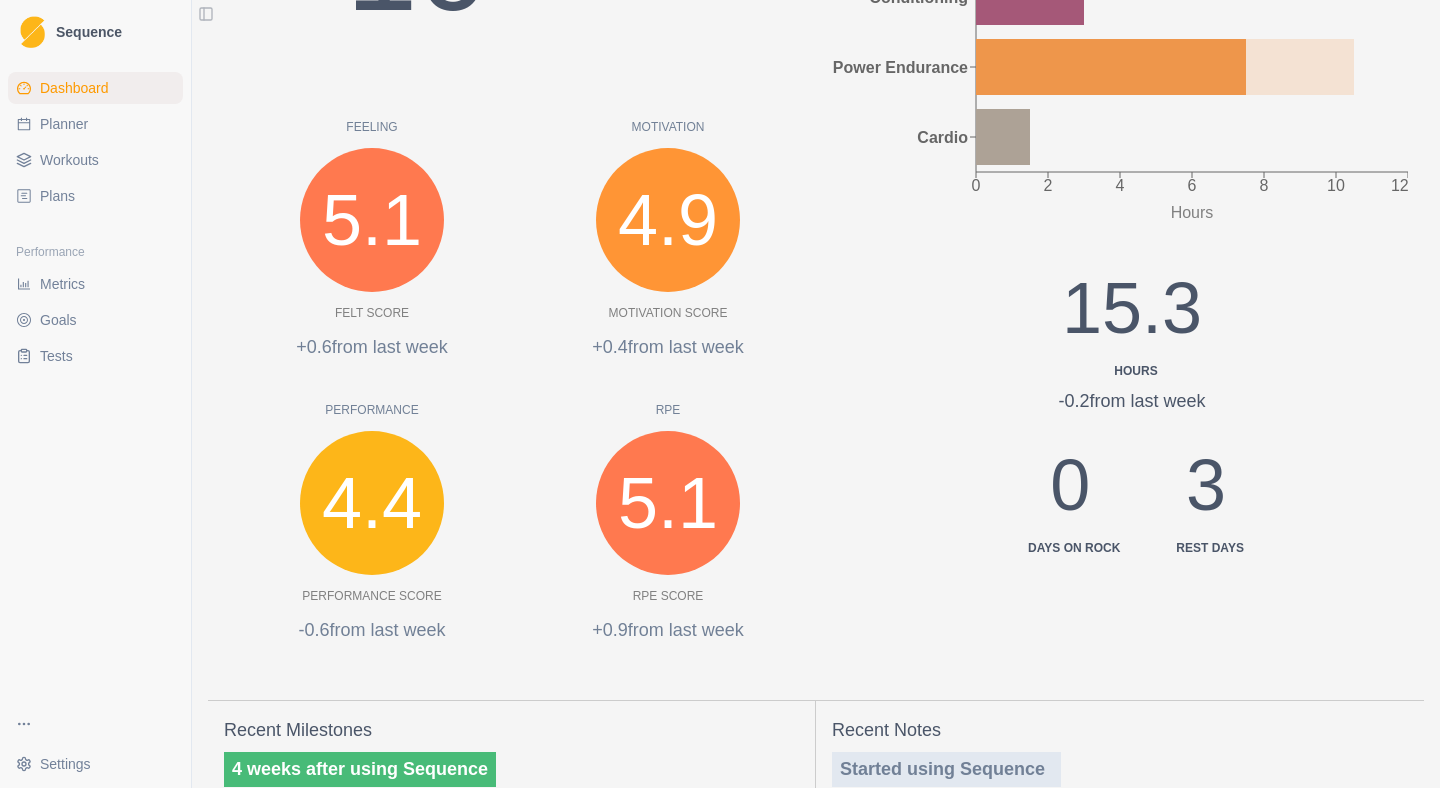 click on "Workouts" at bounding box center (95, 160) 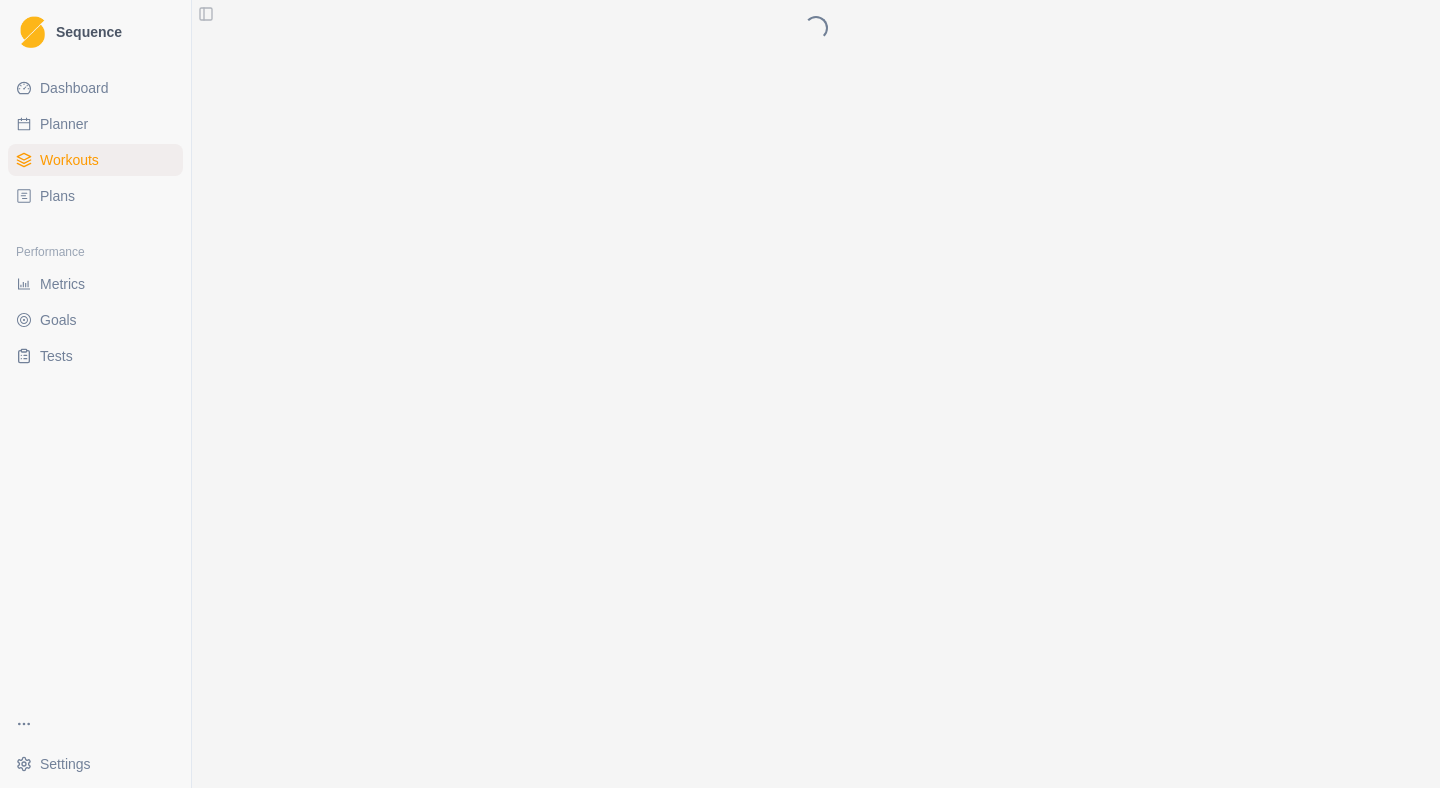 scroll, scrollTop: 0, scrollLeft: 0, axis: both 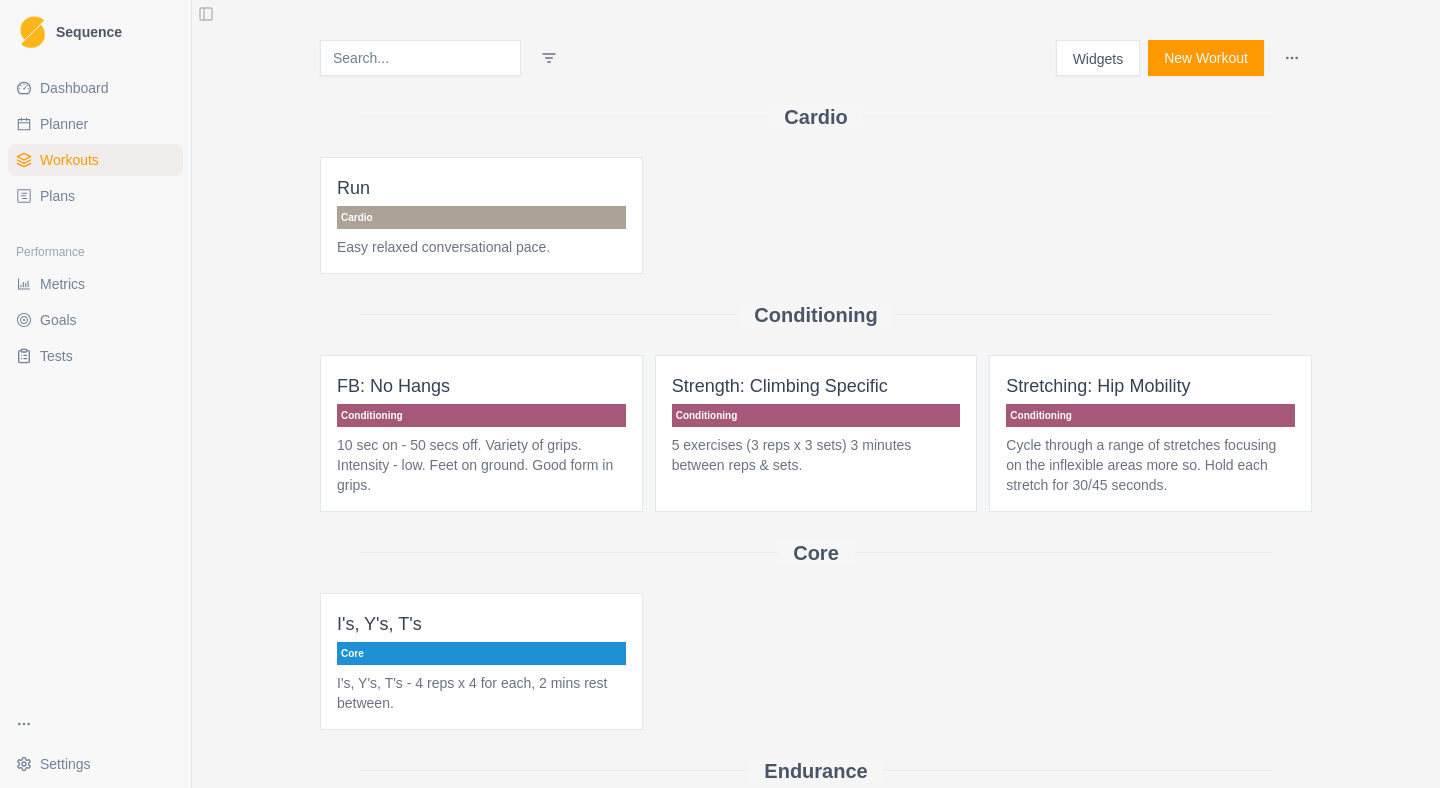 click on "Planner" at bounding box center (64, 124) 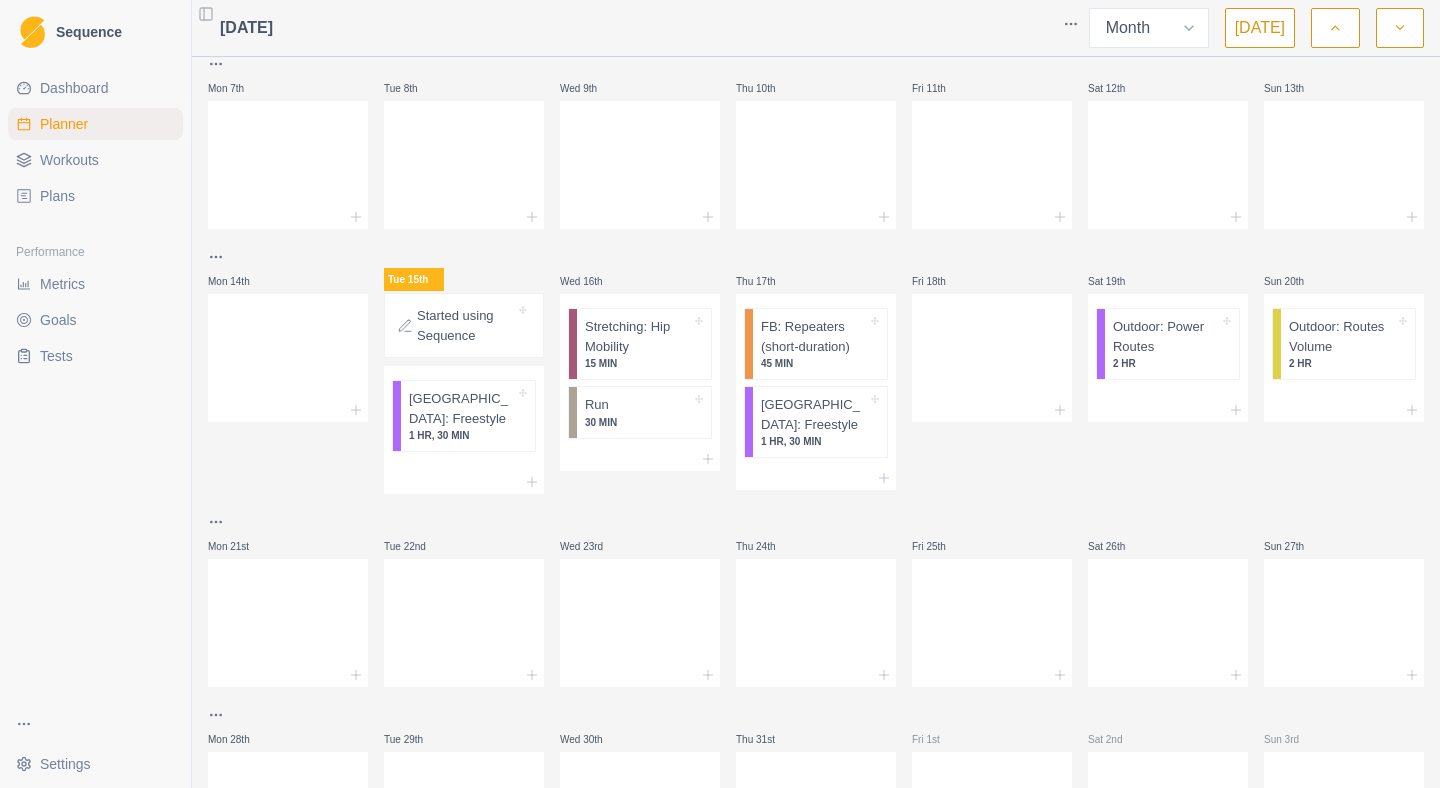 scroll, scrollTop: 0, scrollLeft: 0, axis: both 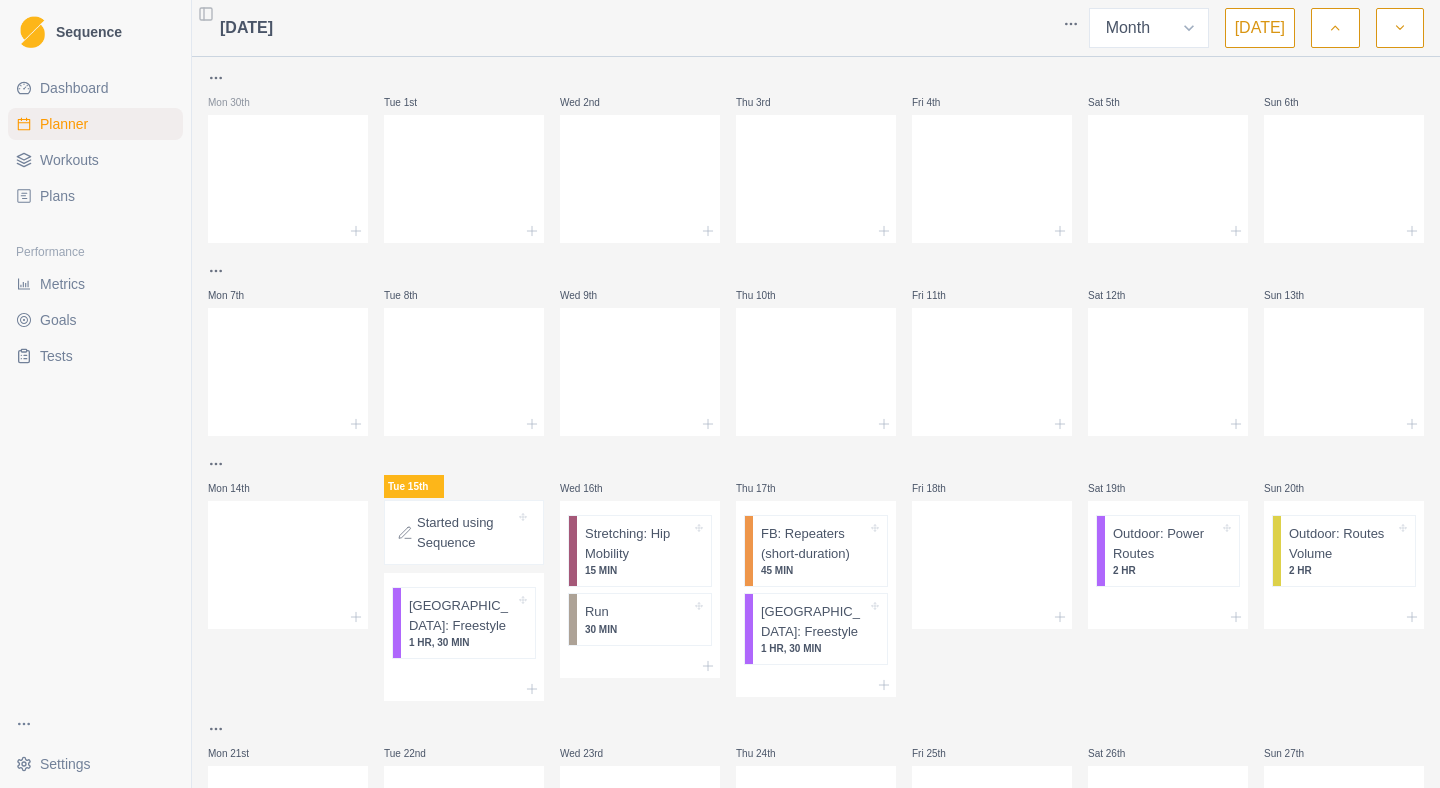 click on "Sequence Dashboard Planner Workouts Plans Performance Metrics Goals Tests Settings Toggle Sidebar [DATE] Week Month [DATE] Mon 30th Tue 1st Wed 2nd Thu 3rd Fri 4th Sat 5th Sun 6th Mon 7th Tue 8th Wed 9th Thu 10th Fri 11th Sat 12th Sun 13th Mon 14th Tue 15th Started using Sequence Boulder: Freestyle 1 HR, 30 MIN Wed 16th Stretching: Hip Mobility 15 MIN Run 30 MIN Thu 17th FB: Repeaters (short-duration) 45 MIN Boulder: Freestyle 1 HR, 30 MIN Fri 18th Sat 19th Outdoor: Power Routes 2 HR Sun 20th Outdoor: Routes Volume 2 HR Mon 21st Tue 22nd Wed 23rd Thu 24th Fri 25th Sat 26th Sun 27th Mon 28th Tue 29th Wed 30th Thu 31st Fri 1st Sat 2nd Sun 3rd
Strength / Power
Press space bar to start a drag.
When dragging you can use the arrow keys to move the item around and escape to cancel.
Some screen readers may require you to be in focus mode or to use your pass through key" at bounding box center [720, 394] 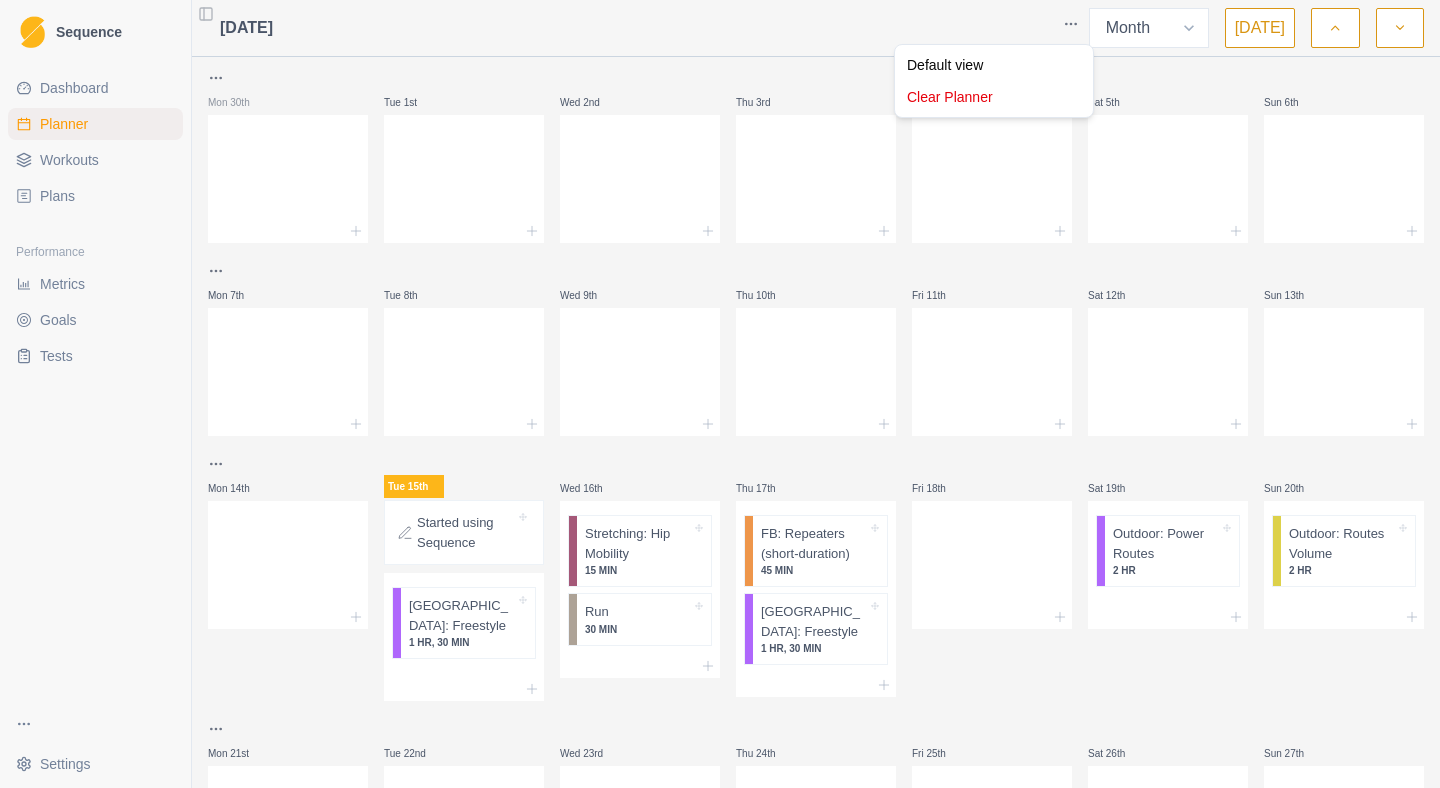 click on "Sequence Dashboard Planner Workouts Plans Performance Metrics Goals Tests Settings Toggle Sidebar [DATE] Week Month [DATE] Mon 30th Tue 1st Wed 2nd Thu 3rd Fri 4th Sat 5th Sun 6th Mon 7th Tue 8th Wed 9th Thu 10th Fri 11th Sat 12th Sun 13th Mon 14th Tue 15th Started using Sequence Boulder: Freestyle 1 HR, 30 MIN Wed 16th Stretching: Hip Mobility 15 MIN Run 30 MIN Thu 17th FB: Repeaters (short-duration) 45 MIN Boulder: Freestyle 1 HR, 30 MIN Fri 18th Sat 19th Outdoor: Power Routes 2 HR Sun 20th Outdoor: Routes Volume 2 HR Mon 21st Tue 22nd Wed 23rd Thu 24th Fri 25th Sat 26th Sun 27th Mon 28th Tue 29th Wed 30th Thu 31st Fri 1st Sat 2nd Sun 3rd
Strength / Power
Press space bar to start a drag.
When dragging you can use the arrow keys to move the item around and escape to cancel.
Some screen readers may require you to be in focus mode or to use your pass through key
Default view Clear Planner" at bounding box center (720, 394) 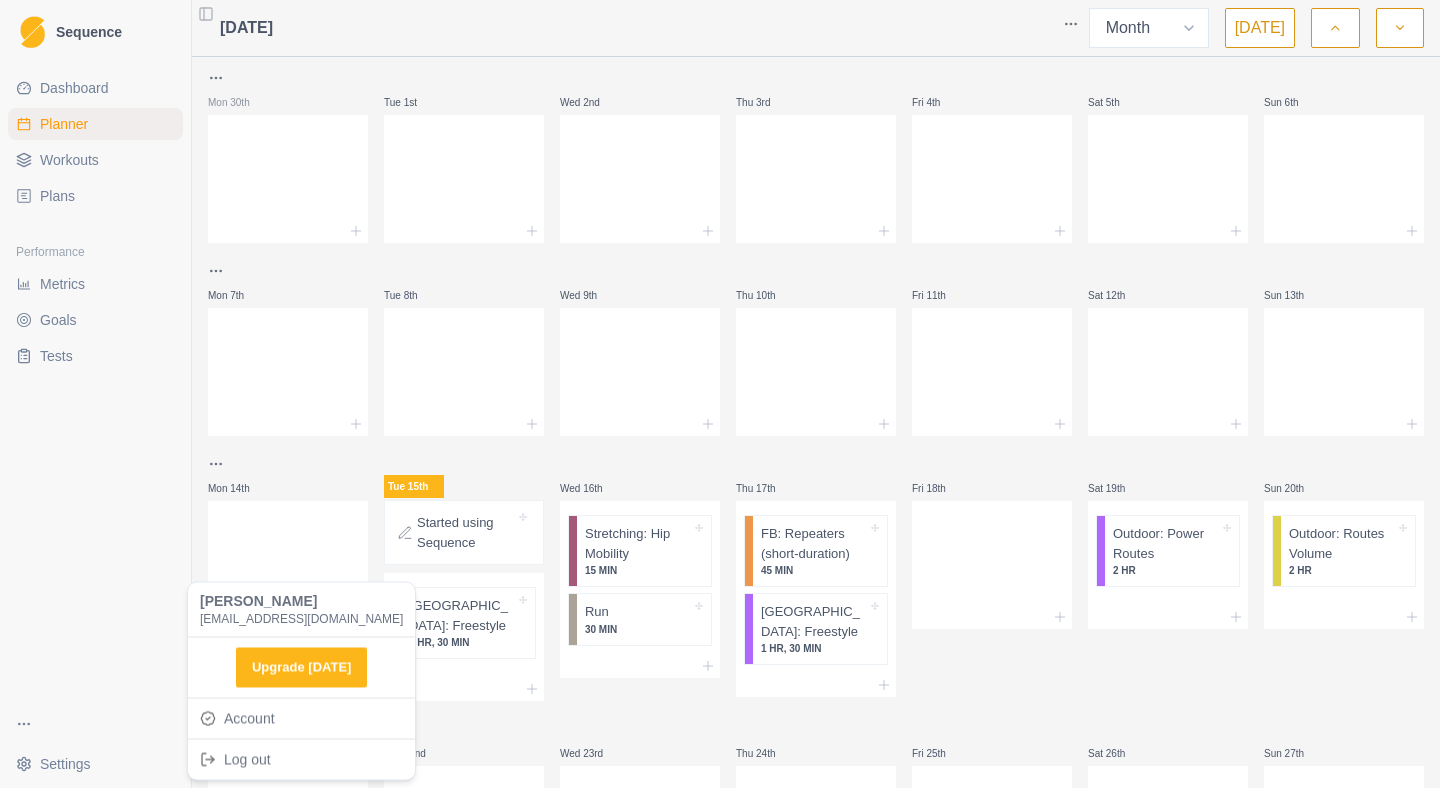 click on "Sequence Dashboard Planner Workouts Plans Performance Metrics Goals Tests Settings Toggle Sidebar [DATE] Week Month [DATE] Mon 30th Tue 1st Wed 2nd Thu 3rd Fri 4th Sat 5th Sun 6th Mon 7th Tue 8th Wed 9th Thu 10th Fri 11th Sat 12th Sun 13th Mon 14th Tue 15th Started using Sequence Boulder: Freestyle 1 HR, 30 MIN Wed 16th Stretching: Hip Mobility 15 MIN Run 30 MIN Thu 17th FB: Repeaters (short-duration) 45 MIN Boulder: Freestyle 1 HR, 30 MIN Fri 18th Sat 19th Outdoor: Power Routes 2 HR Sun 20th Outdoor: Routes Volume 2 HR Mon 21st Tue 22nd Wed 23rd Thu 24th Fri 25th Sat 26th Sun 27th Mon 28th Tue 29th Wed 30th Thu 31st Fri 1st Sat 2nd Sun 3rd
Strength / Power
Press space bar to start a drag.
When dragging you can use the arrow keys to move the item around and escape to cancel.
Some screen readers may require you to be in focus mode or to use your pass through key
[PERSON_NAME][GEOGRAPHIC_DATA] [EMAIL_ADDRESS][DOMAIN_NAME] Upgrade [DATE] Account Log out" at bounding box center (720, 394) 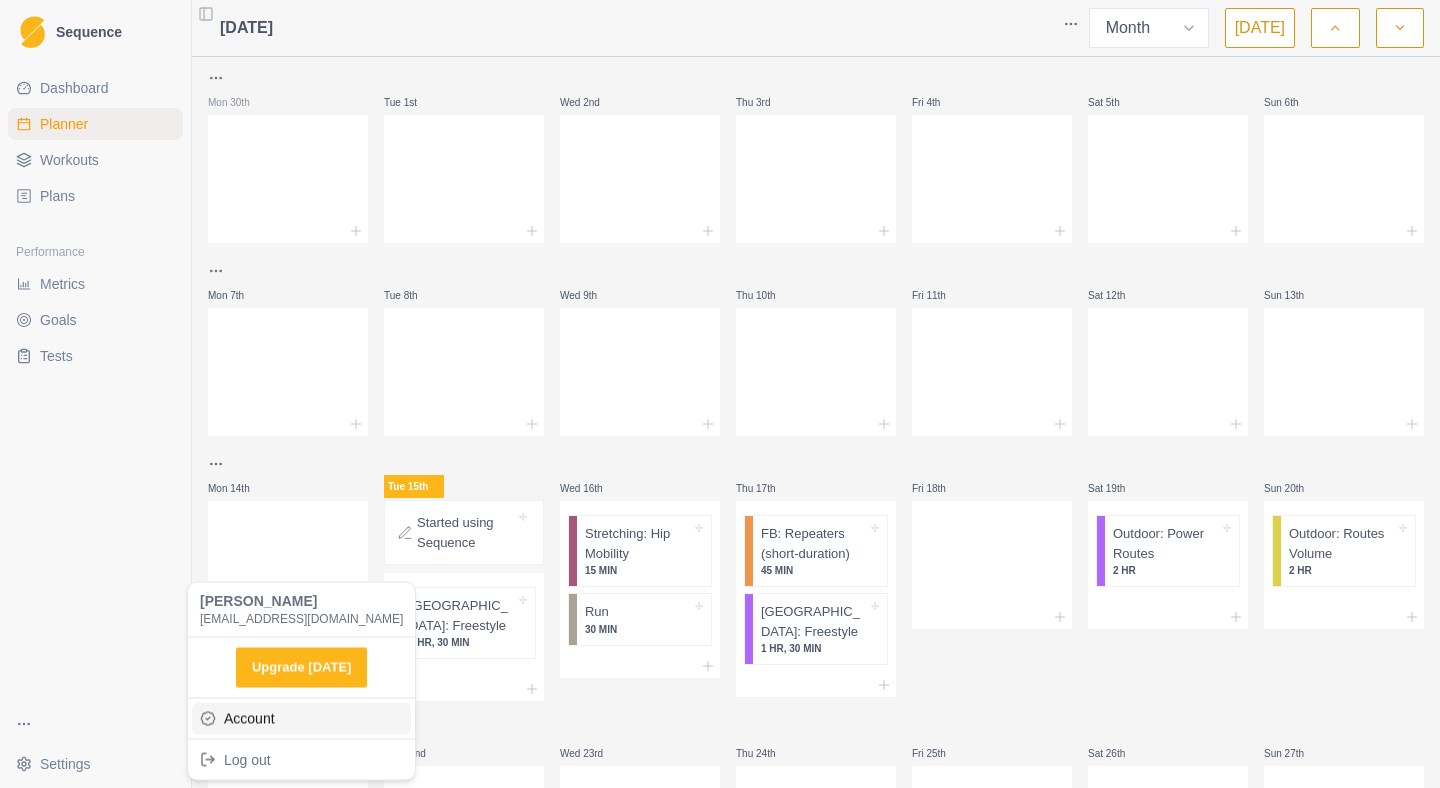 click on "Account" at bounding box center (301, 718) 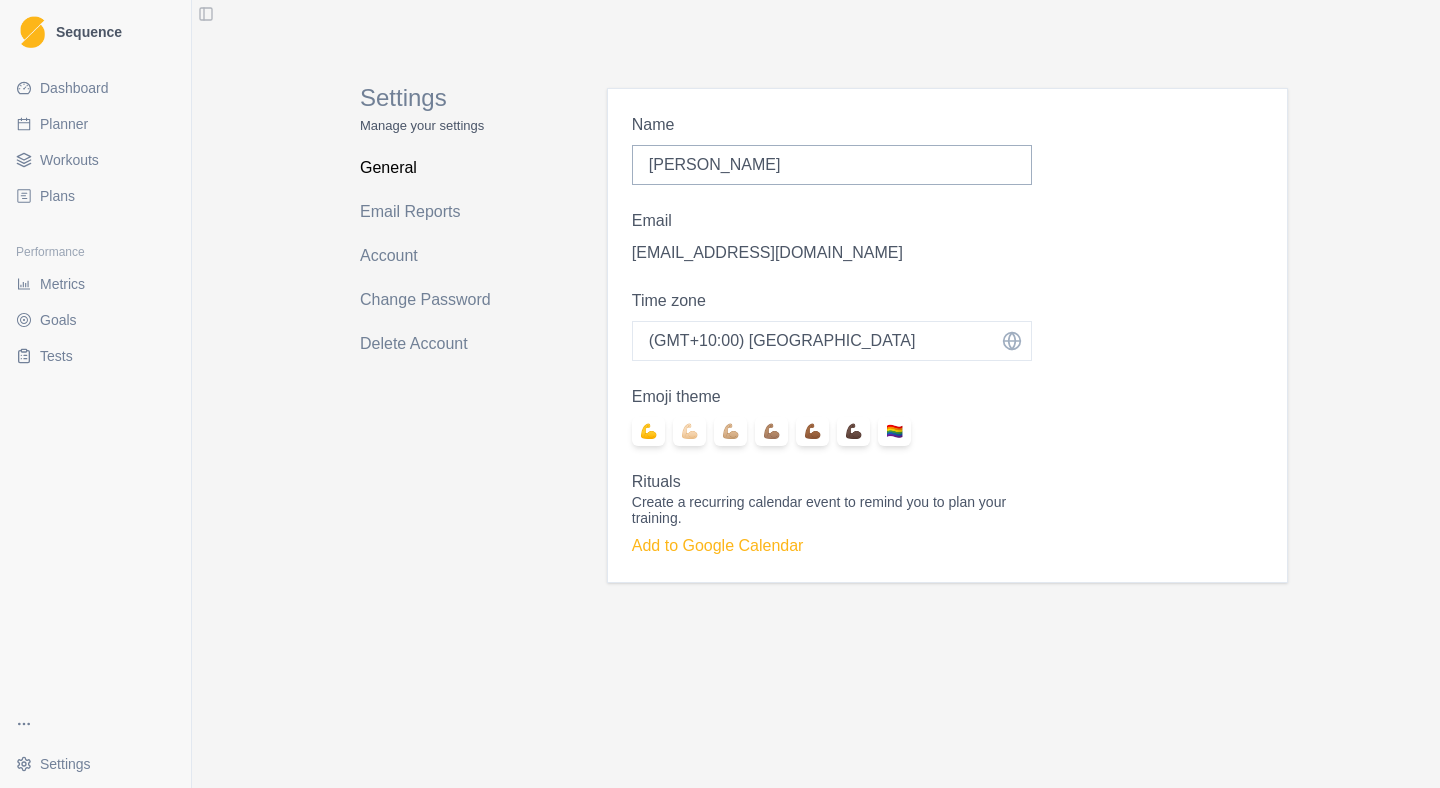 click on "💪" at bounding box center [648, 431] 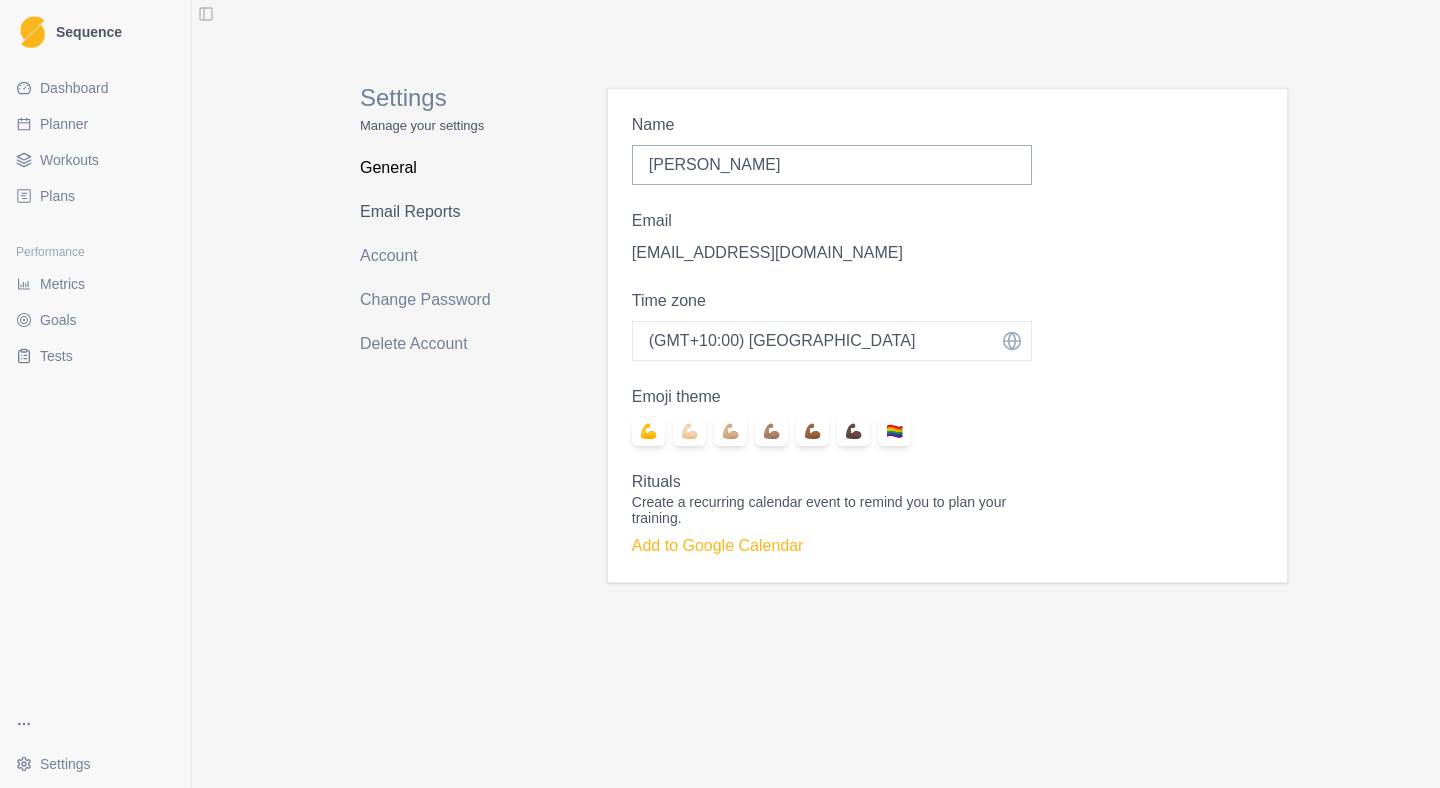 click on "Email Reports" at bounding box center [439, 212] 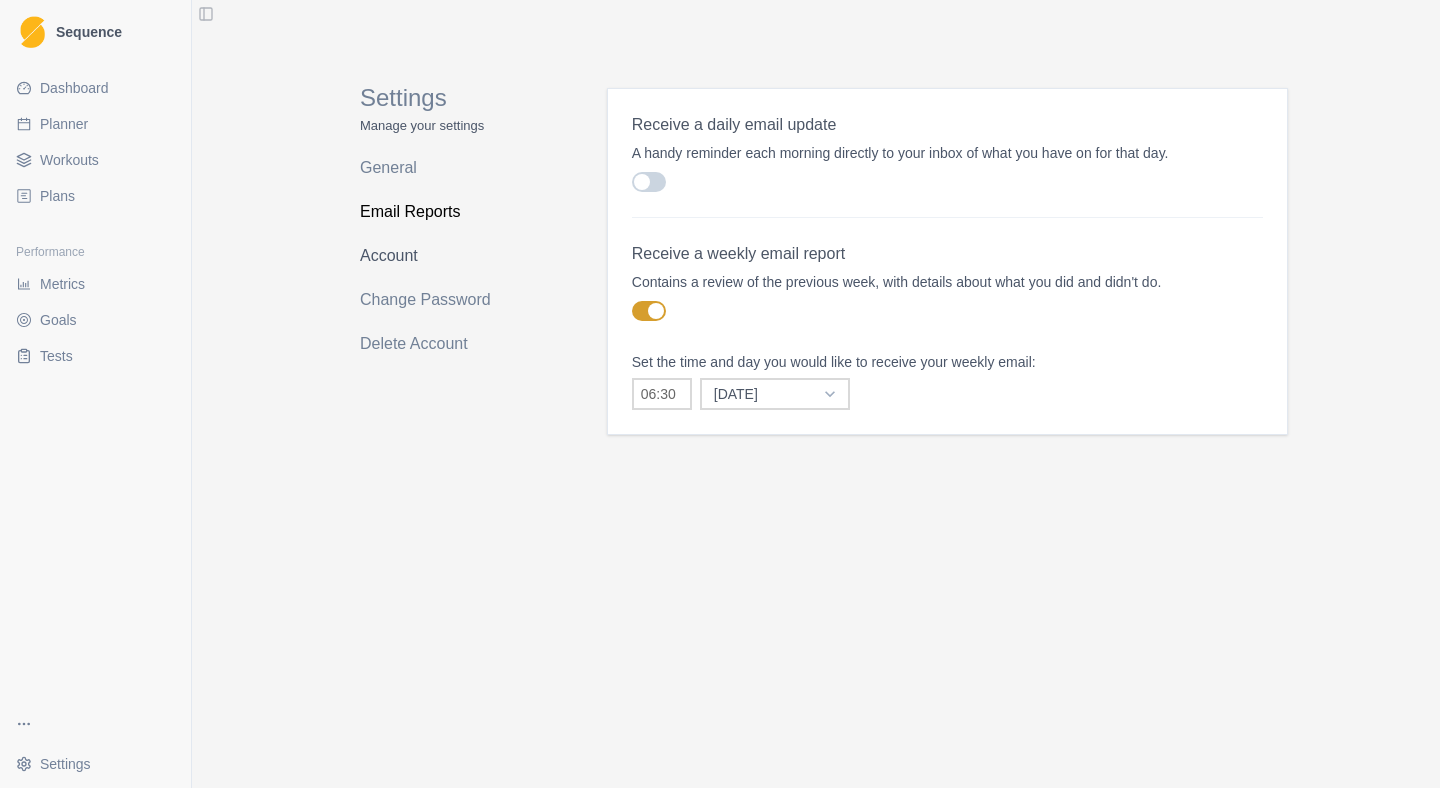 click on "Account" at bounding box center [439, 256] 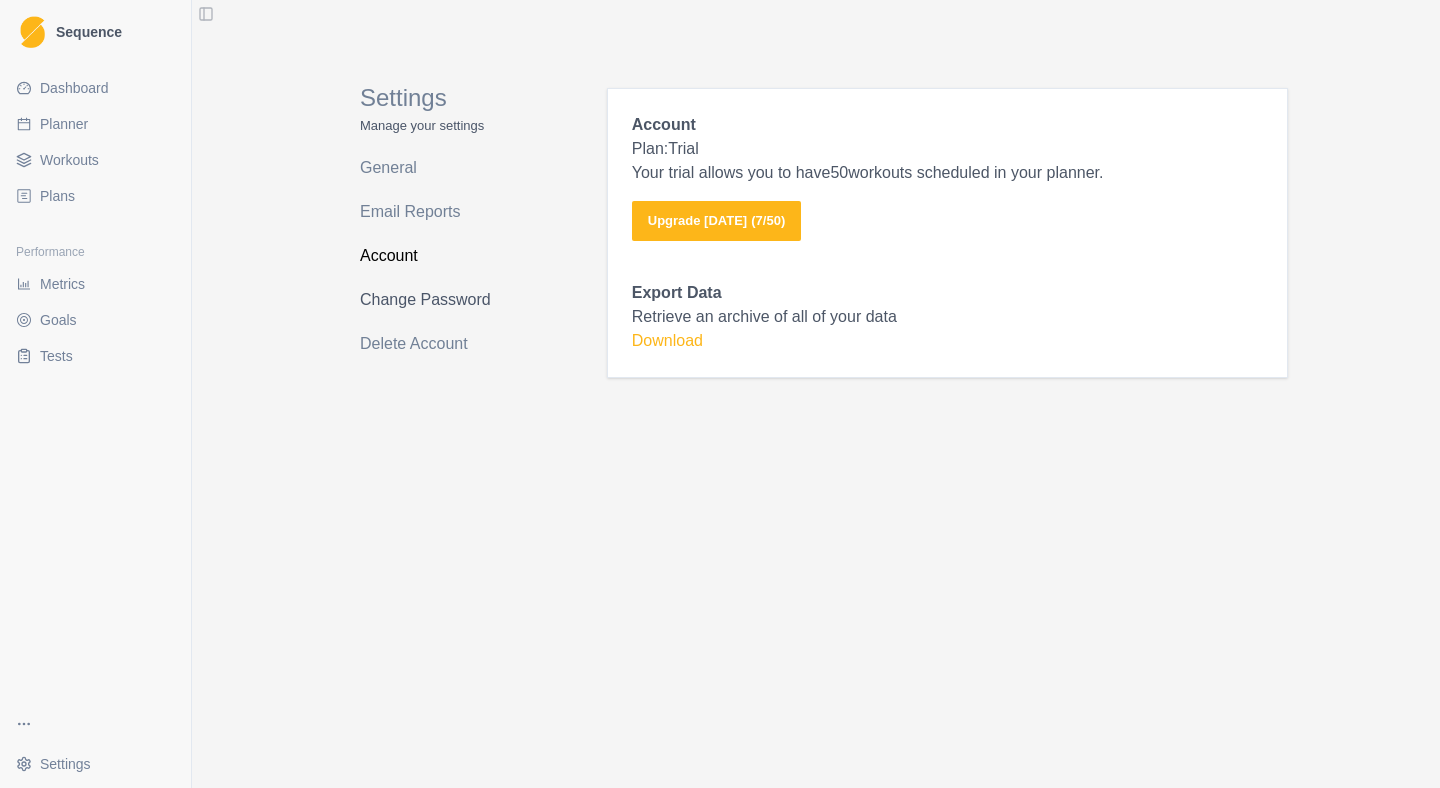 click on "Change Password" at bounding box center [439, 300] 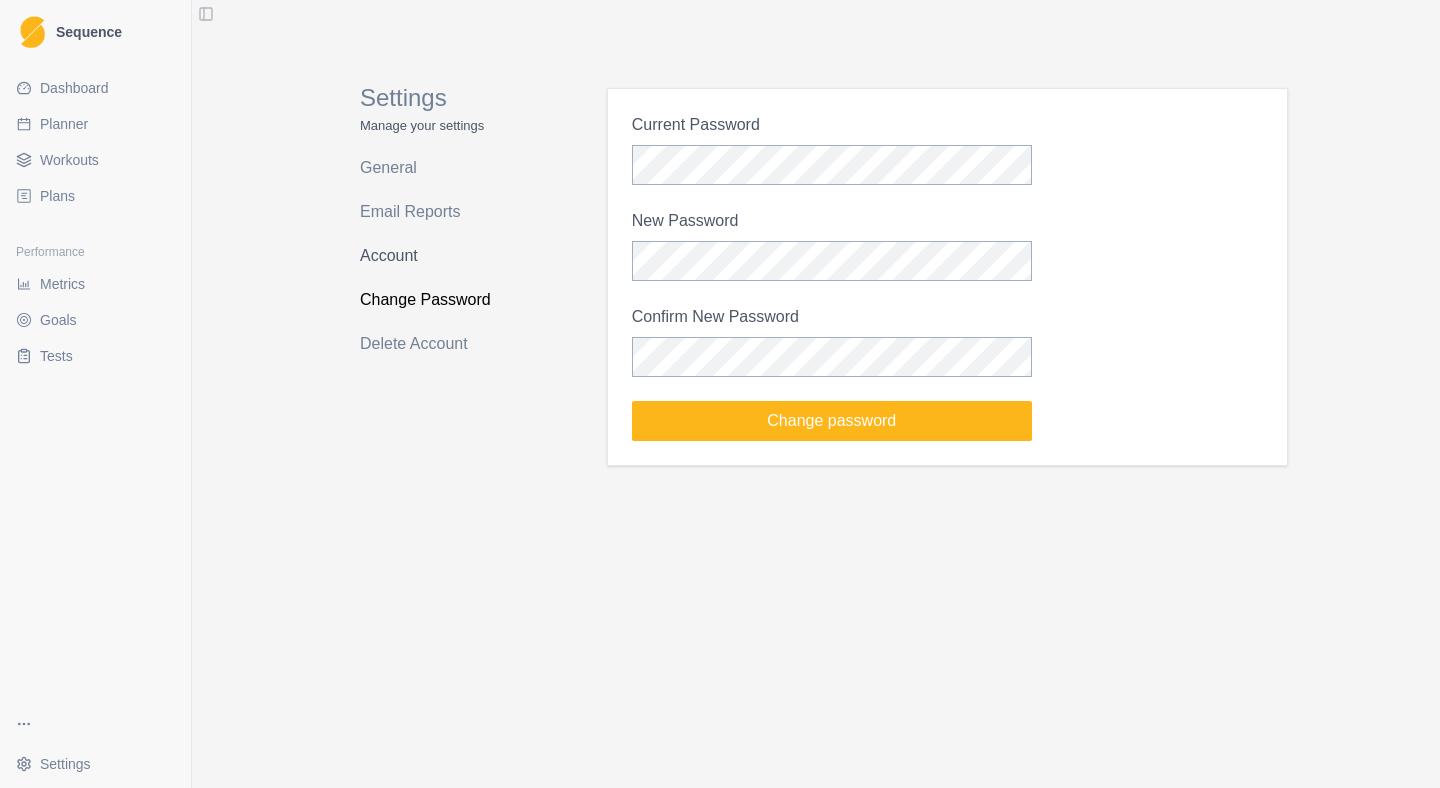 click on "Account" at bounding box center (439, 256) 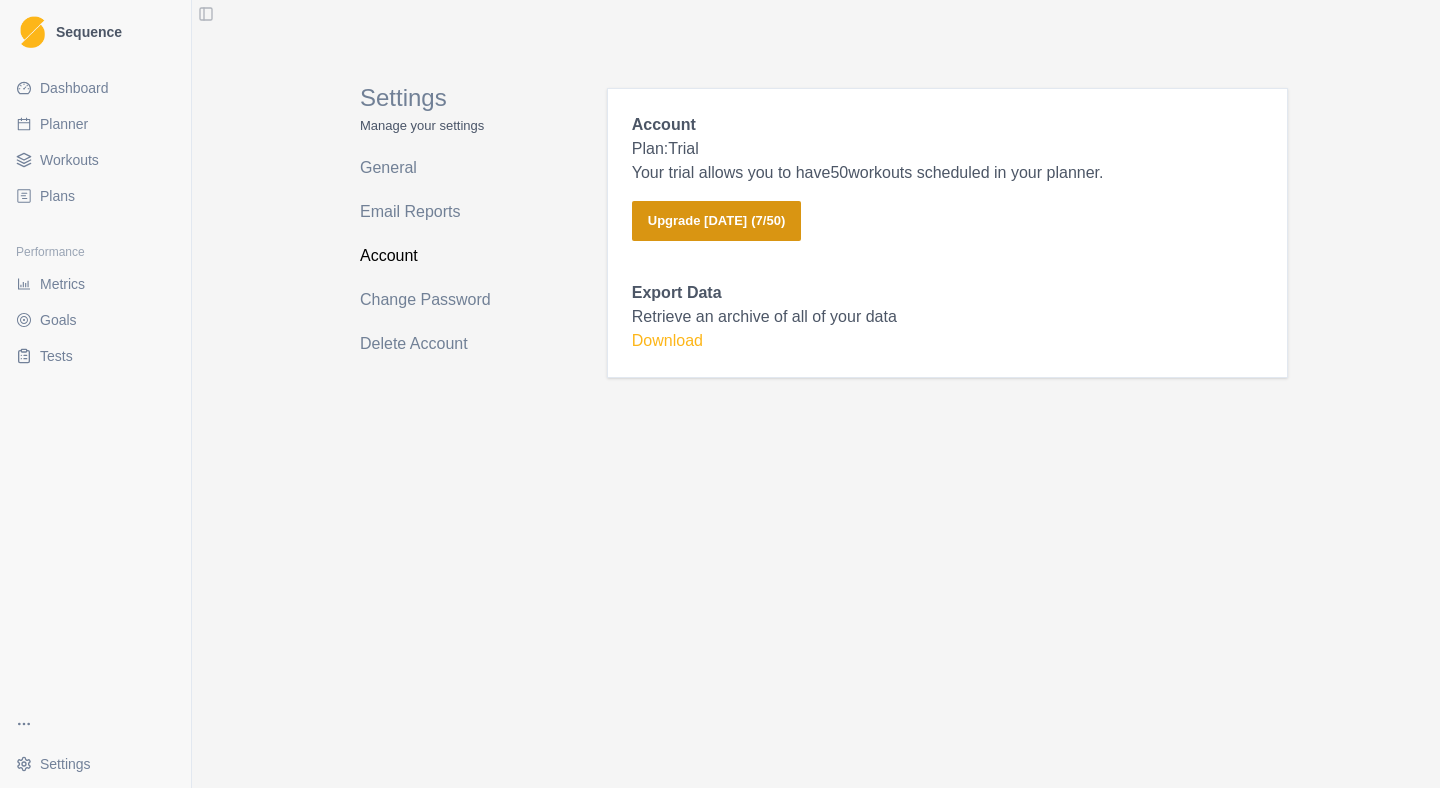 click on "Upgrade [DATE] ( 7 / 50 )" at bounding box center (716, 221) 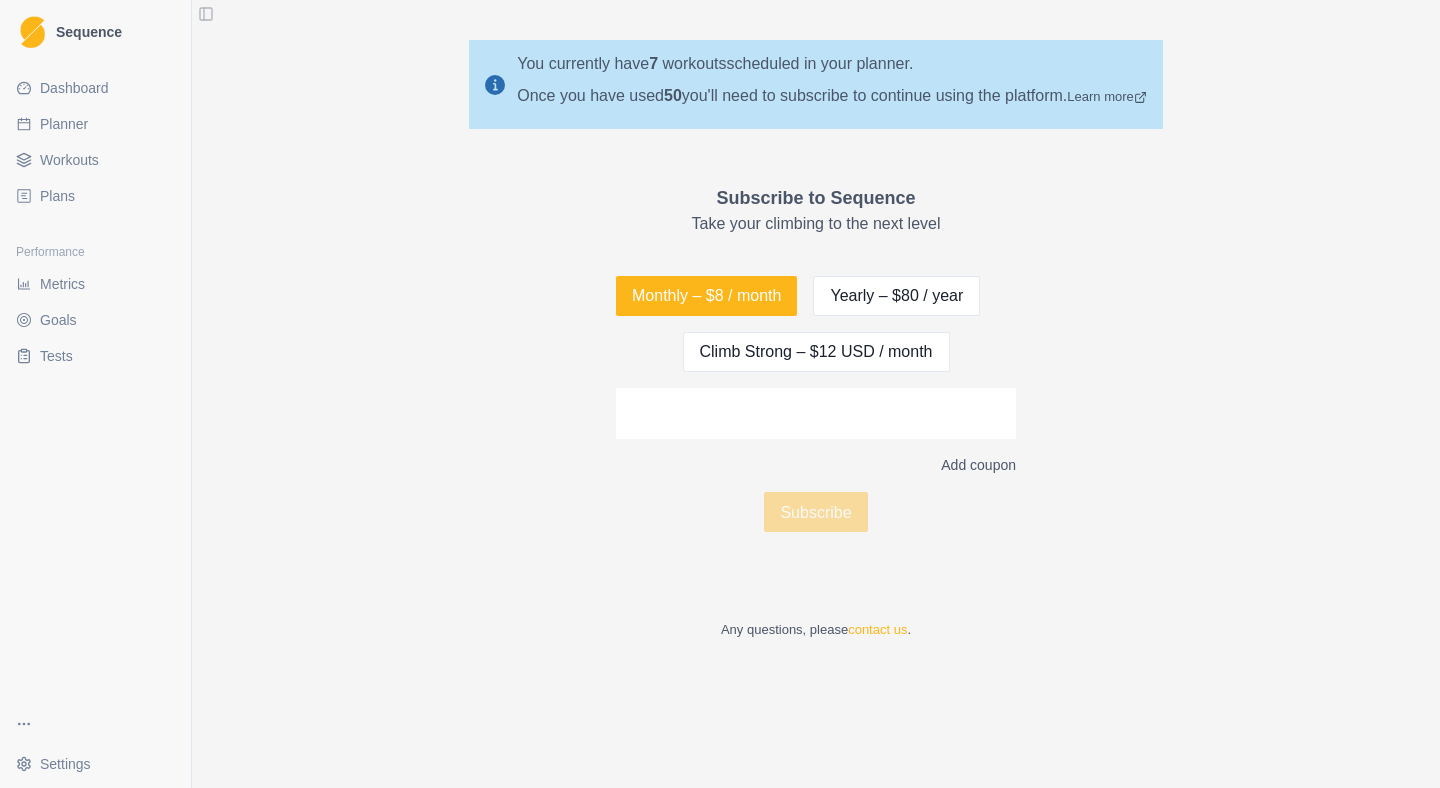 click on "Dashboard" at bounding box center [74, 88] 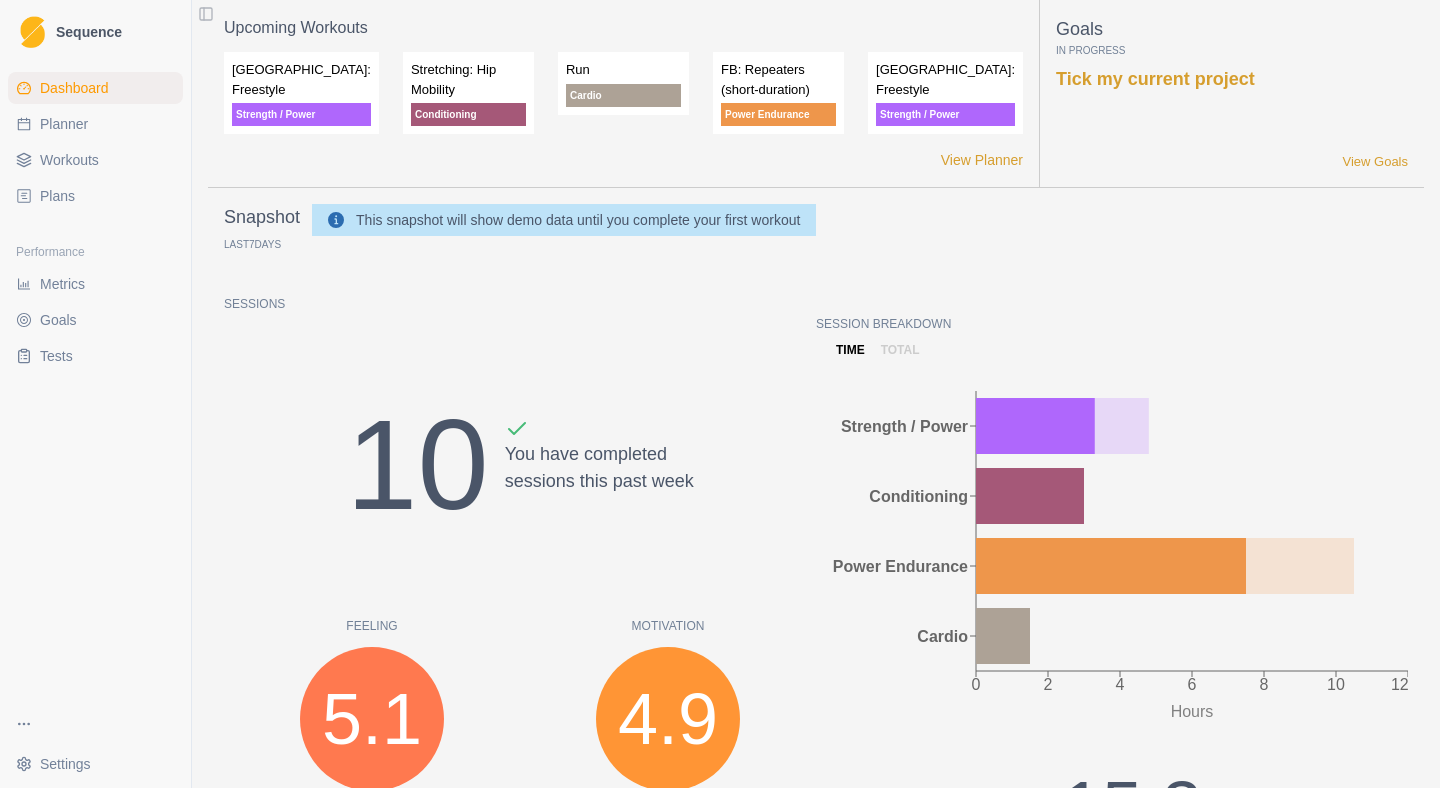 click on "Sequence Dashboard Planner Workouts Plans Performance Metrics Goals Tests Settings Toggle Sidebar Upcoming Workouts [GEOGRAPHIC_DATA]: Freestyle Strength / Power Stretching: Hip Mobility Conditioning Run Cardio FB: Repeaters (short-duration) Power Endurance Boulder: Freestyle Strength / Power View Planner Goals In Progress Tick my current project View Goals Snapshot Last  7  Days This snapshot will show demo data until you complete your first workout Sessions 10 You have completed     sessions this past week Feeling 5.1 Felt Score +0.6  from last week Motivation 4.9 Motivation Score +0.4  from last week Performance 4.4 Performance Score -0.6  from last week RPE 5.1 RPE Score +0.9  from last week Session Breakdown time total 0 2 4 6 8 10 12 Hours Strength / Power Conditioning Power Endurance Cardio 15.3 Hours -0.2  from last week 0 Days on Rock 3 Rest days Recent Milestones 4 weeks after using Sequence View Milestones Recent Notes Started using Sequence View Notes heroku-24
Strength / Power" at bounding box center (720, 394) 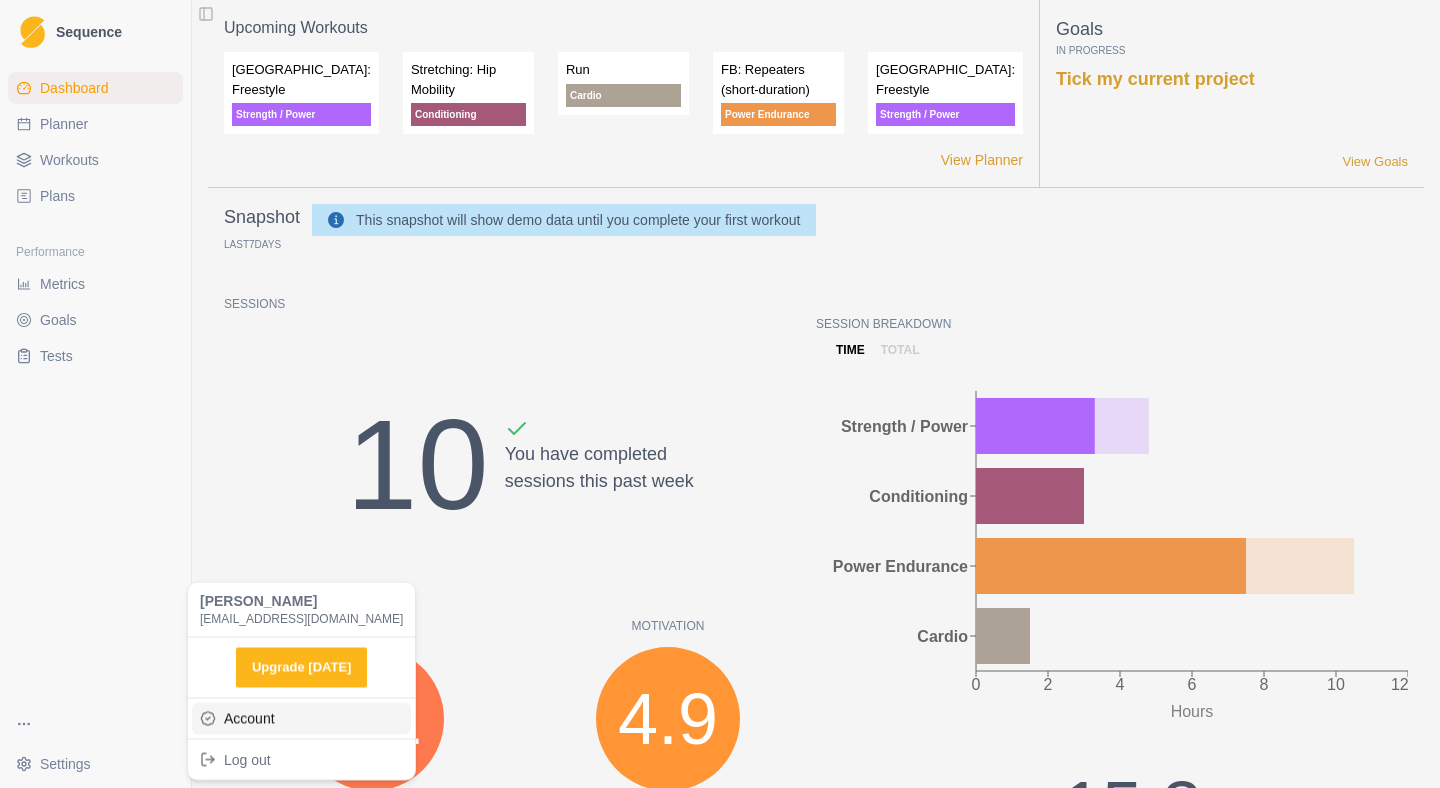 click on "Account" at bounding box center [301, 718] 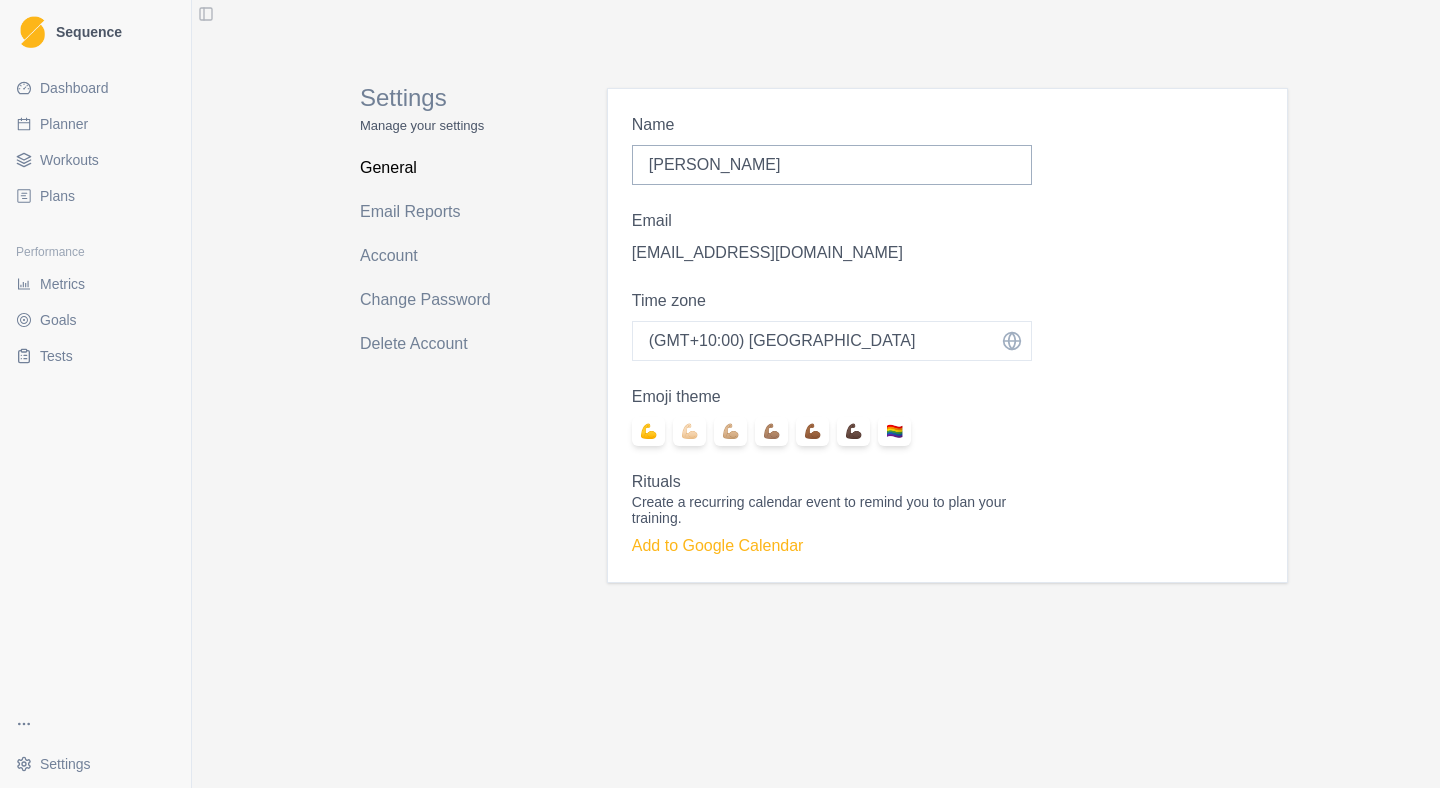 click on "Sequence" at bounding box center (95, 32) 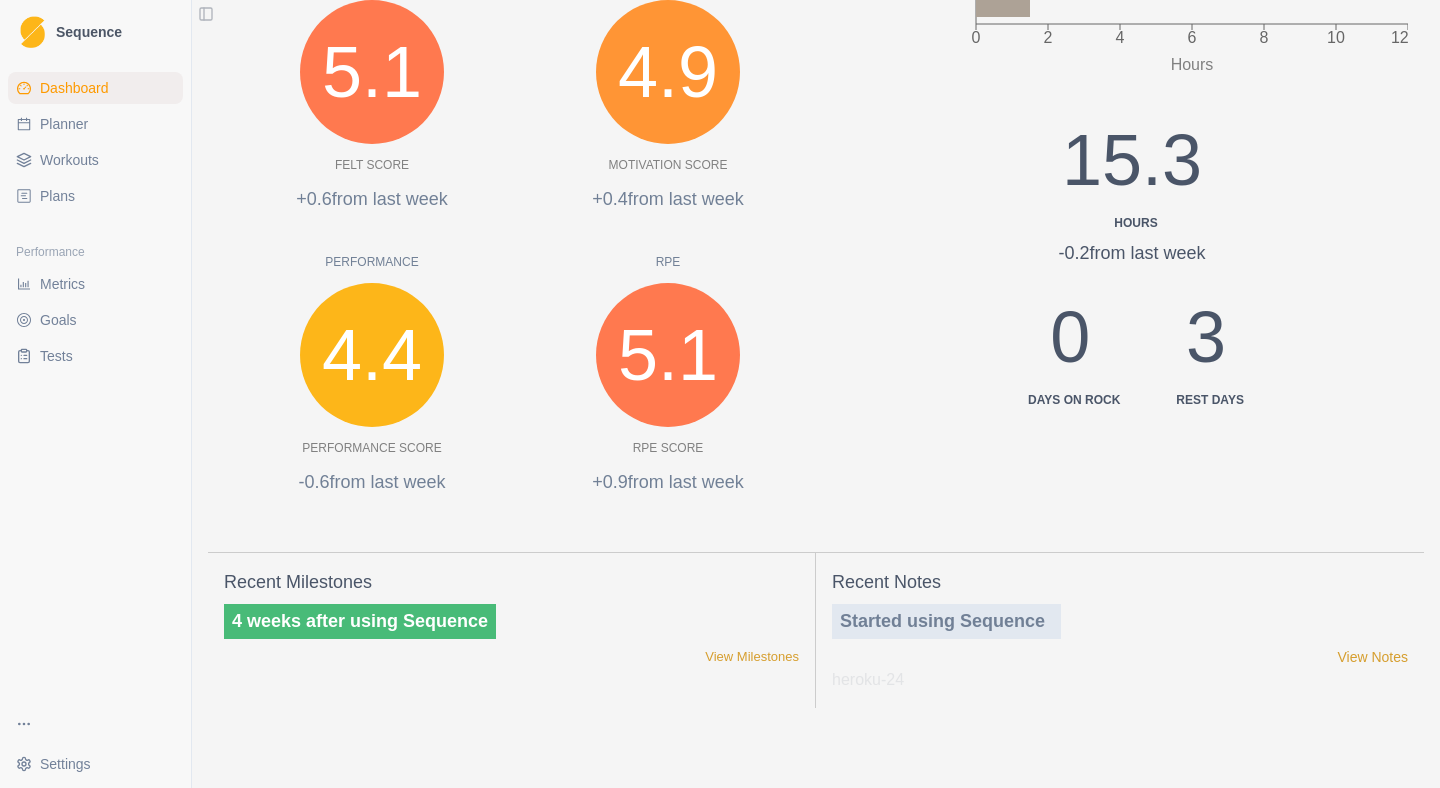 scroll, scrollTop: 0, scrollLeft: 0, axis: both 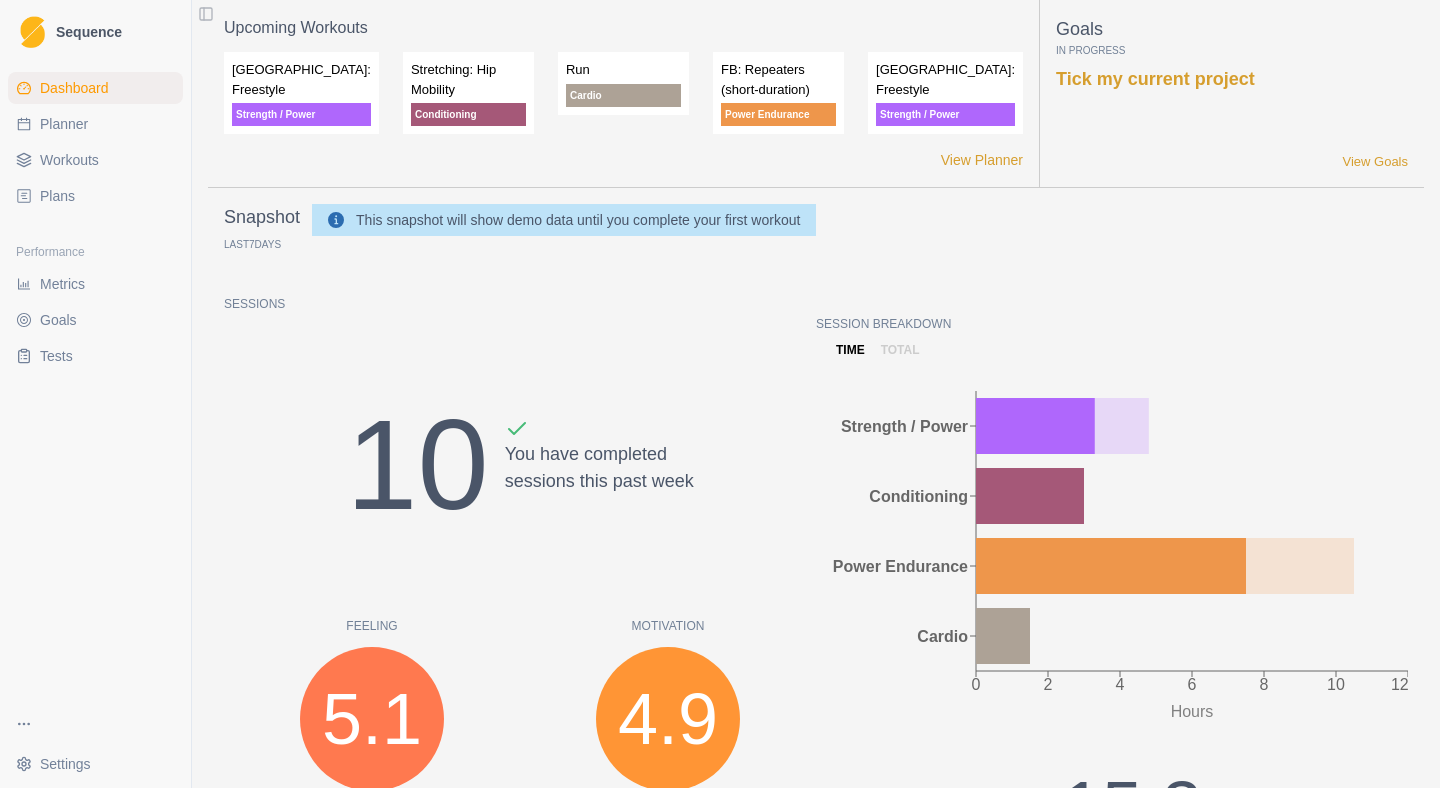 click on "Planner" at bounding box center [64, 124] 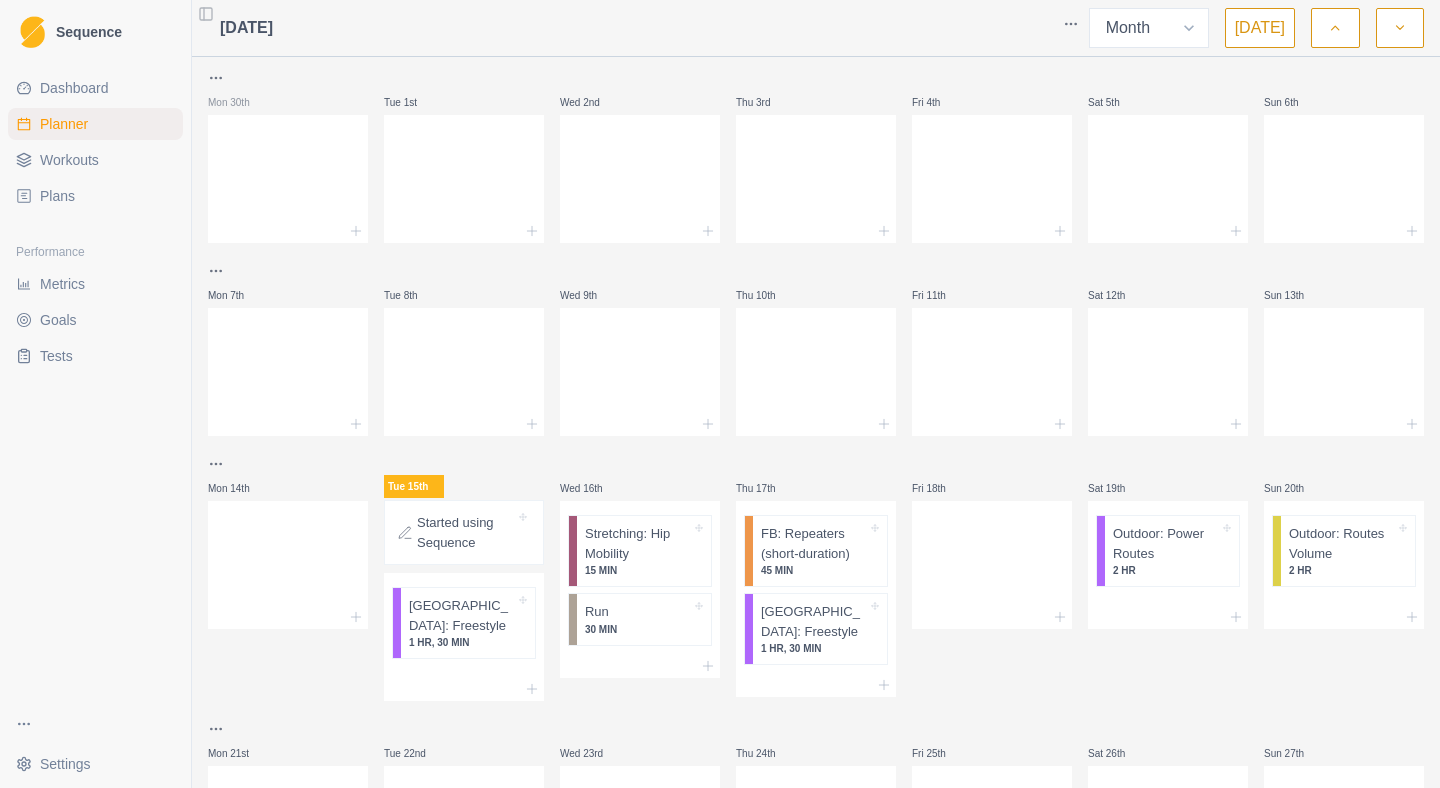 click on "Sequence Dashboard Planner Workouts Plans Performance Metrics Goals Tests Settings Toggle Sidebar [DATE] Week Month [DATE] Mon 30th Tue 1st Wed 2nd Thu 3rd Fri 4th Sat 5th Sun 6th Mon 7th Tue 8th Wed 9th Thu 10th Fri 11th Sat 12th Sun 13th Mon 14th Tue 15th Started using Sequence Boulder: Freestyle 1 HR, 30 MIN Wed 16th Stretching: Hip Mobility 15 MIN Run 30 MIN Thu 17th FB: Repeaters (short-duration) 45 MIN Boulder: Freestyle 1 HR, 30 MIN Fri 18th Sat 19th Outdoor: Power Routes 2 HR Sun 20th Outdoor: Routes Volume 2 HR Mon 21st Tue 22nd Wed 23rd Thu 24th Fri 25th Sat 26th Sun 27th Mon 28th Tue 29th Wed 30th Thu 31st Fri 1st Sat 2nd Sun 3rd
Strength / Power
Press space bar to start a drag.
When dragging you can use the arrow keys to move the item around and escape to cancel.
Some screen readers may require you to be in focus mode or to use your pass through key" at bounding box center [720, 394] 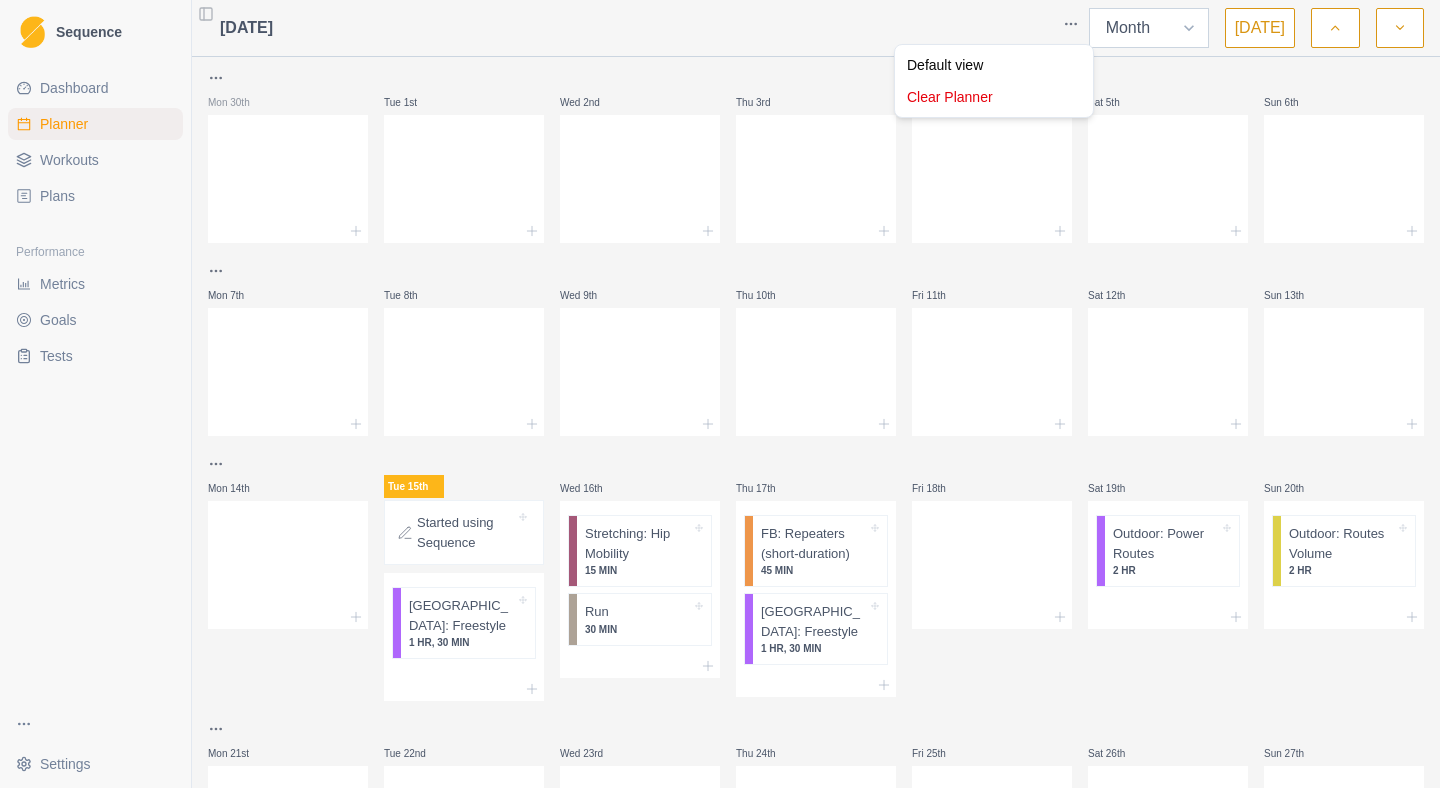 click on "Sequence Dashboard Planner Workouts Plans Performance Metrics Goals Tests Settings Toggle Sidebar [DATE] Week Month [DATE] Mon 30th Tue 1st Wed 2nd Thu 3rd Fri 4th Sat 5th Sun 6th Mon 7th Tue 8th Wed 9th Thu 10th Fri 11th Sat 12th Sun 13th Mon 14th Tue 15th Started using Sequence Boulder: Freestyle 1 HR, 30 MIN Wed 16th Stretching: Hip Mobility 15 MIN Run 30 MIN Thu 17th FB: Repeaters (short-duration) 45 MIN Boulder: Freestyle 1 HR, 30 MIN Fri 18th Sat 19th Outdoor: Power Routes 2 HR Sun 20th Outdoor: Routes Volume 2 HR Mon 21st Tue 22nd Wed 23rd Thu 24th Fri 25th Sat 26th Sun 27th Mon 28th Tue 29th Wed 30th Thu 31st Fri 1st Sat 2nd Sun 3rd
Strength / Power
Press space bar to start a drag.
When dragging you can use the arrow keys to move the item around and escape to cancel.
Some screen readers may require you to be in focus mode or to use your pass through key
Default view Clear Planner" at bounding box center [720, 394] 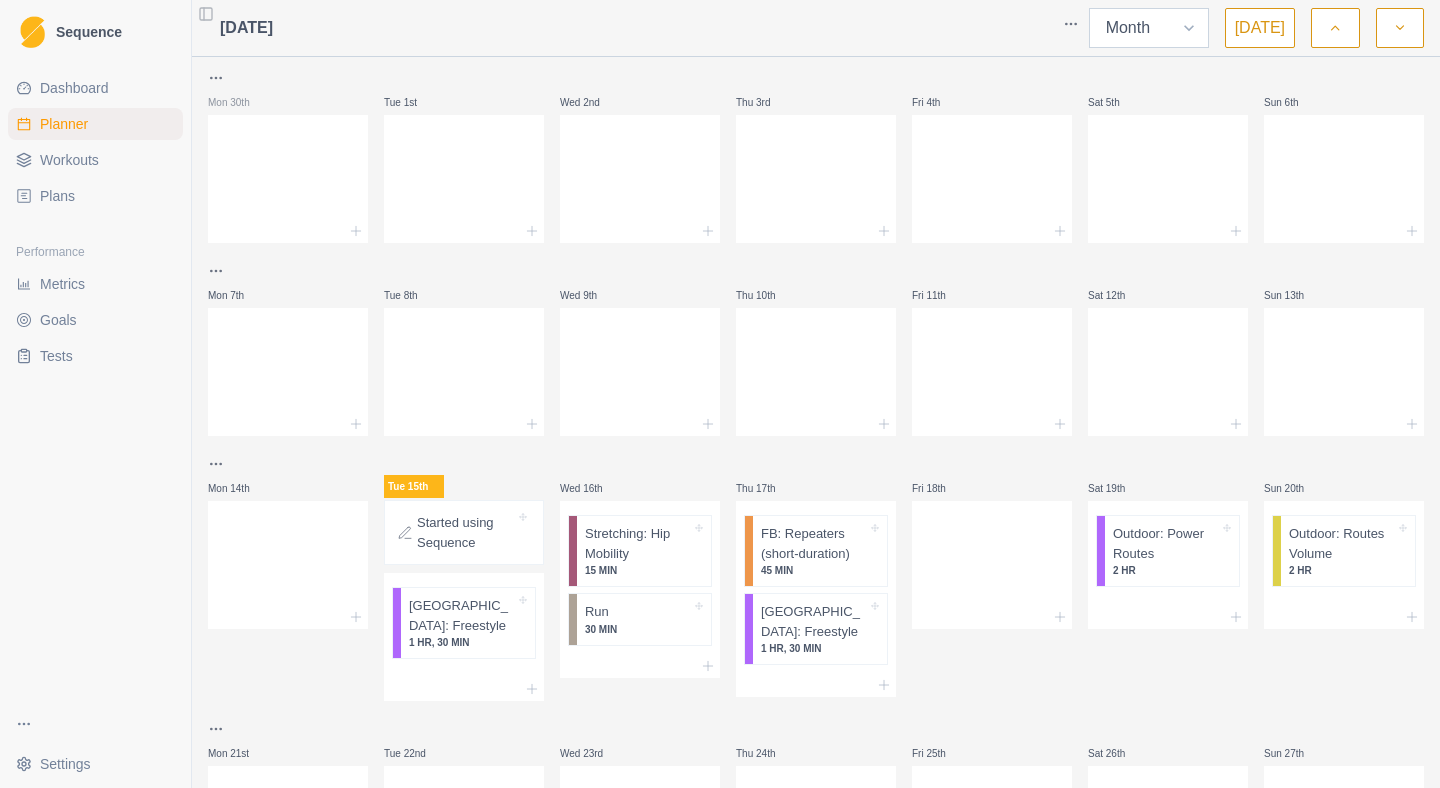 click on "Week Month" at bounding box center [1149, 28] 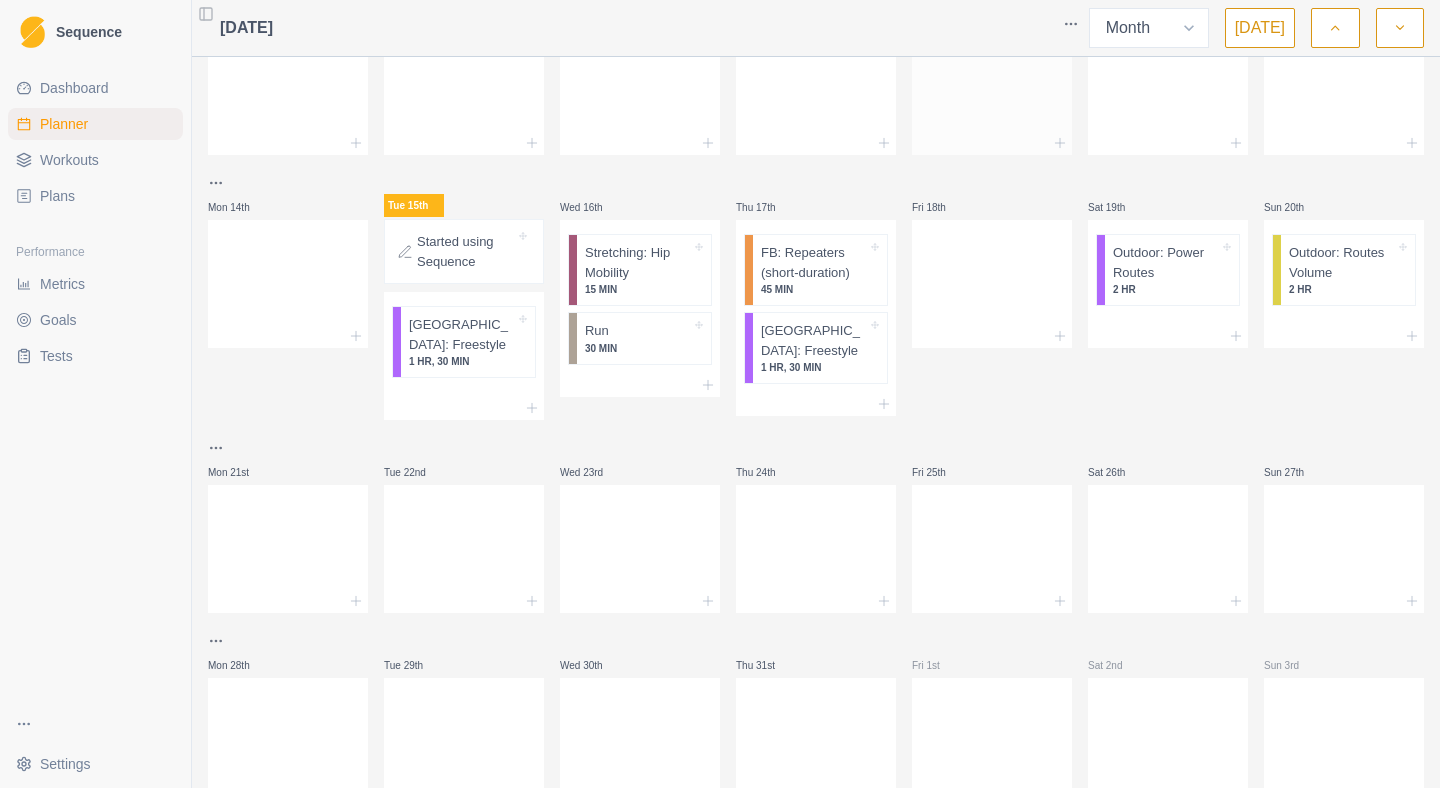 scroll, scrollTop: 355, scrollLeft: 0, axis: vertical 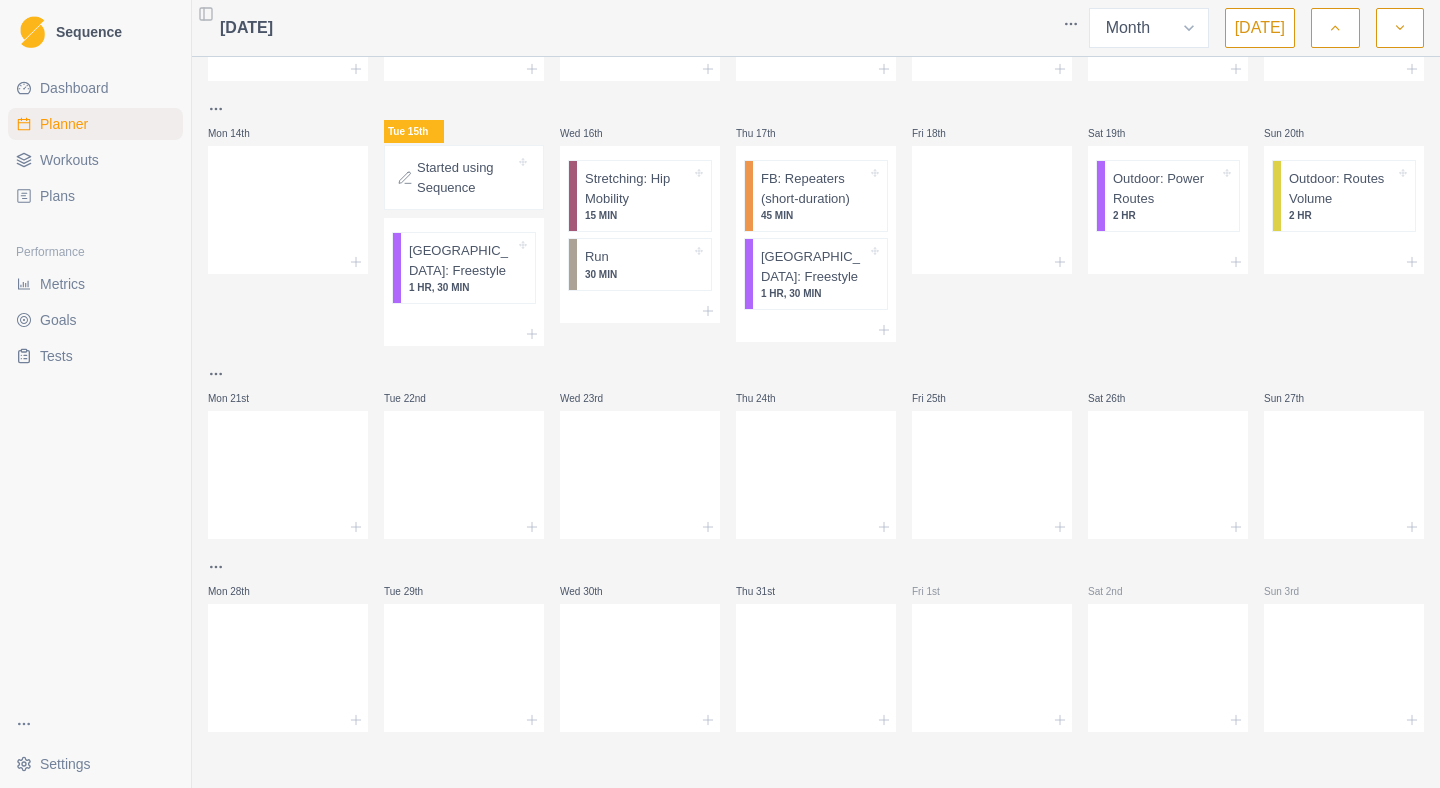 click on "Metrics" at bounding box center (62, 284) 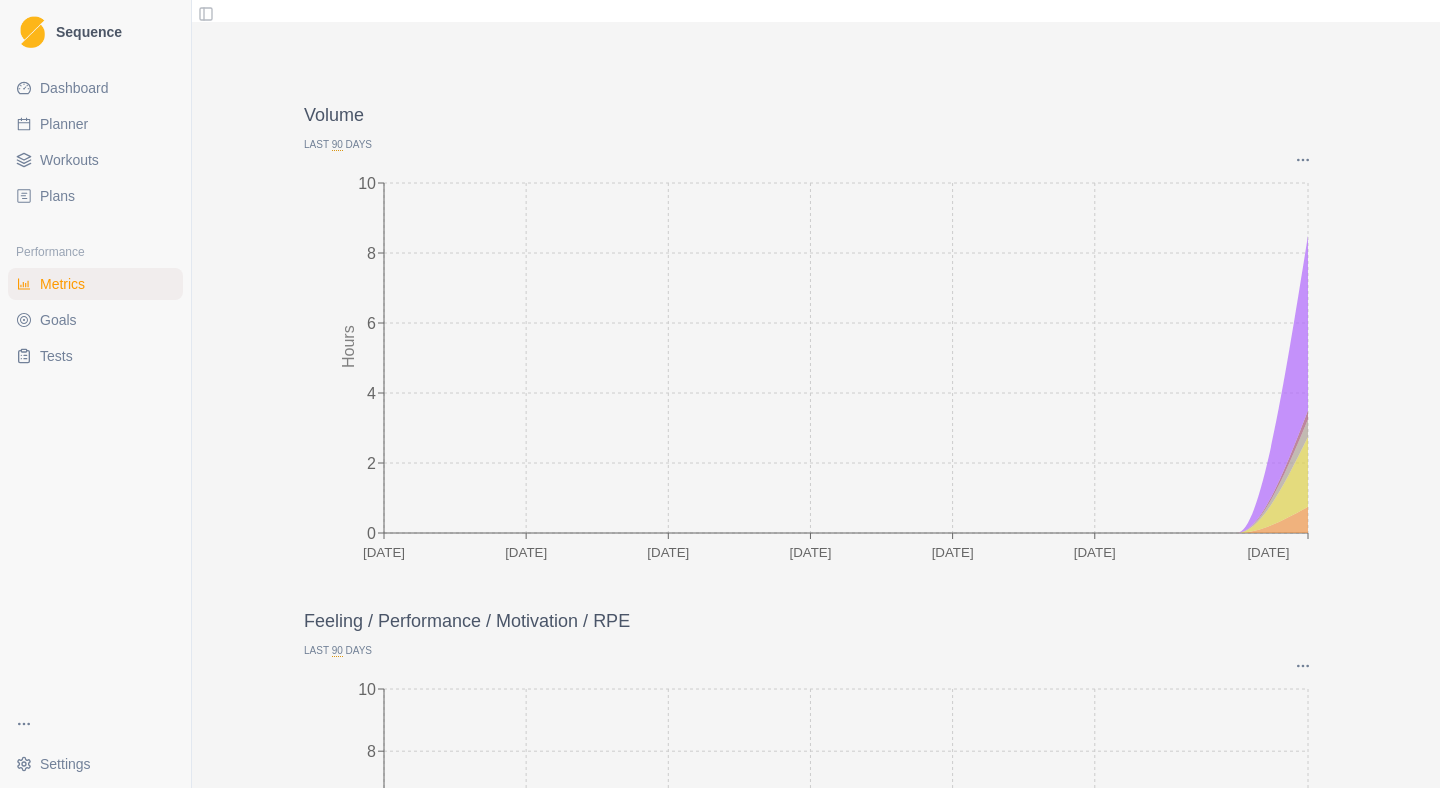 scroll, scrollTop: 0, scrollLeft: 0, axis: both 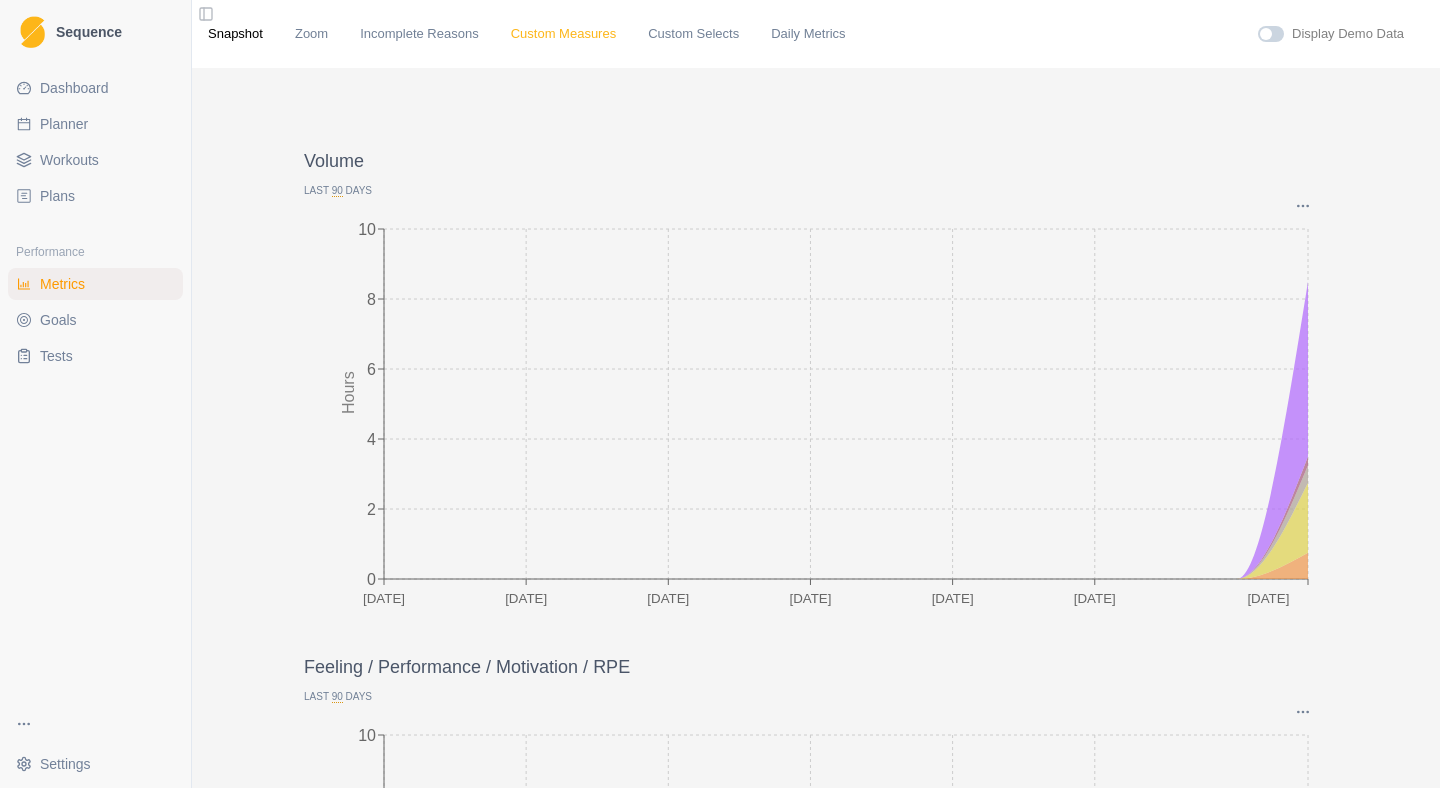 click on "Custom Measures" at bounding box center (563, 34) 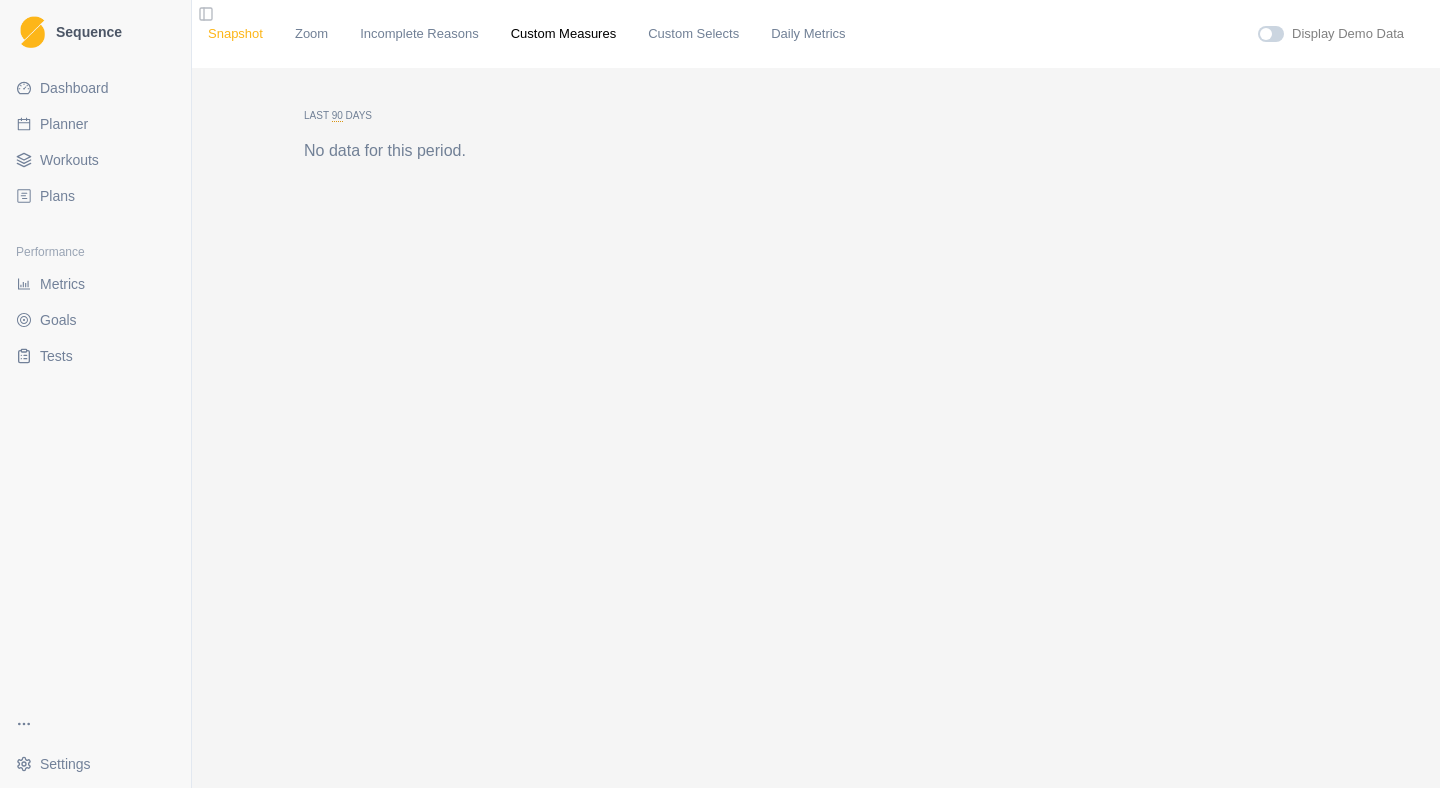 click on "Snapshot" at bounding box center (235, 34) 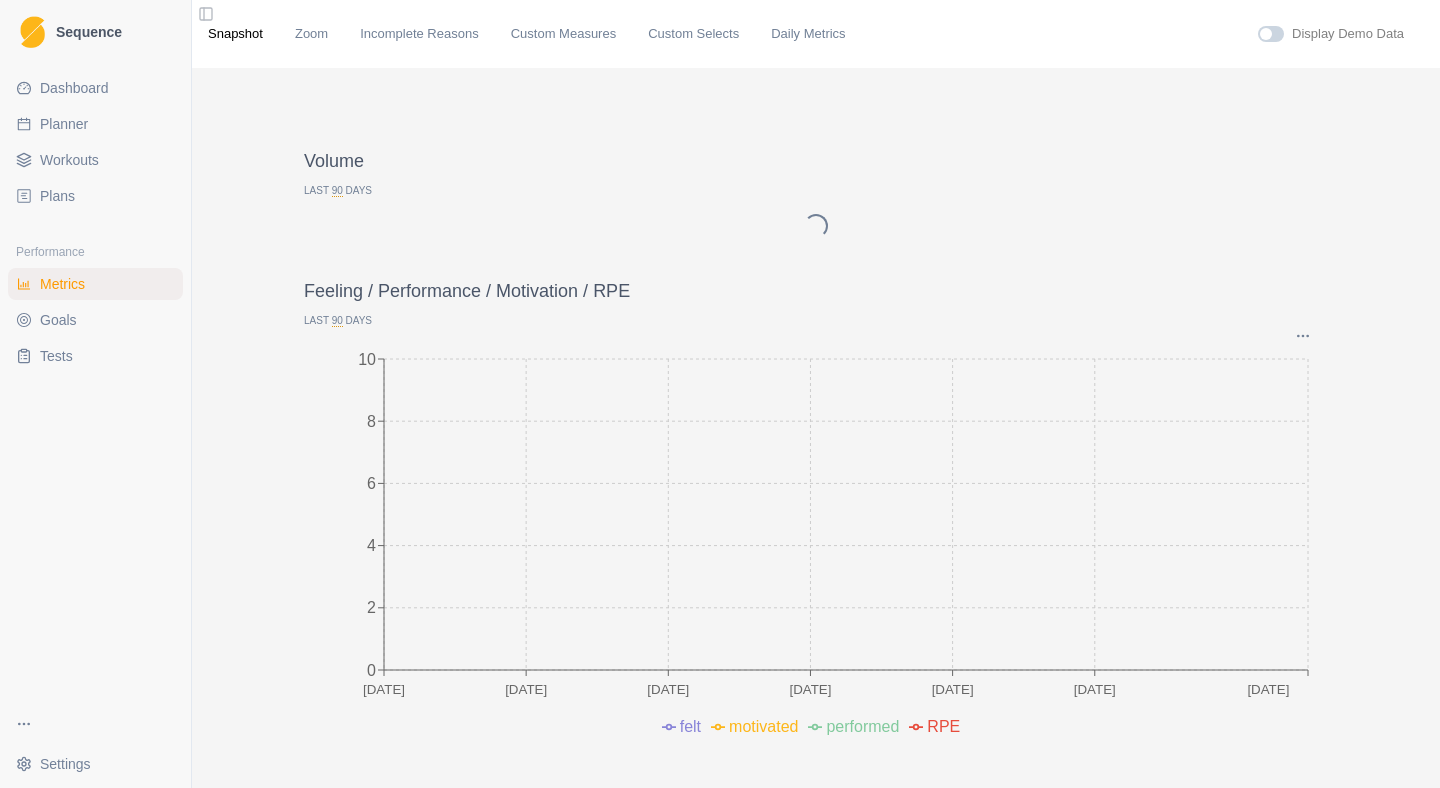 click at bounding box center [191, 394] 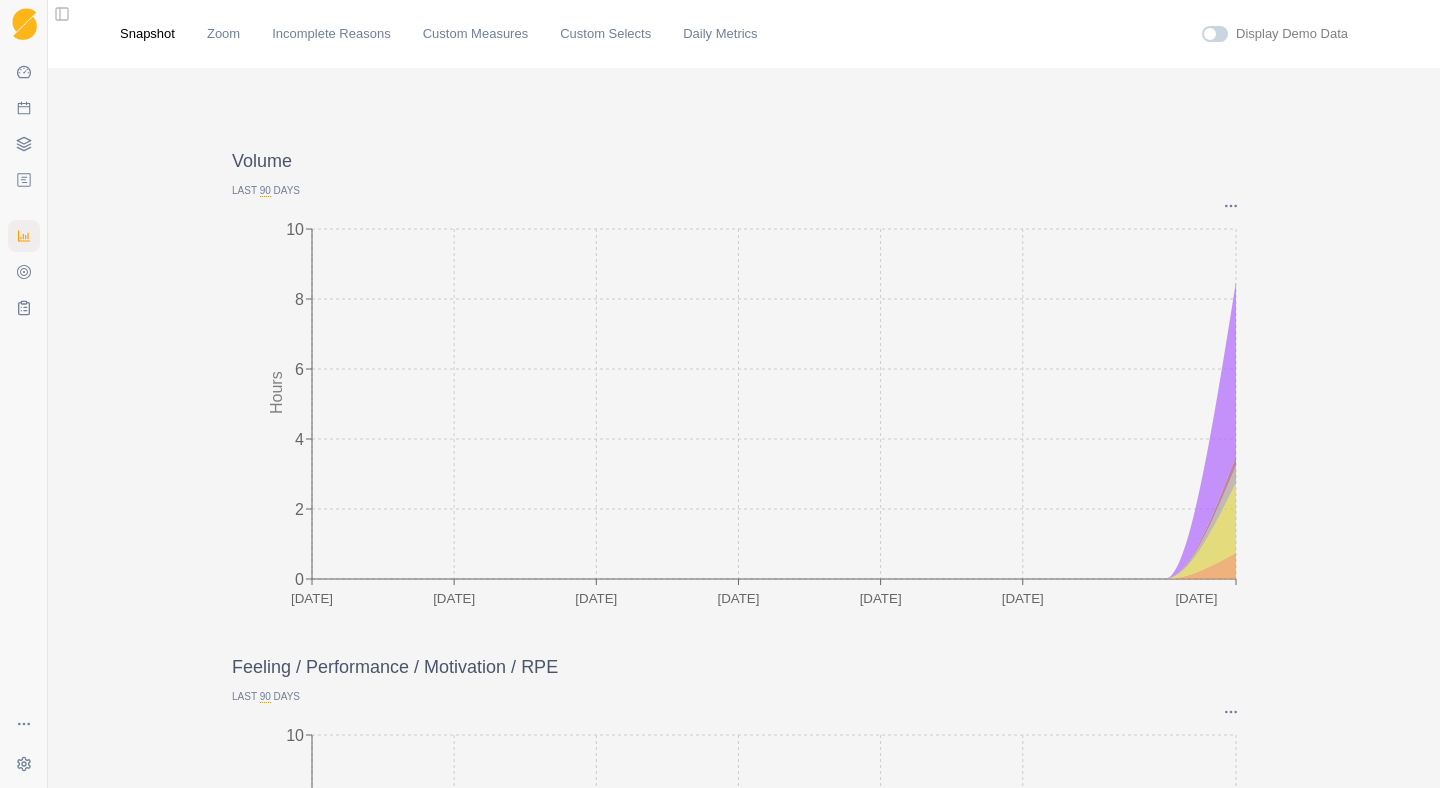 click on "Toggle Sidebar" at bounding box center (62, 14) 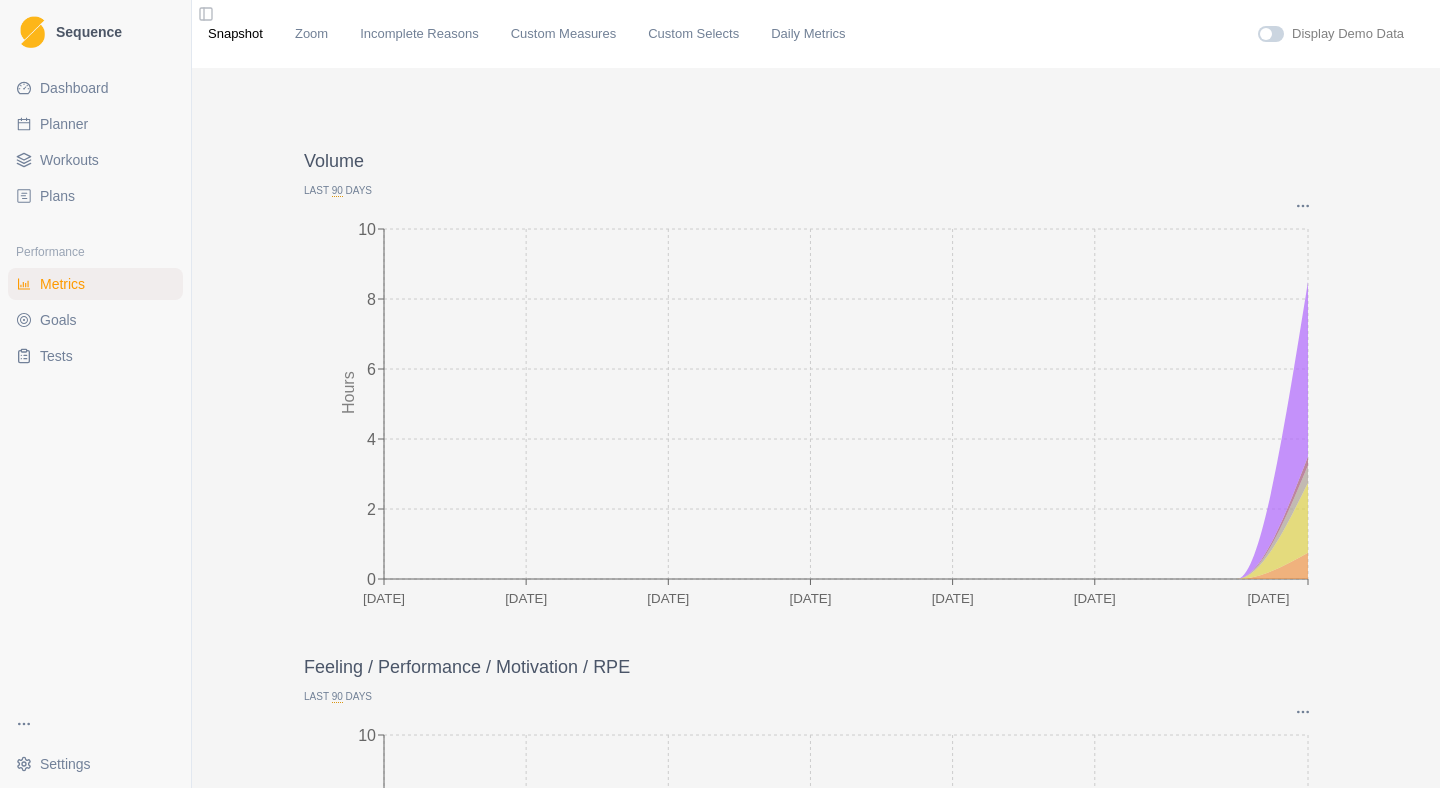 click on "Sequence Dashboard Planner Workouts Plans Performance Metrics Goals Tests Settings Toggle Sidebar Snapshot Zoom Incomplete Reasons Custom Measures Custom Selects Daily Metrics Display Demo Data Volume Last   90   Days Graph Options Milestones Incomplete / Missed Future [DATE] Apr [DATE] [DATE] Jun [DATE] [DATE] 0 2 4 6 8 10 Hours Feeling / Performance / Motivation / RPE Last   90   Days Graph Options Milestones [DATE] Apr [DATE] [DATE] Jun [DATE] [DATE] 0 2 4 6 8 10 felt motivated performed RPE Days on Rock / Rest days Last   90   Days Graph Options Milestones [DATE] Apr [DATE] [DATE] Jun [DATE] [DATE] 0 1 2 3 4 5 6 7 Days Days on rock Rest days Total Days on Rock Last   90   Days 0 Total Days on Rock Workouts by Category Last   90   Days time total 0 0.5 1 1.5 Hours Strength / Power Strength / Power Workload Last   90   Days Graph Options Milestones [DATE] Apr [DATE] [DATE] Jun [DATE] [DATE] 0 1 2 3 4 Workload
0.5 Extras Extras" at bounding box center (720, 394) 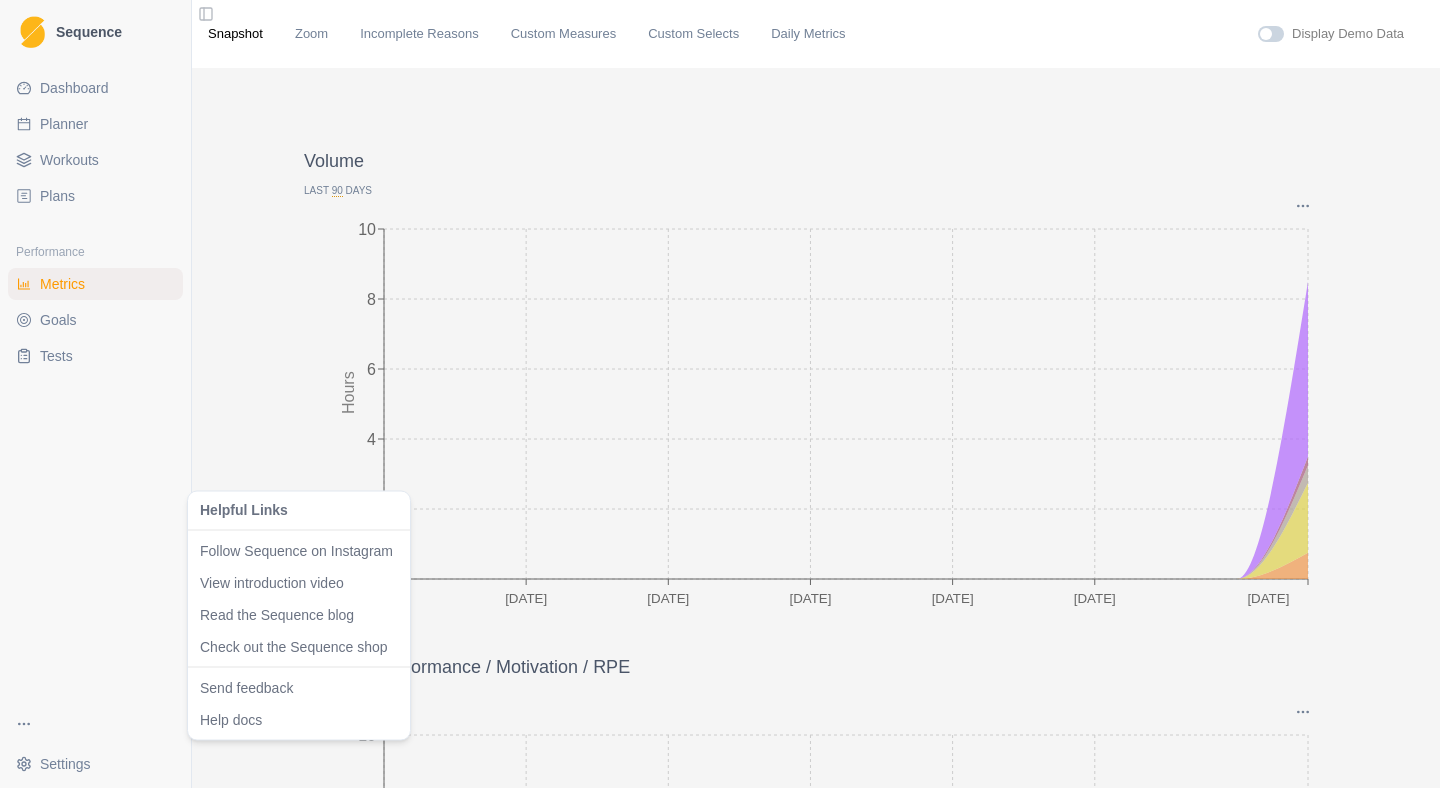 click on "Sequence Dashboard Planner Workouts Plans Performance Metrics Goals Tests Settings Toggle Sidebar Snapshot Zoom Incomplete Reasons Custom Measures Custom Selects Daily Metrics Display Demo Data Volume Last   90   Days Graph Options Milestones Incomplete / Missed Future [DATE] Apr [DATE] [DATE] Jun [DATE] [DATE] 0 2 4 6 8 10 Hours Feeling / Performance / Motivation / RPE Last   90   Days Graph Options Milestones [DATE] Apr [DATE] [DATE] Jun [DATE] [DATE] 0 2 4 6 8 10 felt motivated performed RPE Days on Rock / Rest days Last   90   Days Graph Options Milestones [DATE] Apr [DATE] [DATE] Jun [DATE] [DATE] 0 1 2 3 4 5 6 7 Days Days on rock Rest days Total Days on Rock Last   90   Days 0 Total Days on Rock Workouts by Category Last   90   Days time total 0 0.5 1 1.5 Hours Strength / Power Strength / Power Workload Last   90   Days Graph Options Milestones [DATE] Apr [DATE] [DATE] Jun [DATE] [DATE] 0 1 2 3 4 Workload
0.5 Helpful Links Follow Sequence on Instagram Help docs" at bounding box center [720, 394] 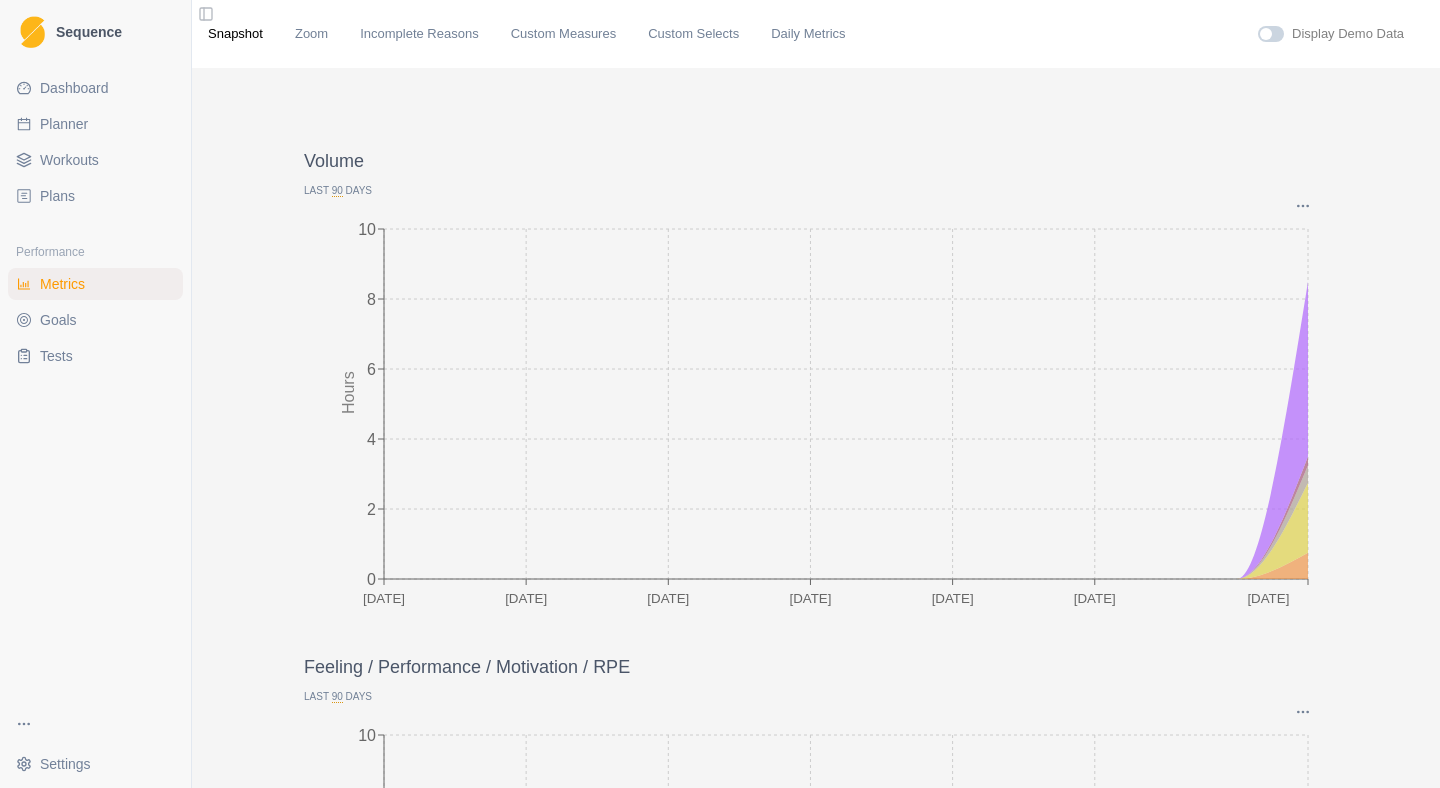 click on "Dashboard" at bounding box center (74, 88) 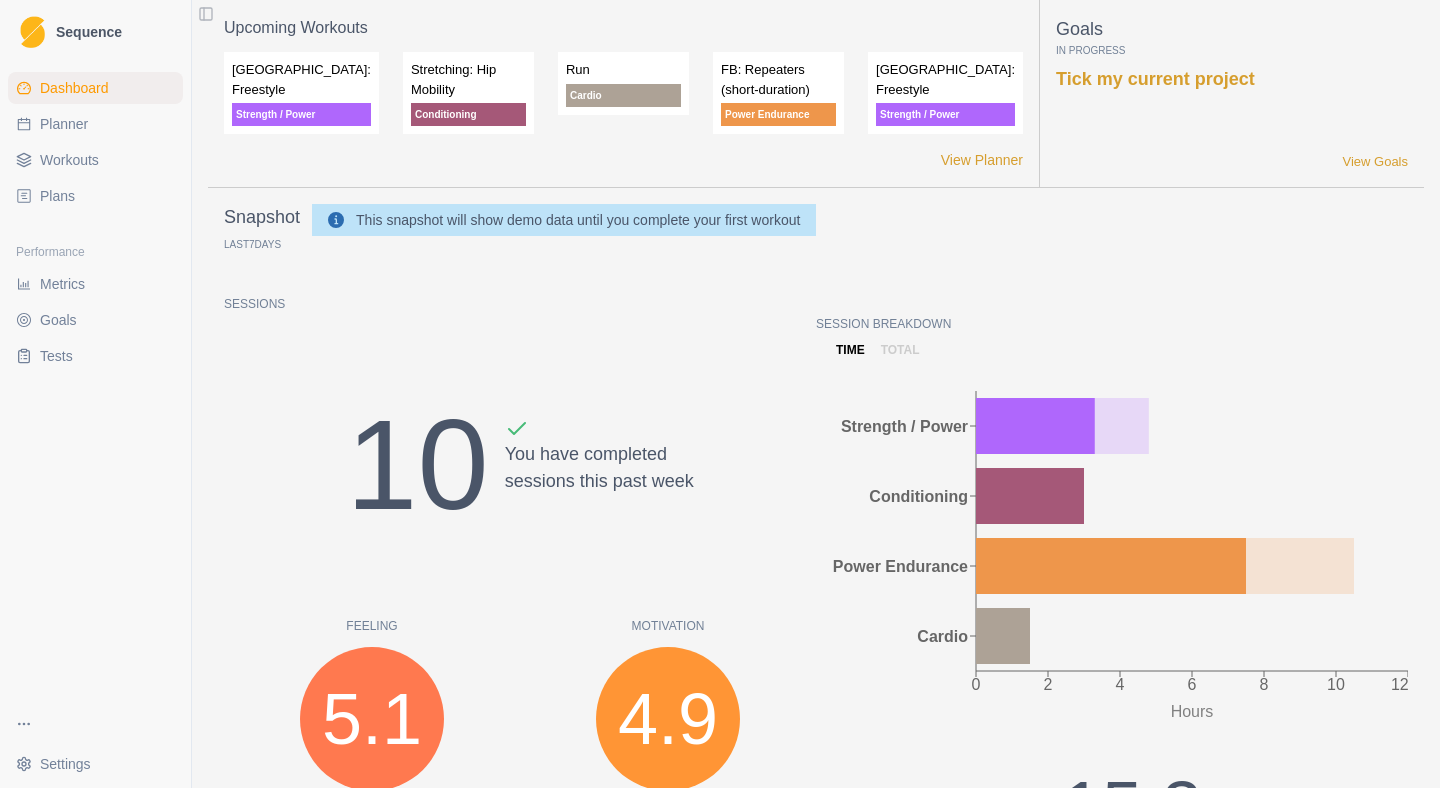 click on "Planner" at bounding box center [64, 124] 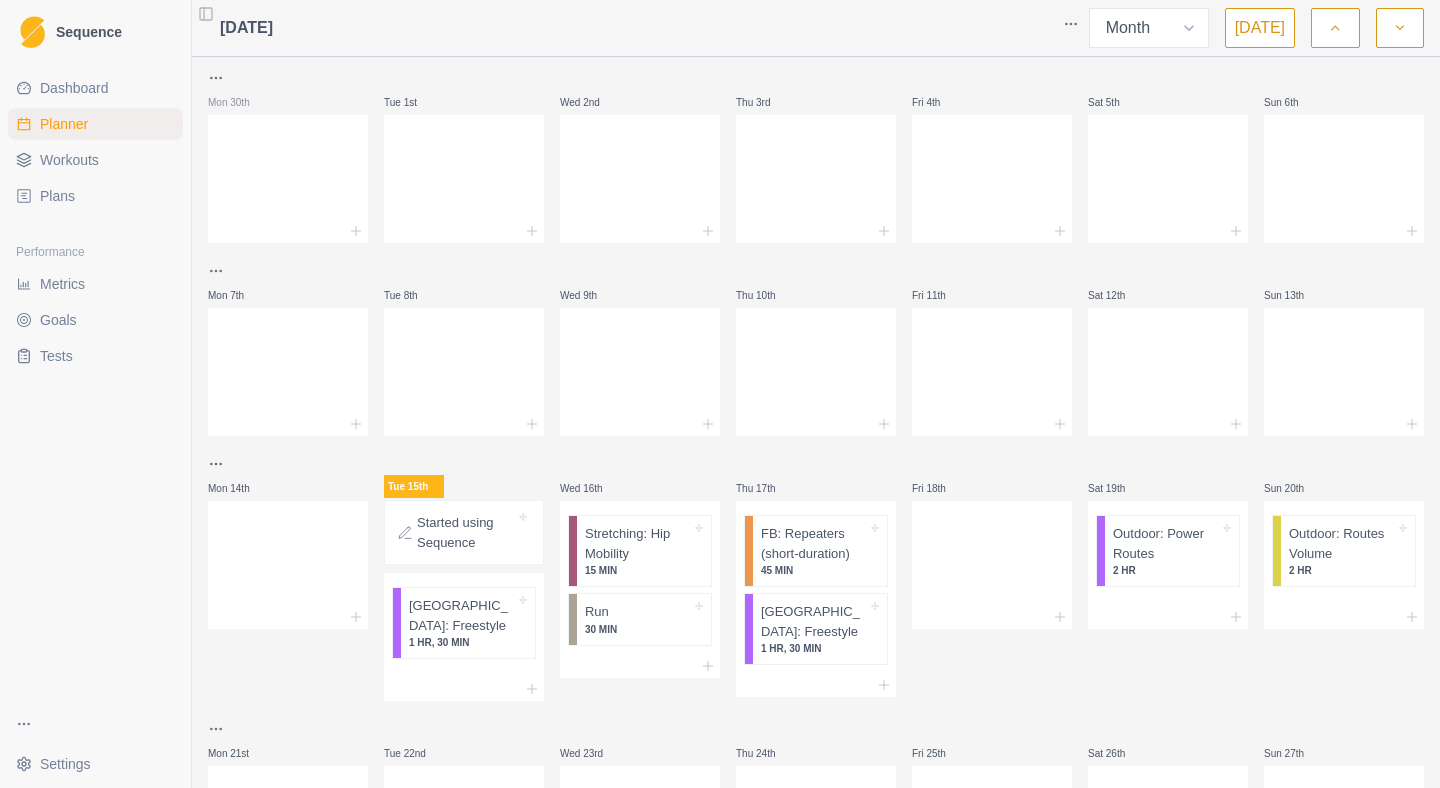 scroll, scrollTop: 113, scrollLeft: 0, axis: vertical 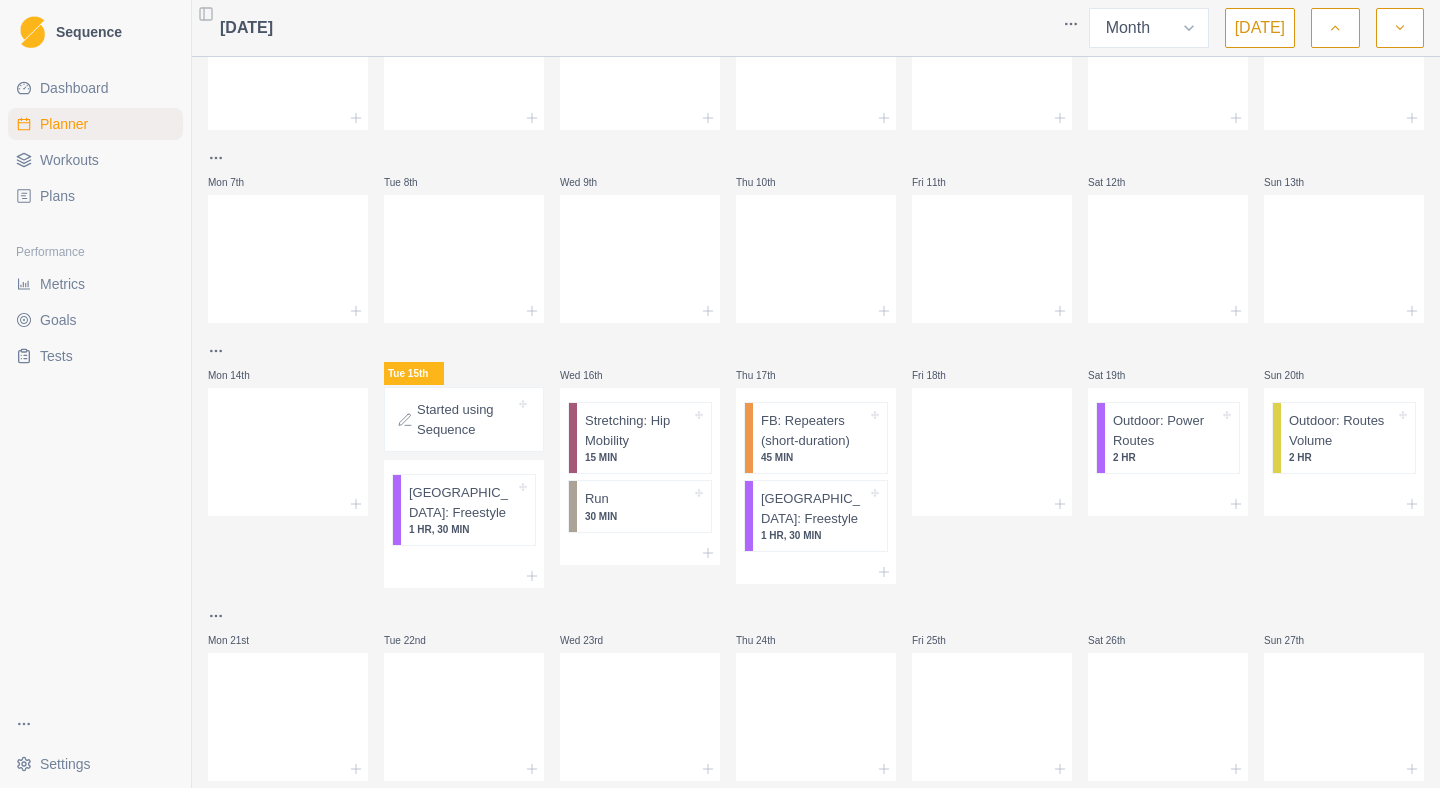 click on "Plans" at bounding box center (95, 196) 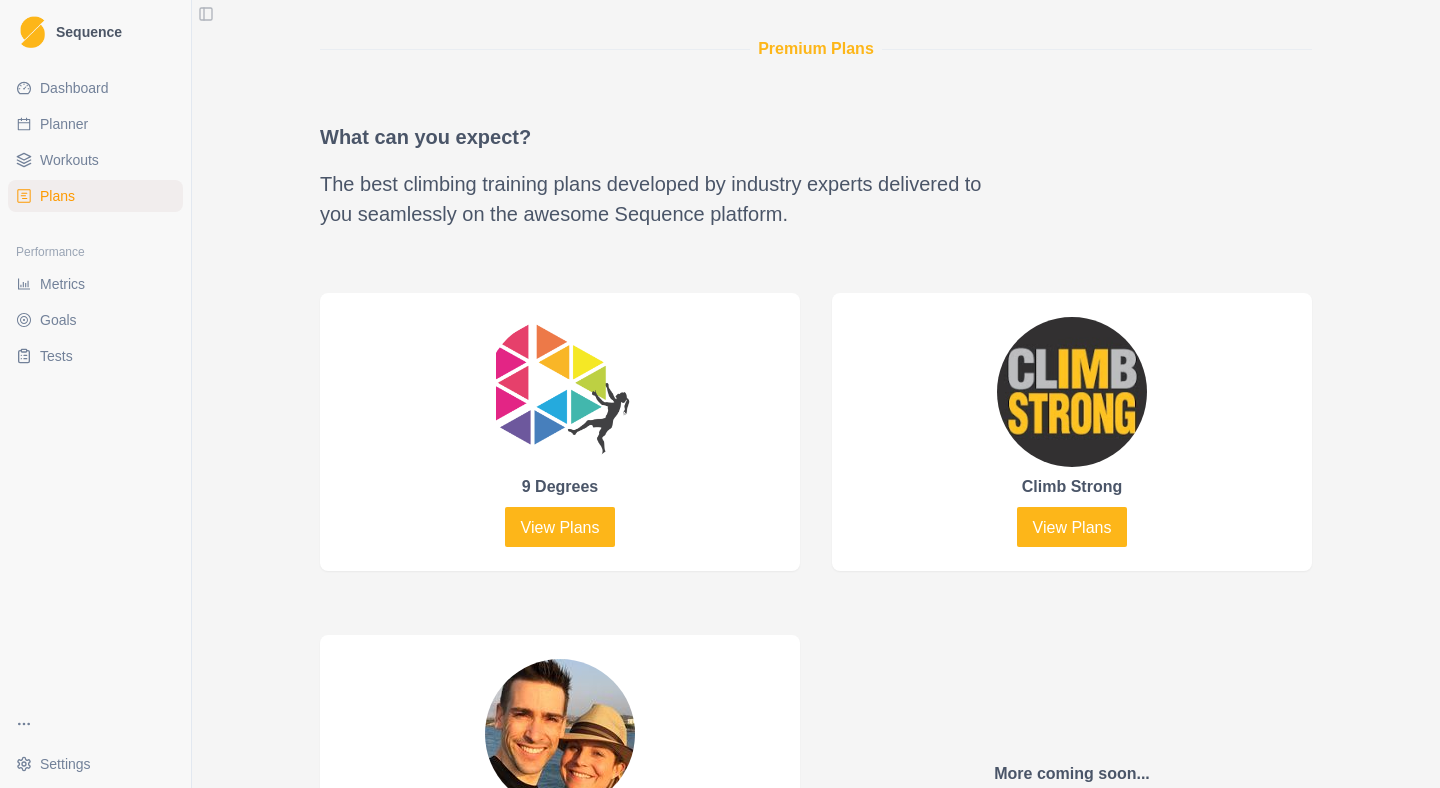 scroll, scrollTop: 813, scrollLeft: 0, axis: vertical 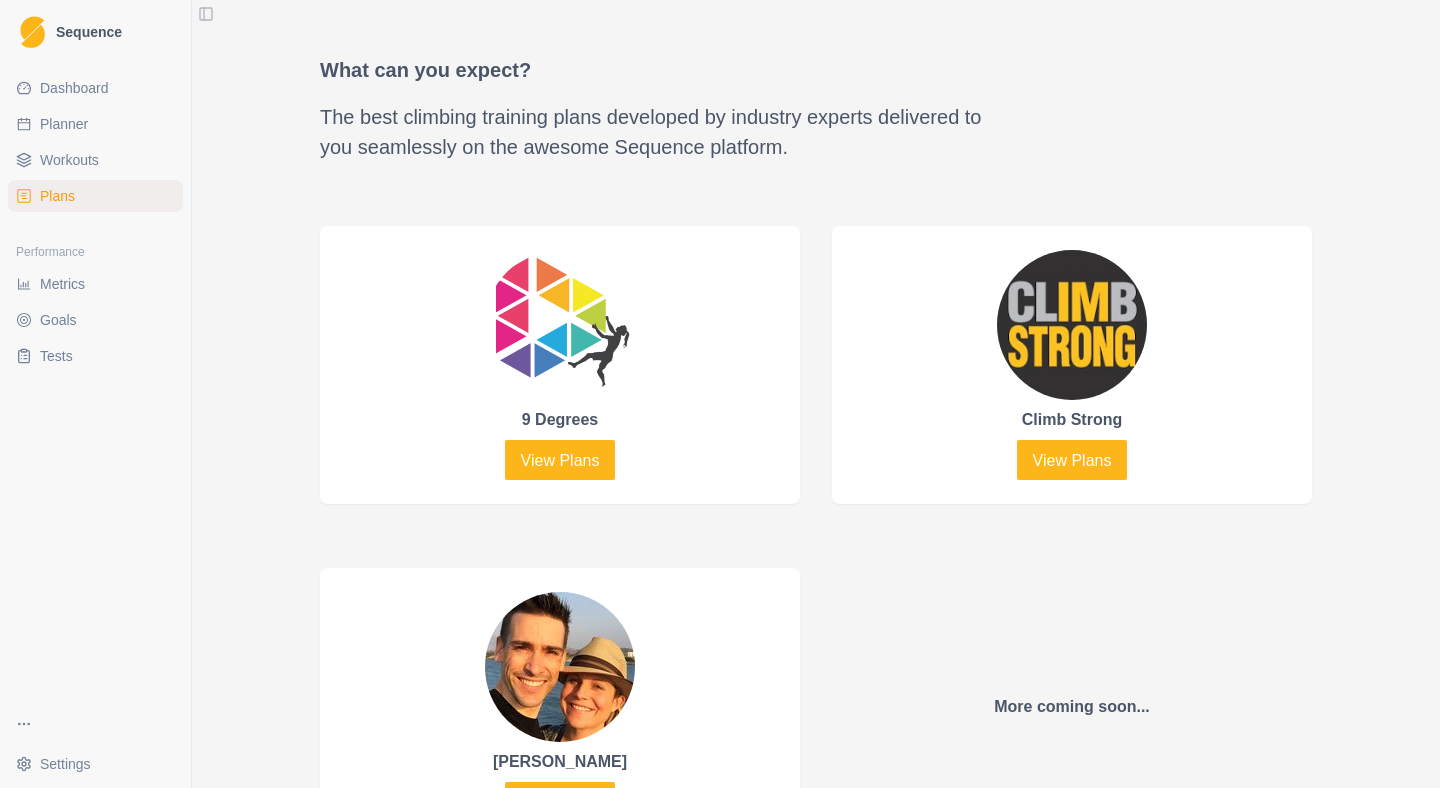 click at bounding box center (560, 325) 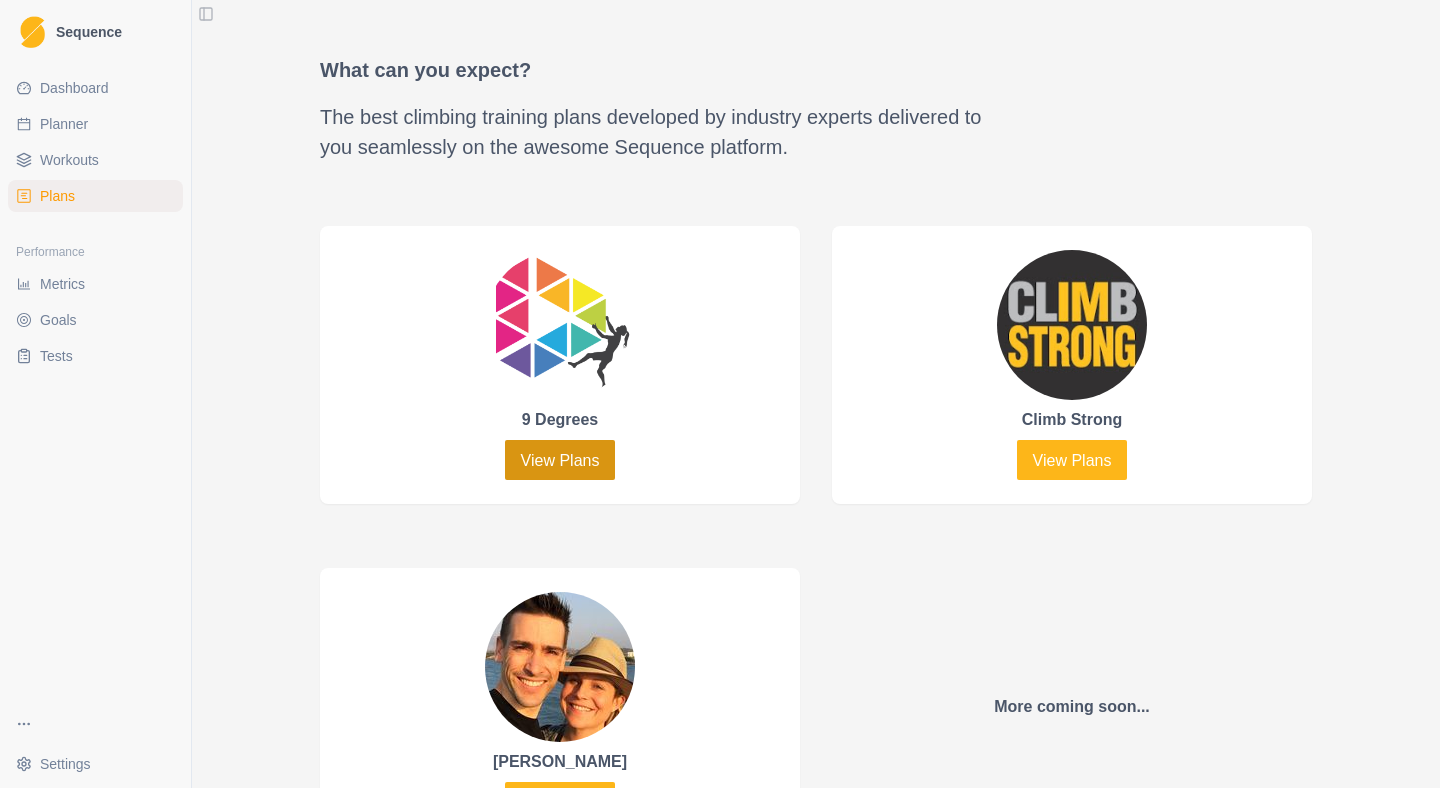 click on "View Plans" at bounding box center [560, 460] 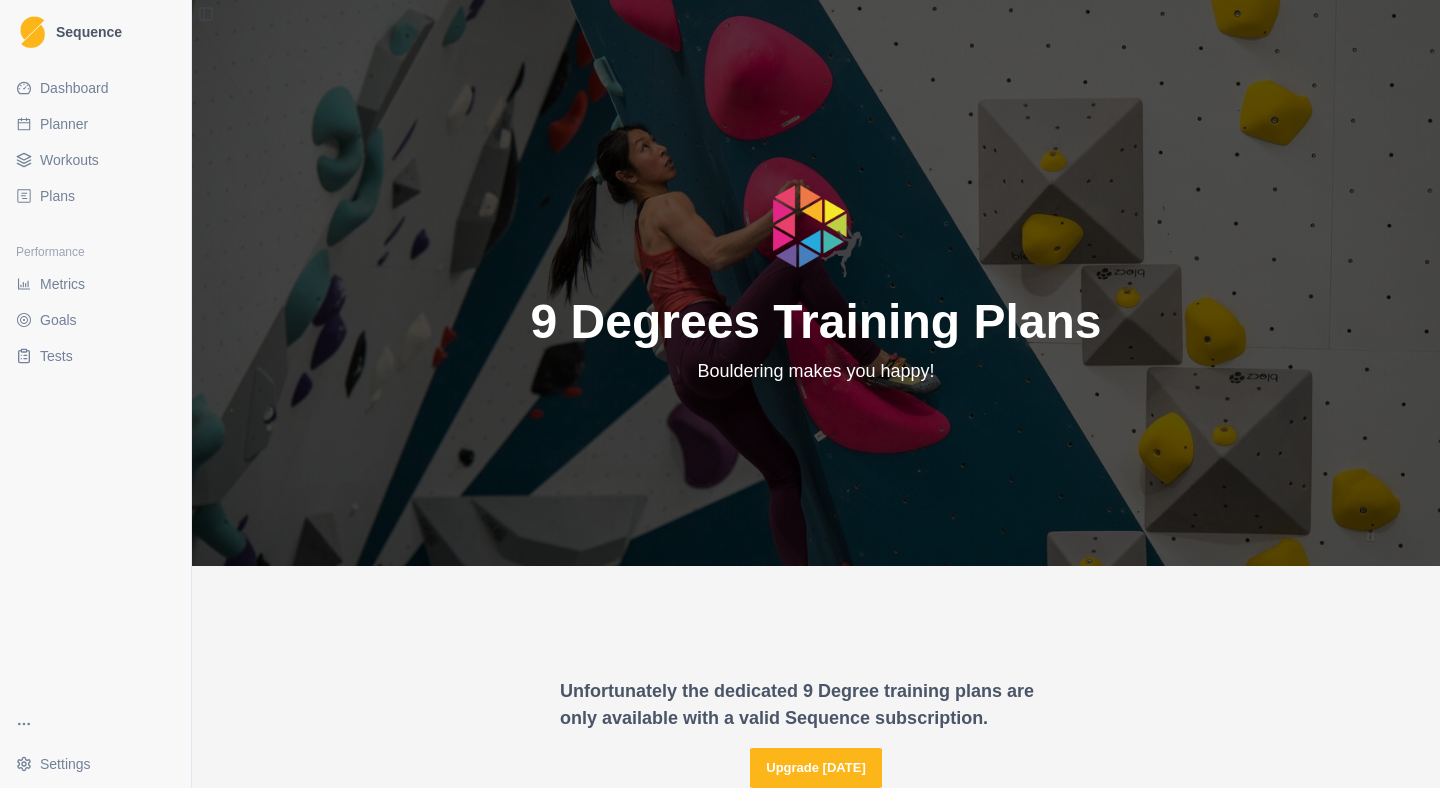 scroll, scrollTop: 0, scrollLeft: 0, axis: both 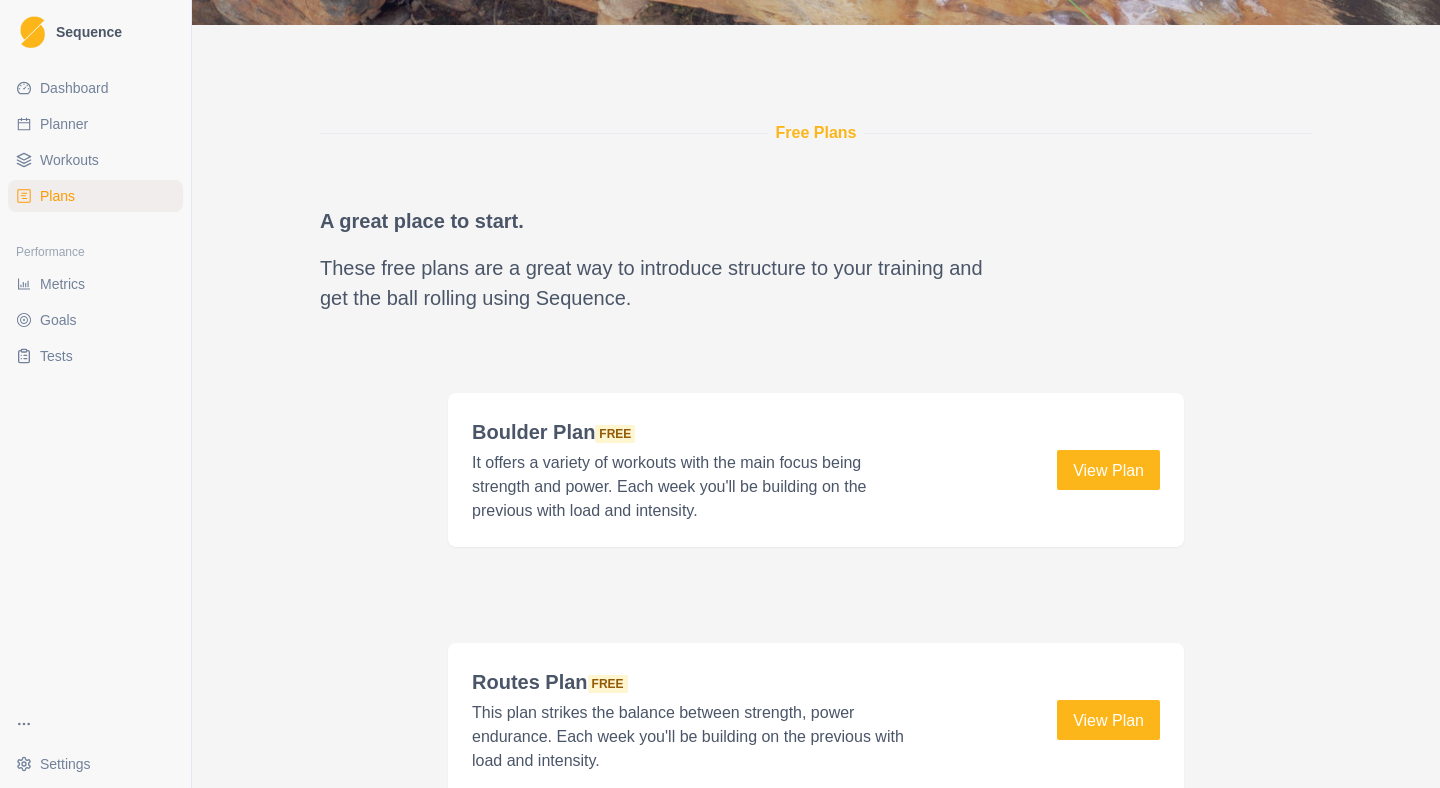 click on "It offers a variety of workouts with the main focus being strength and power. Each week you'll be building on the previous with load and intensity." at bounding box center (696, 487) 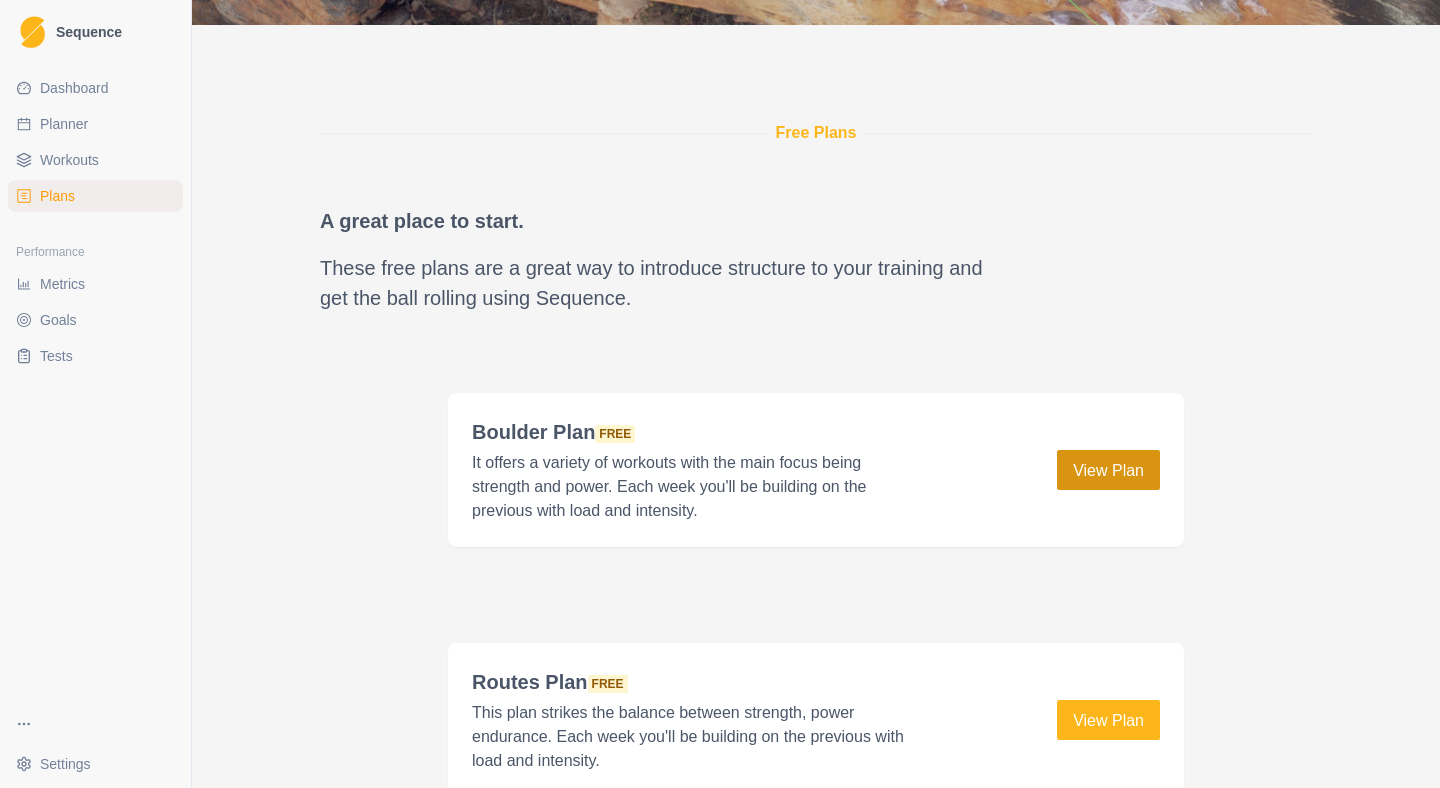 click on "View Plan" at bounding box center (1108, 470) 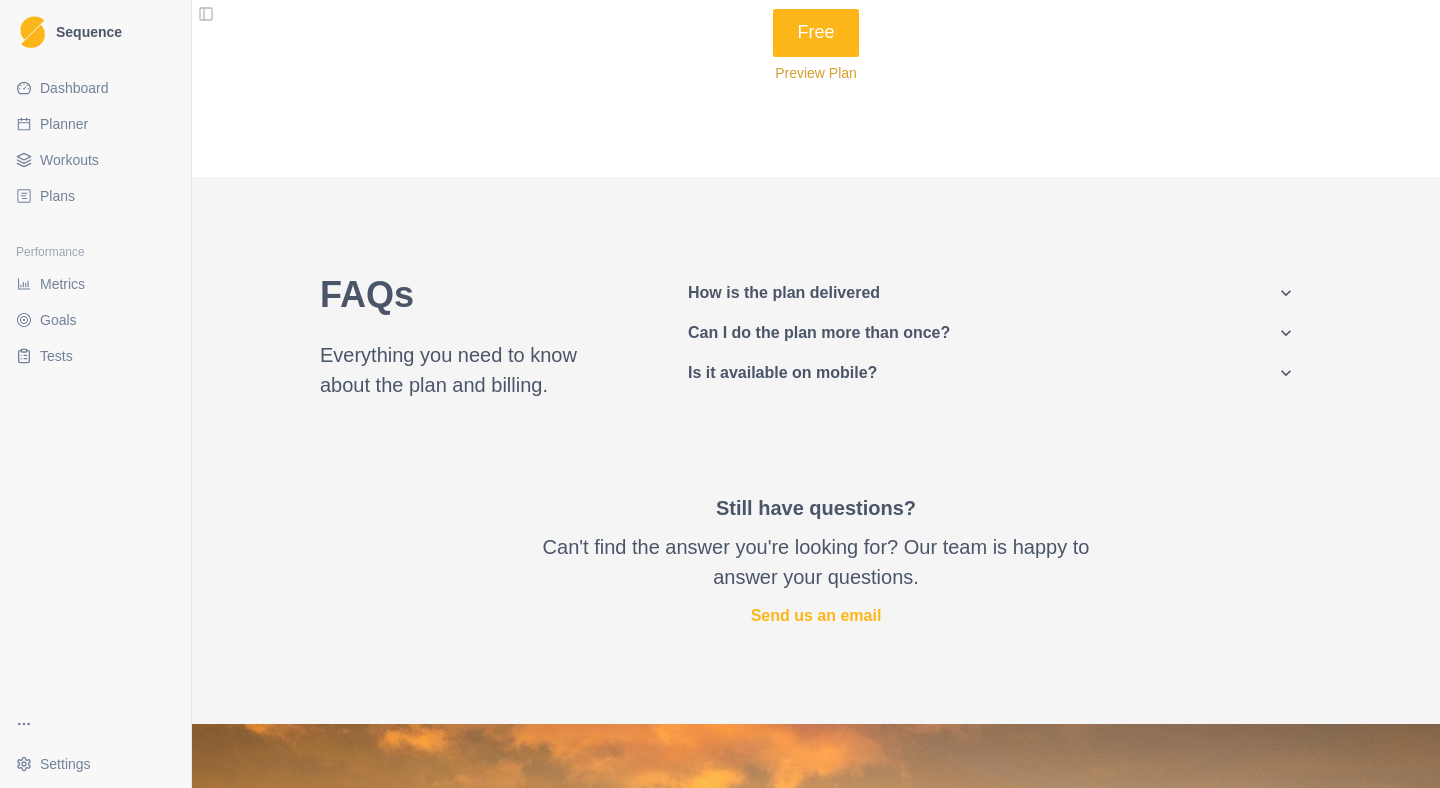 scroll, scrollTop: 1508, scrollLeft: 0, axis: vertical 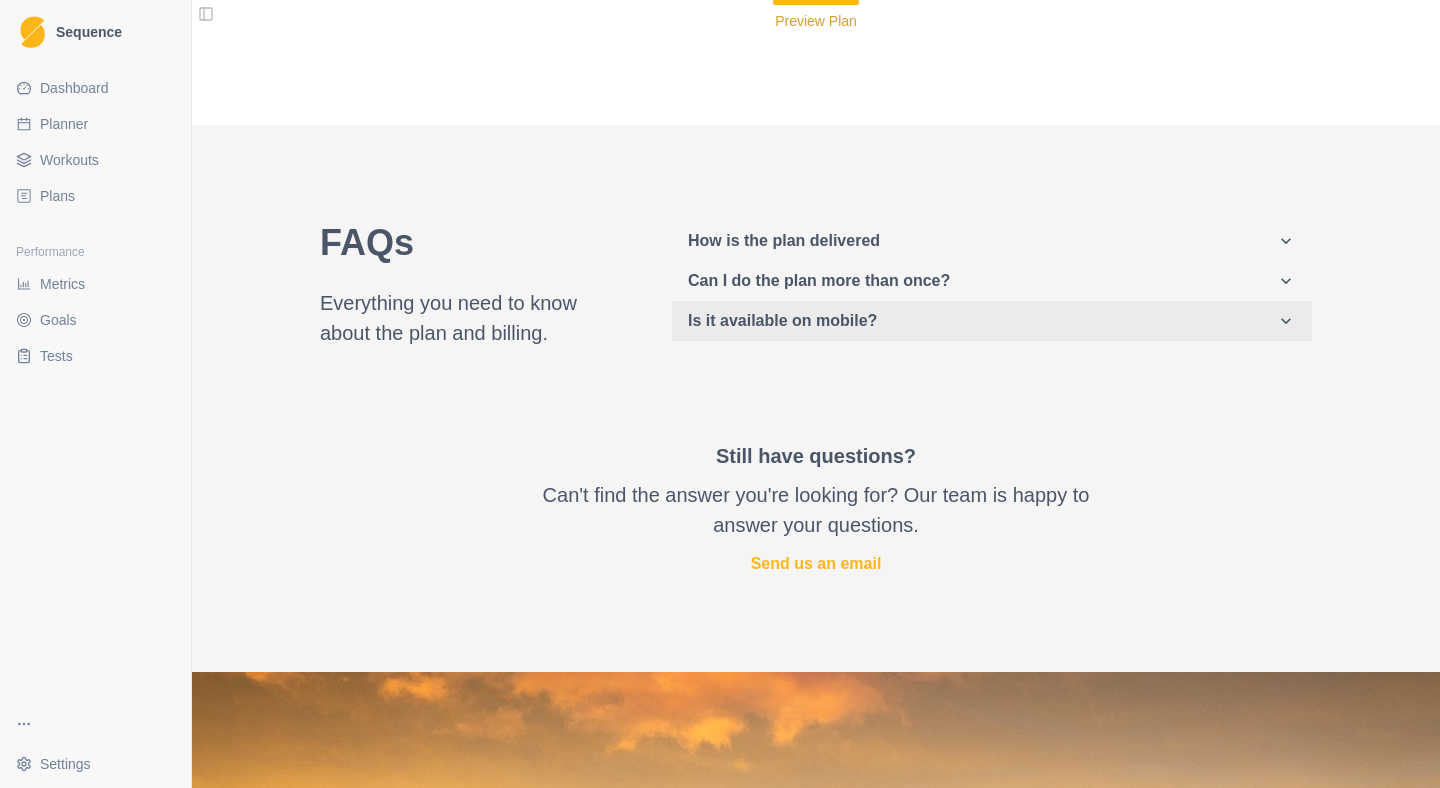 click on "Is it available on mobile?" at bounding box center [982, 321] 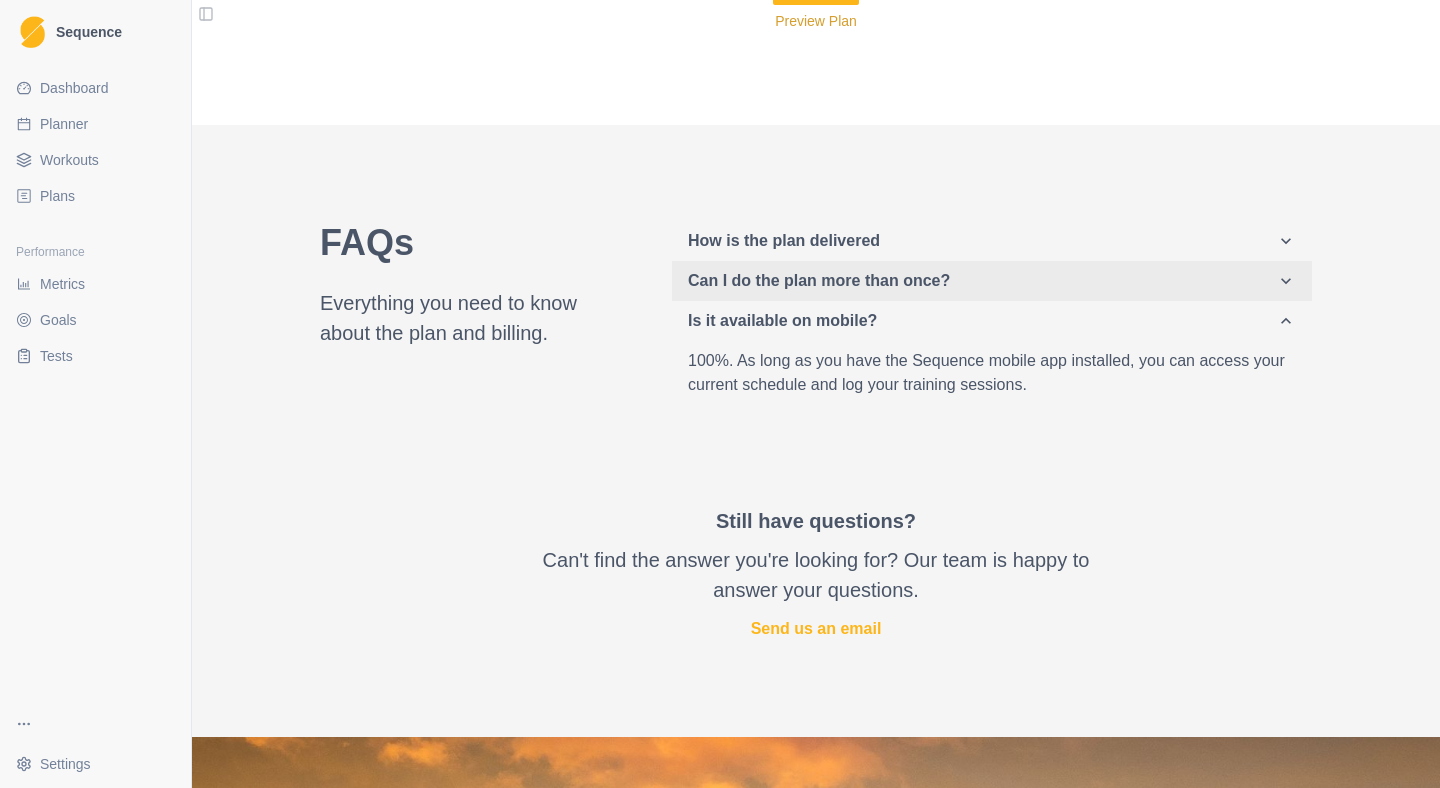 click on "Can I do the plan more than once?" at bounding box center [982, 281] 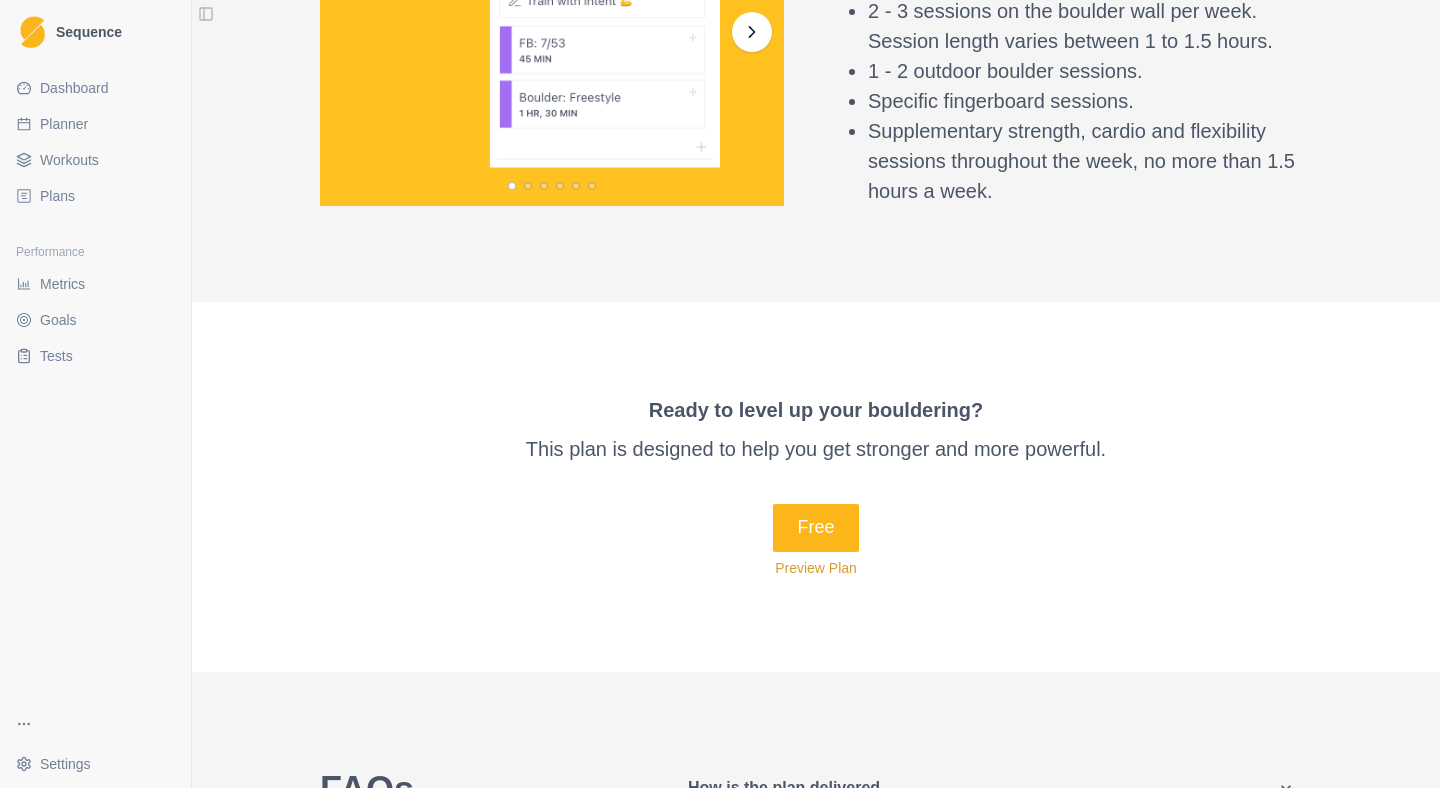 scroll, scrollTop: 0, scrollLeft: 0, axis: both 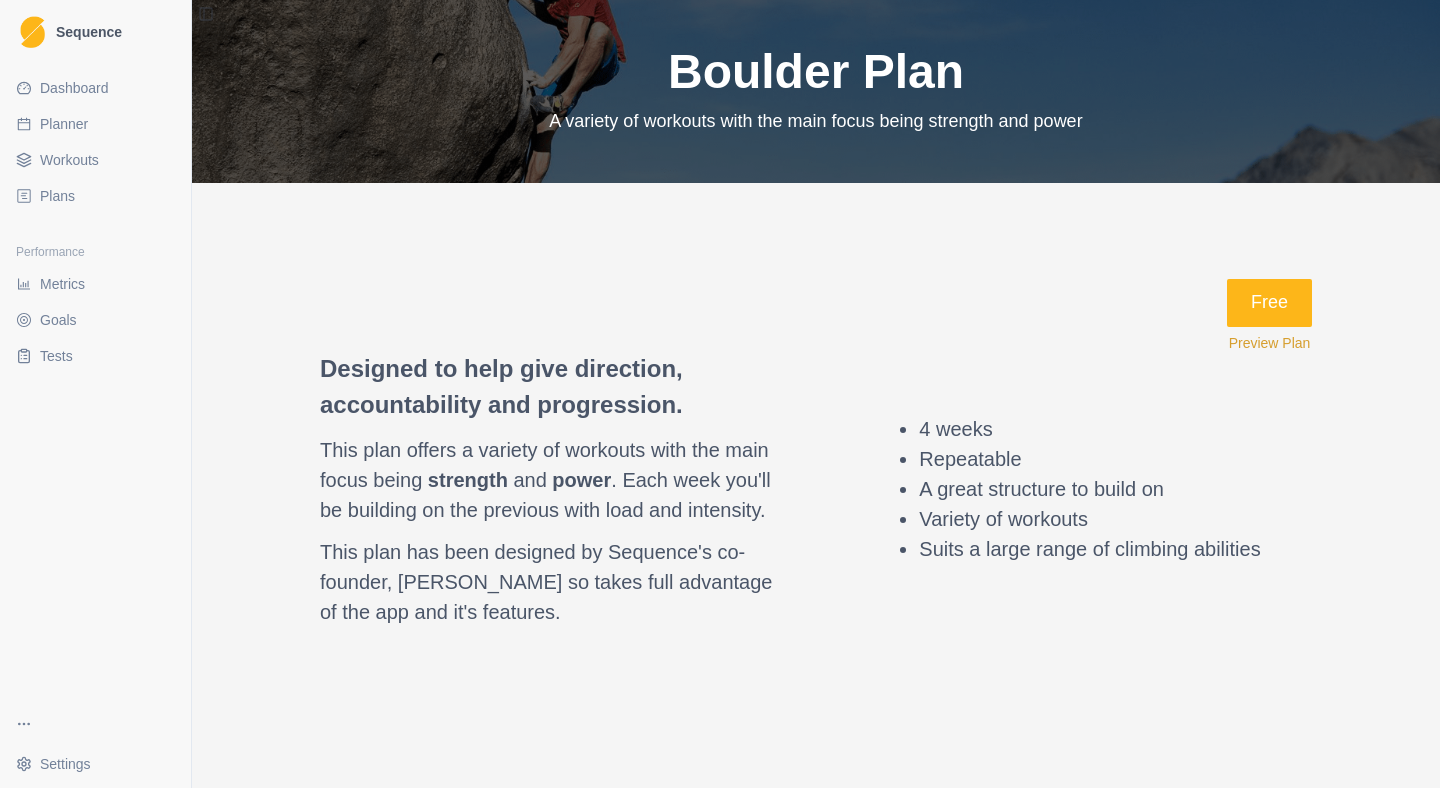 click on "Planner" at bounding box center (95, 124) 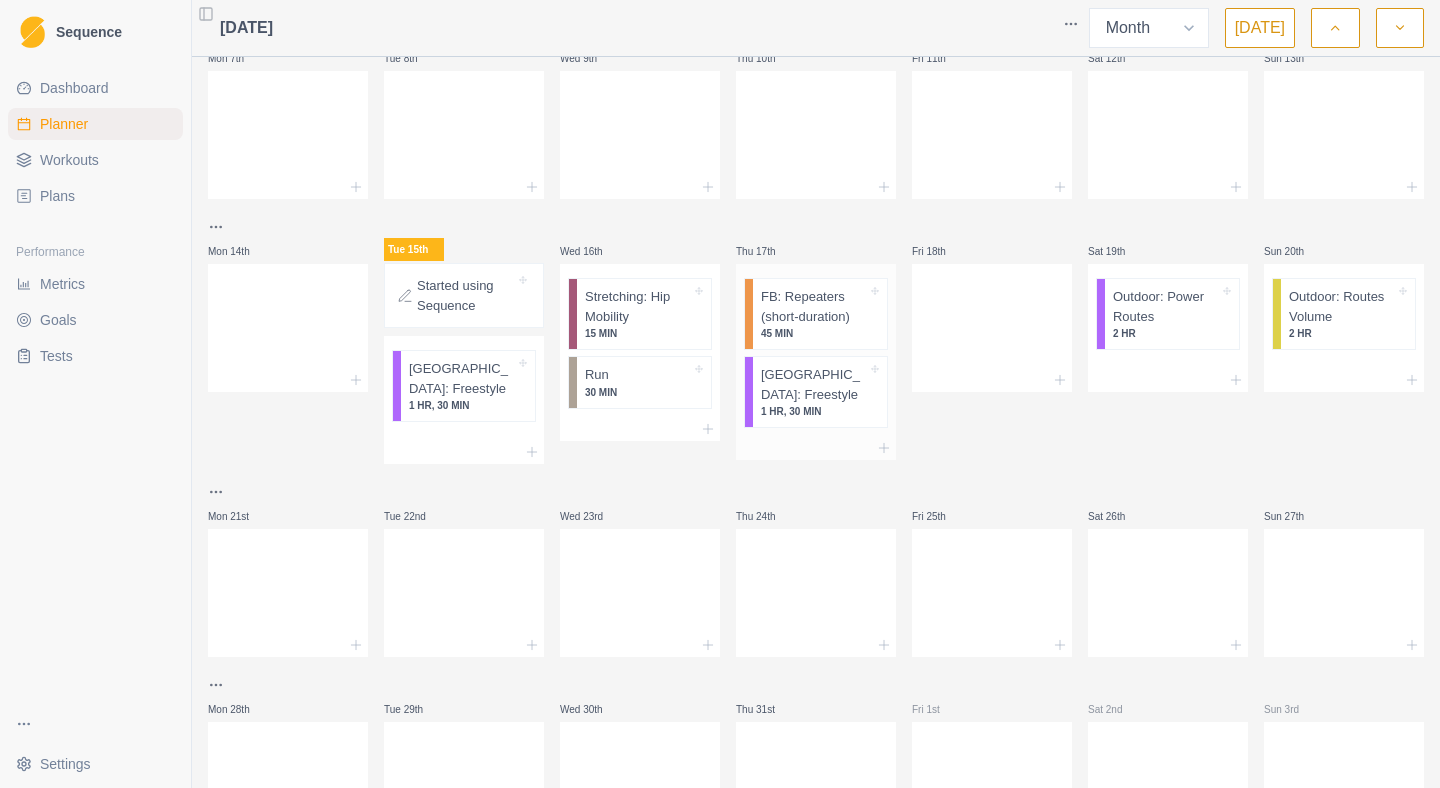 scroll, scrollTop: 265, scrollLeft: 0, axis: vertical 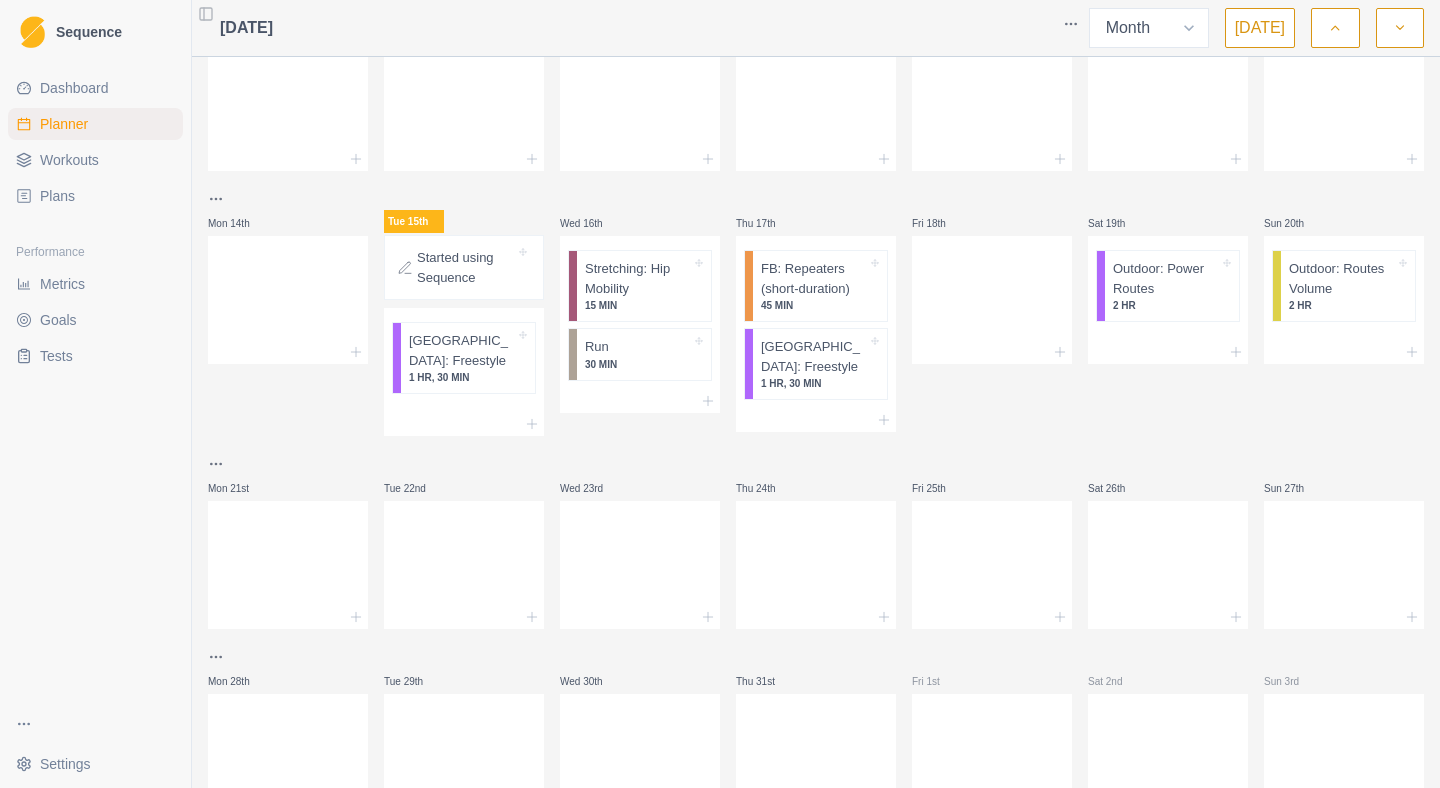click on "Workouts" at bounding box center (69, 160) 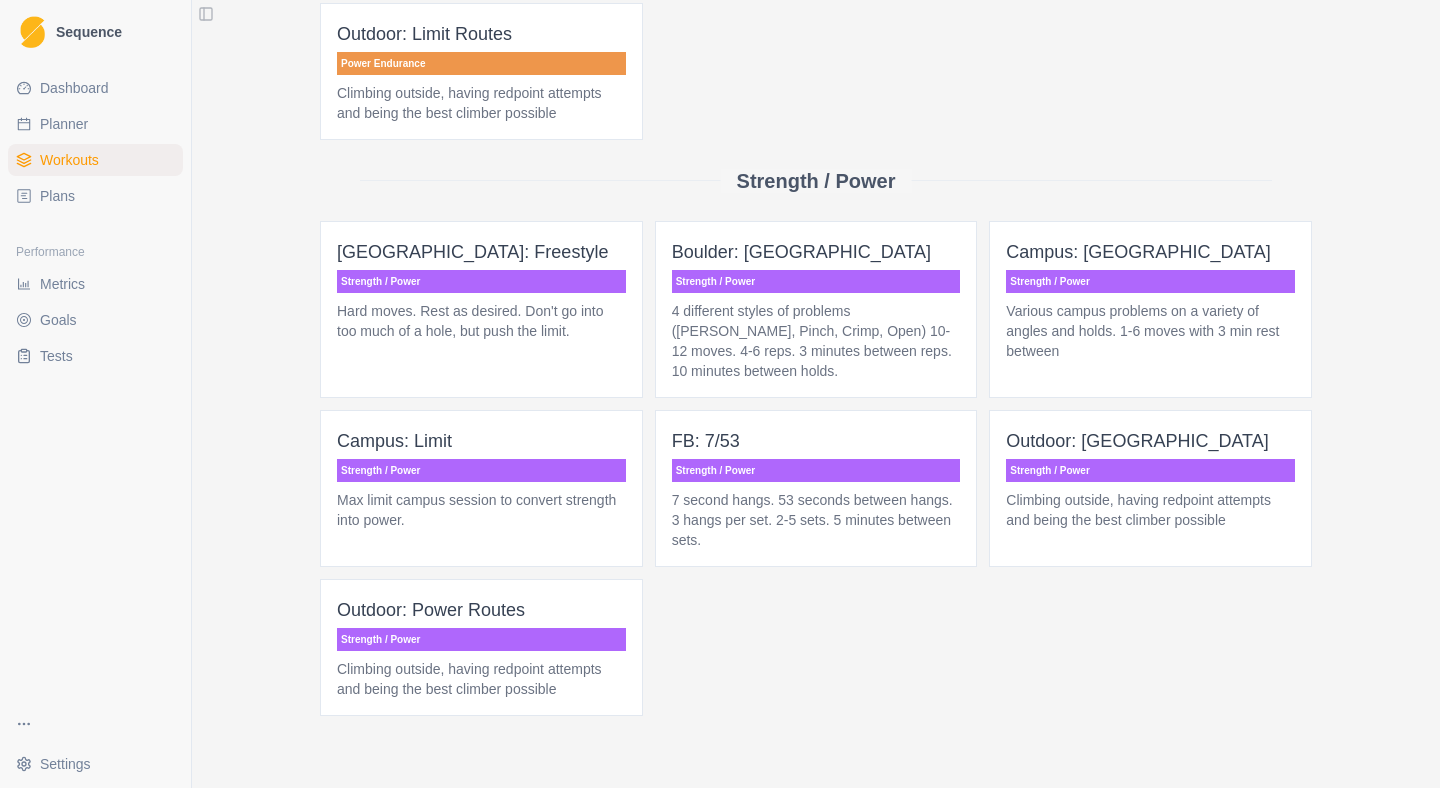 scroll, scrollTop: 1255, scrollLeft: 0, axis: vertical 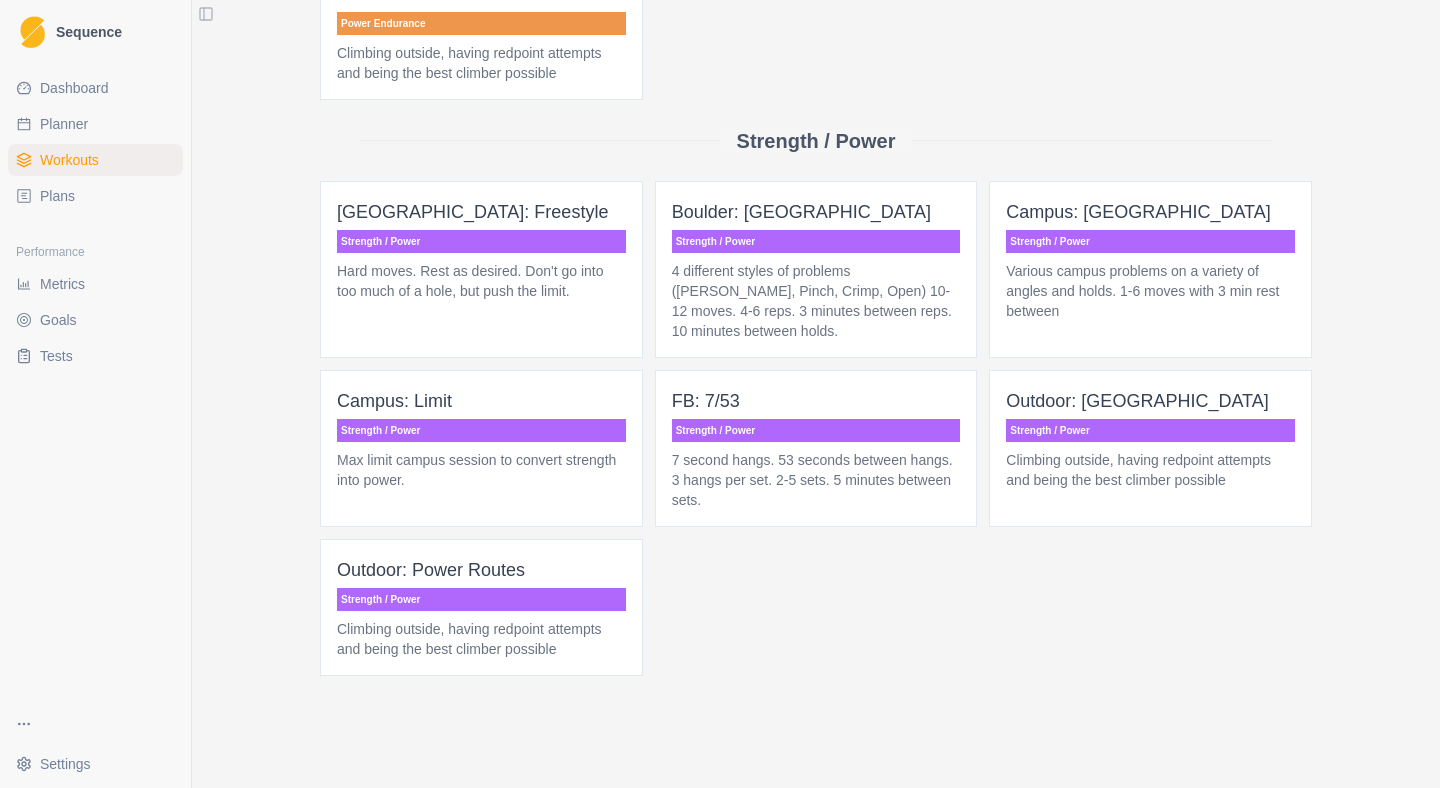 click on "Planner" at bounding box center [64, 124] 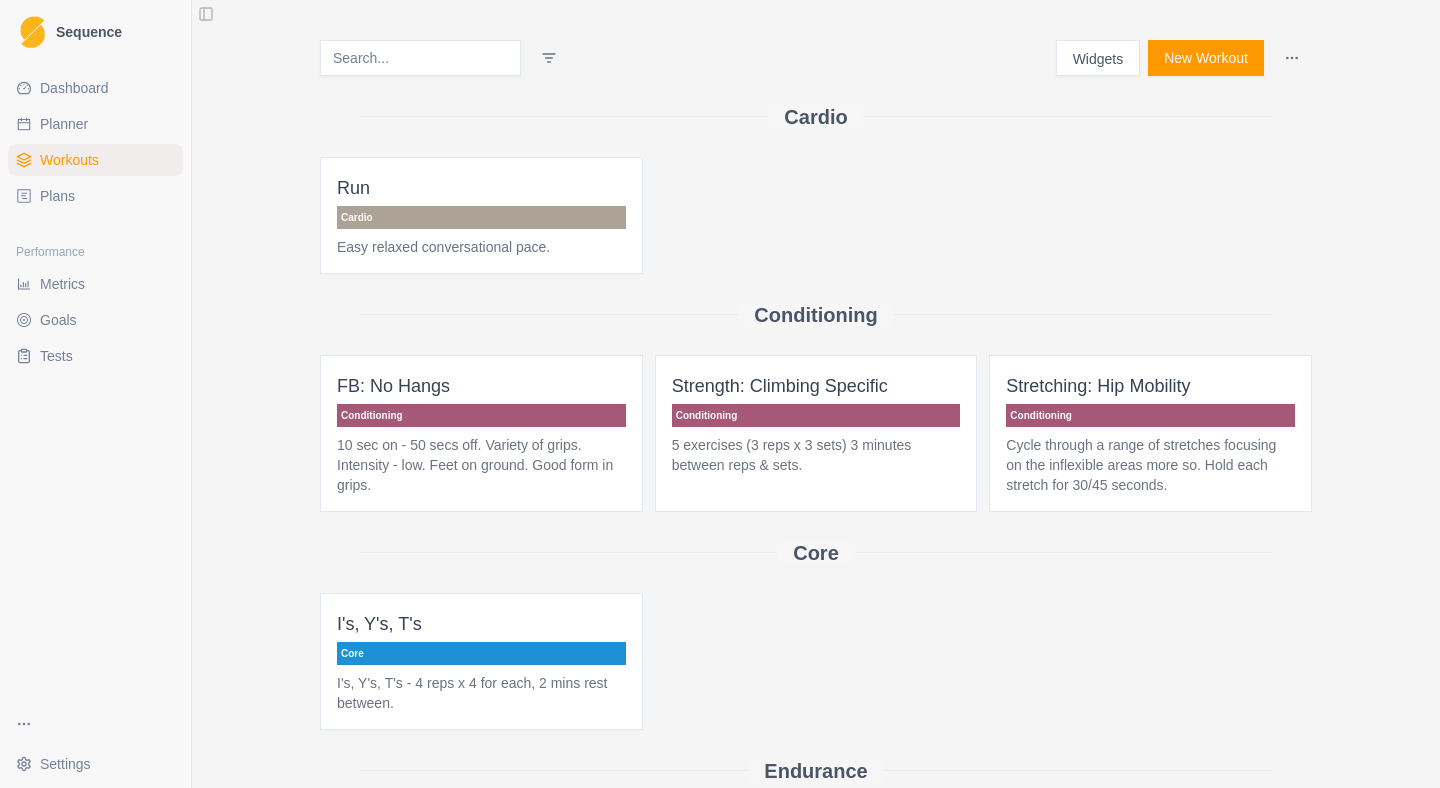 select on "month" 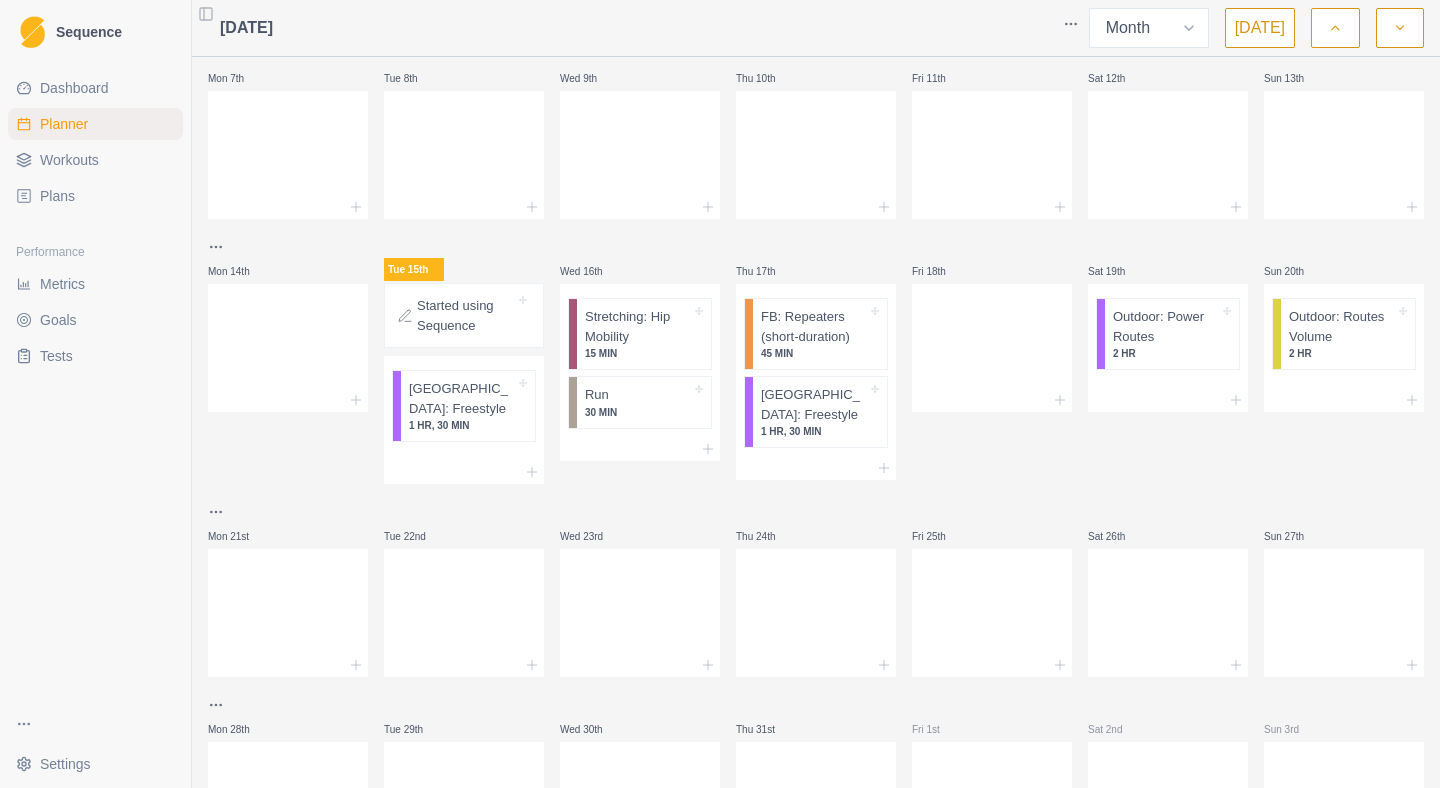 scroll, scrollTop: 216, scrollLeft: 0, axis: vertical 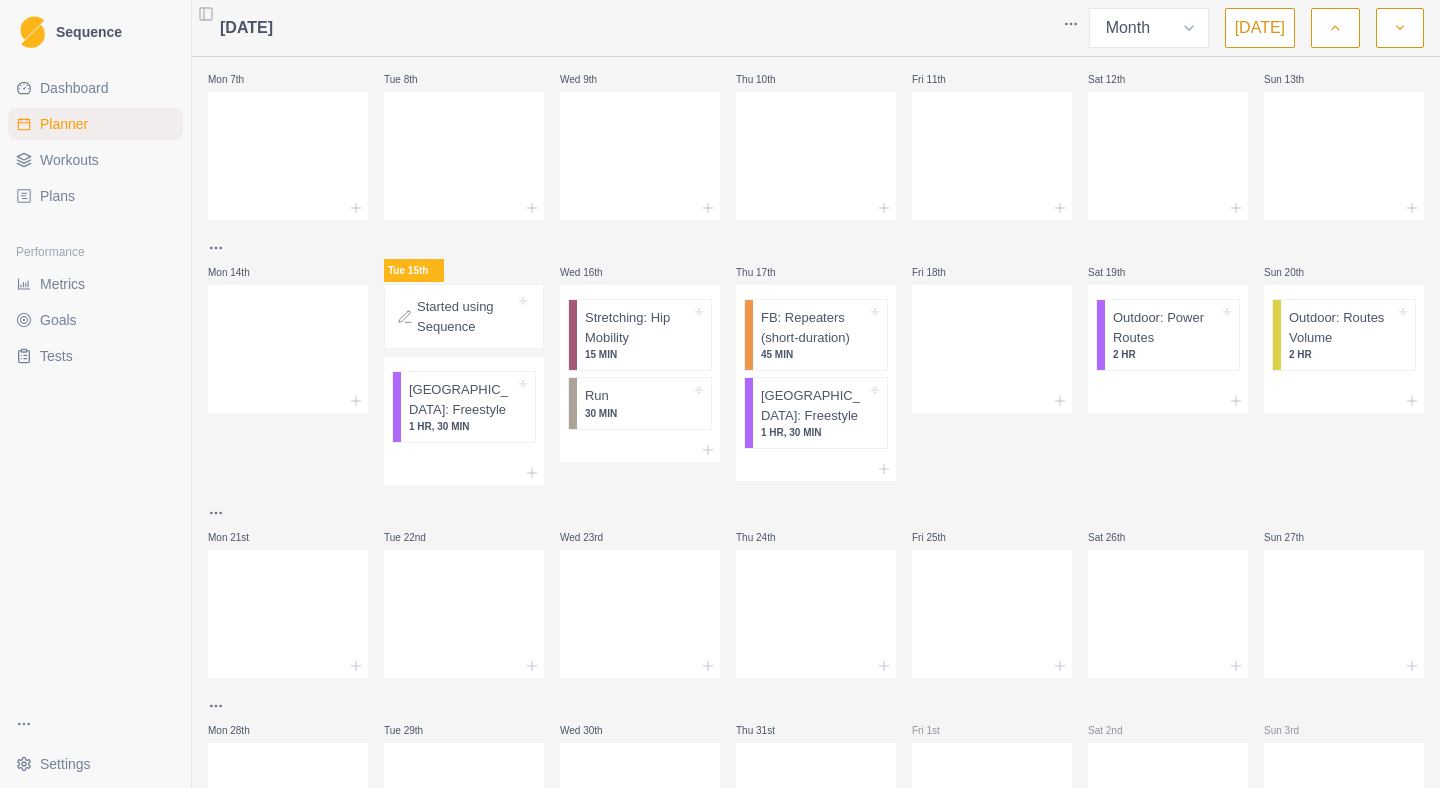 click on "Plans" at bounding box center [95, 196] 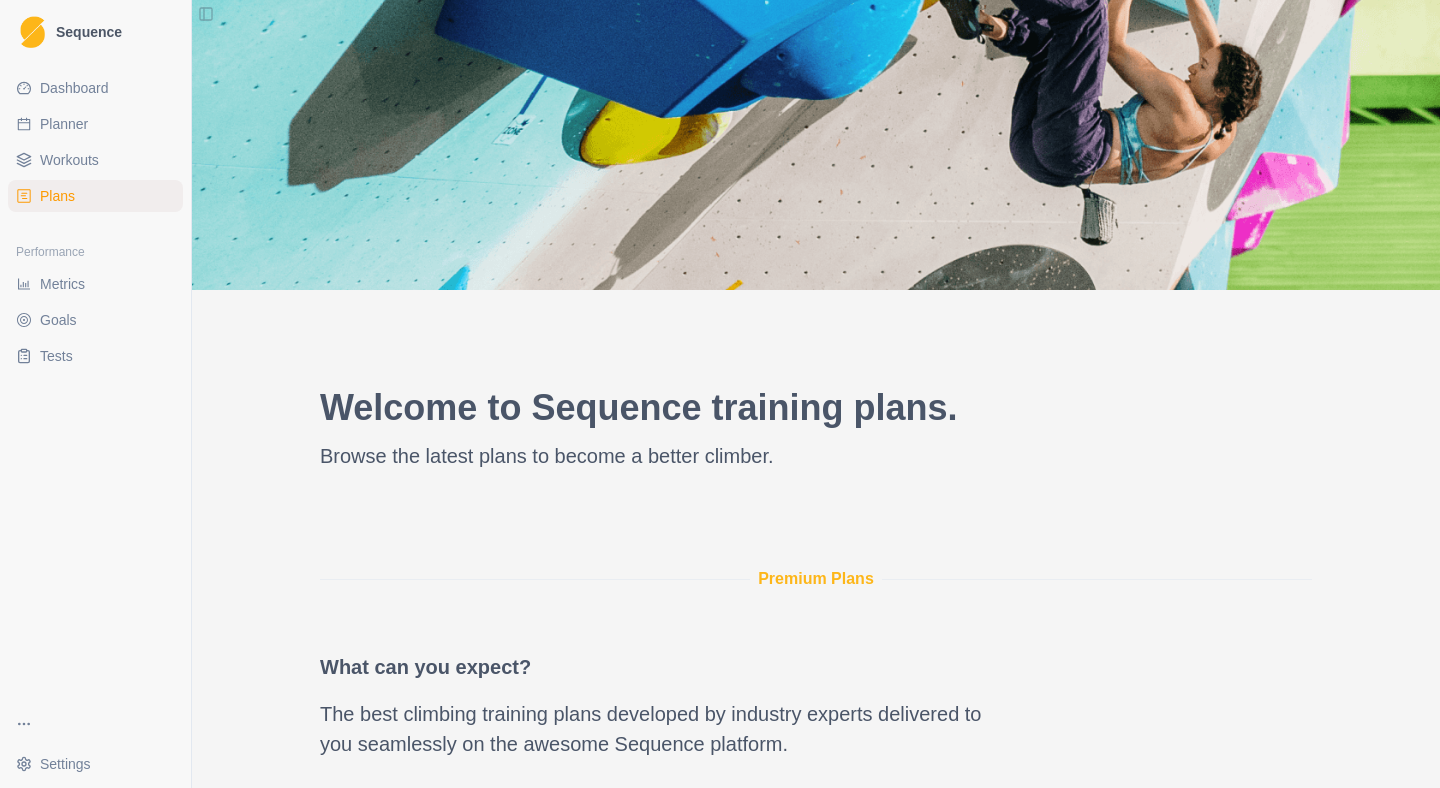 scroll, scrollTop: 0, scrollLeft: 0, axis: both 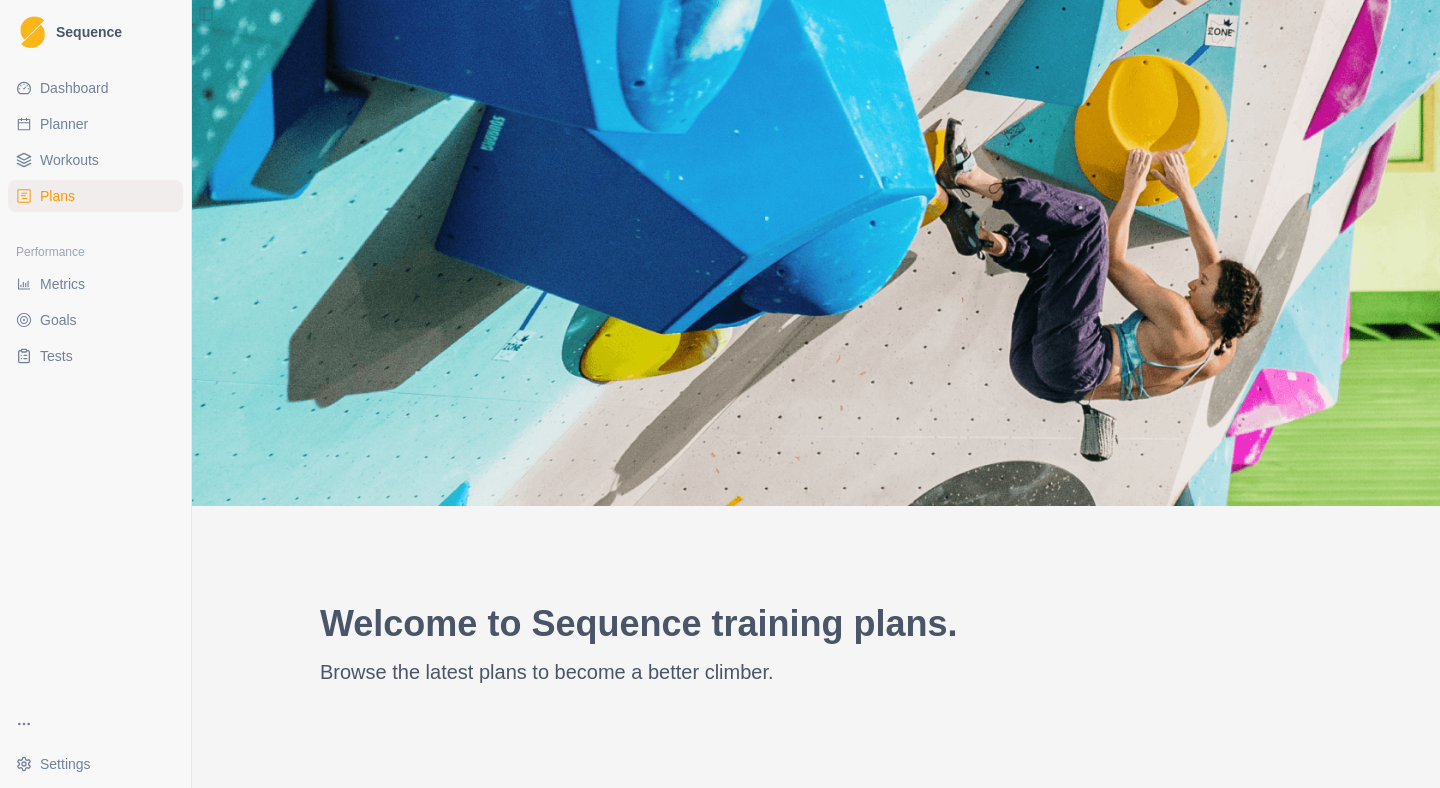 click on "Workouts" at bounding box center (69, 160) 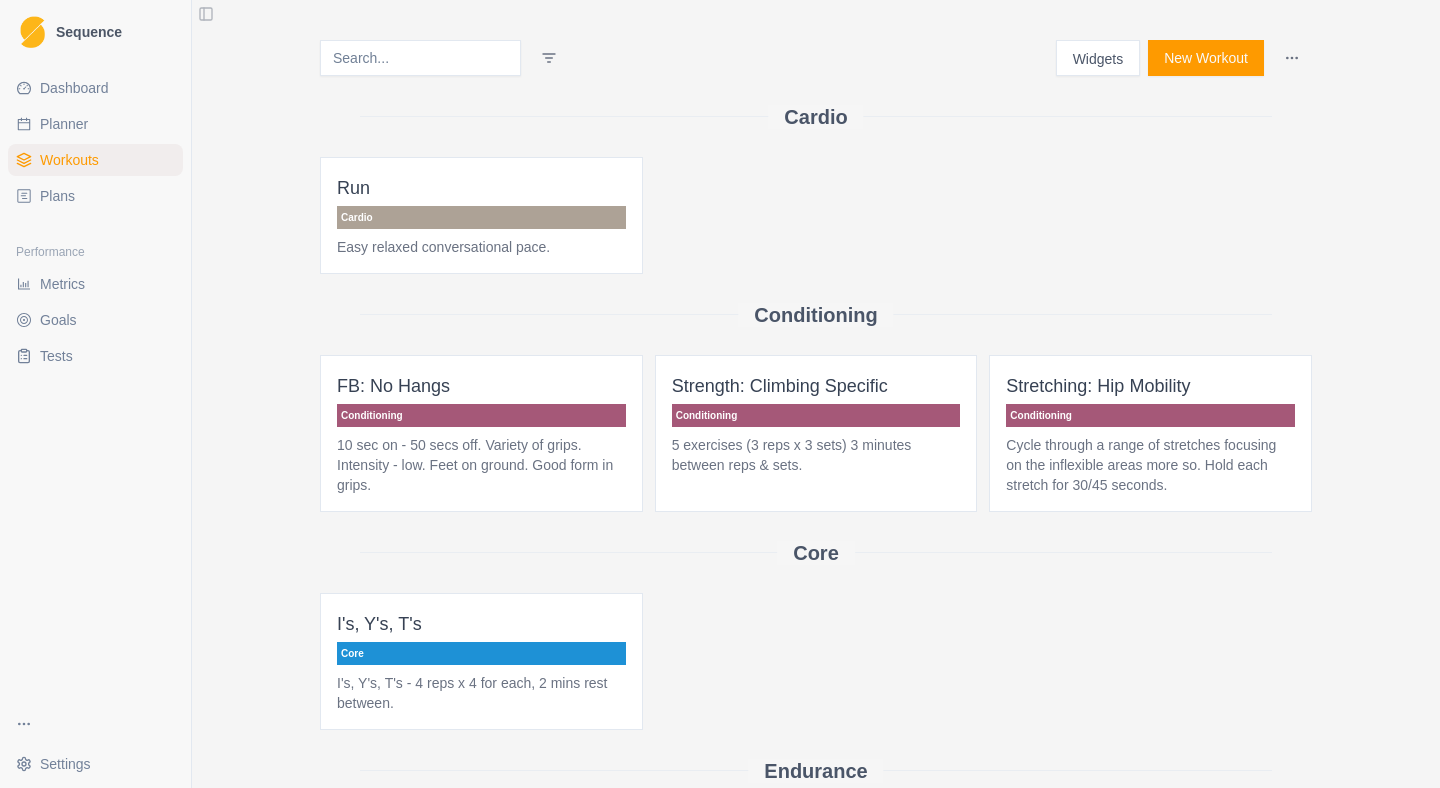 click on "Planner" at bounding box center [95, 124] 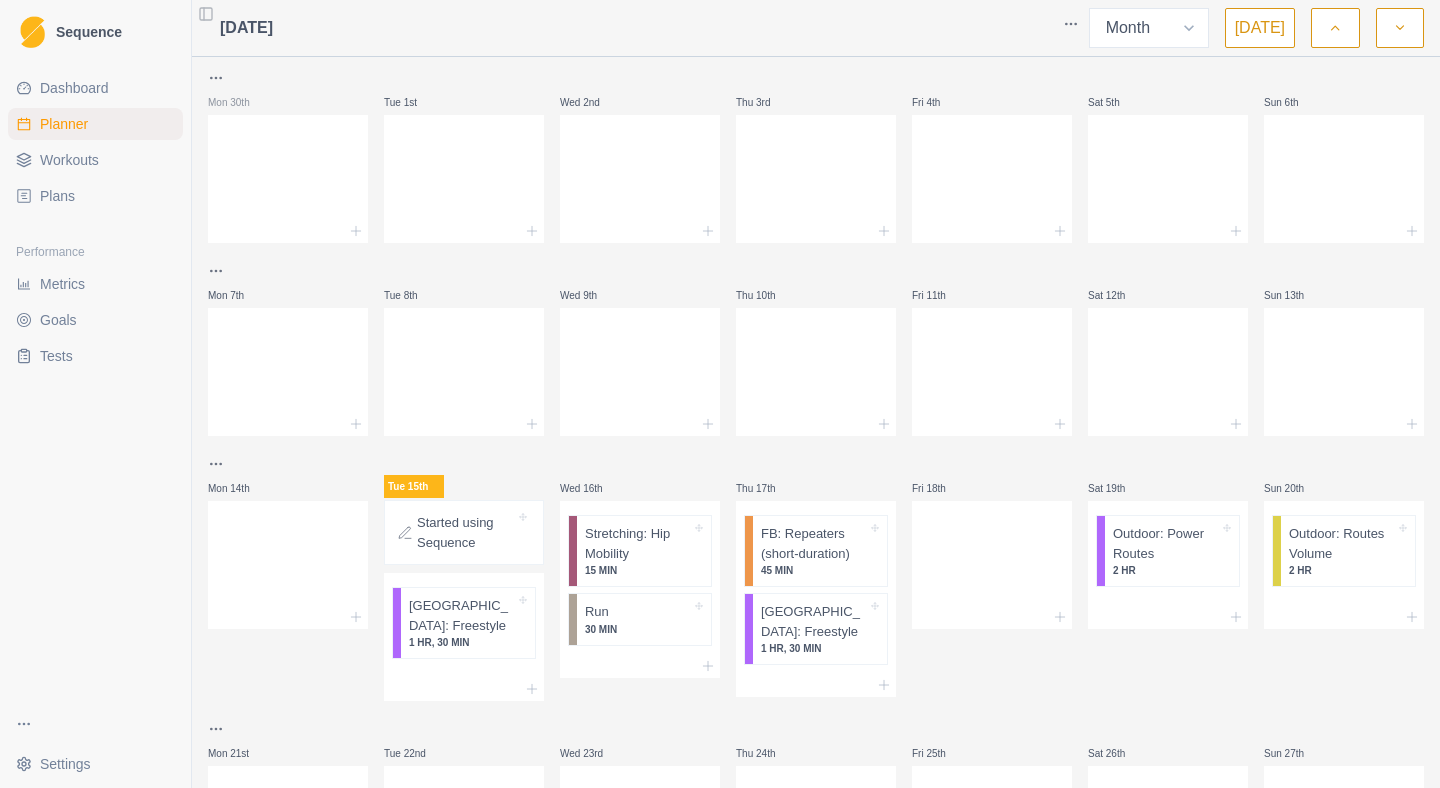 click on "Sequence Dashboard Planner Workouts Plans Performance Metrics Goals Tests Settings Toggle Sidebar [DATE] Week Month [DATE] Mon 30th Tue 1st Wed 2nd Thu 3rd Fri 4th Sat 5th Sun 6th Mon 7th Tue 8th Wed 9th Thu 10th Fri 11th Sat 12th Sun 13th Mon 14th Tue 15th Started using Sequence Boulder: Freestyle 1 HR, 30 MIN Wed 16th Stretching: Hip Mobility 15 MIN Run 30 MIN Thu 17th FB: Repeaters (short-duration) 45 MIN Boulder: Freestyle 1 HR, 30 MIN Fri 18th Sat 19th Outdoor: Power Routes 2 HR Sun 20th Outdoor: Routes Volume 2 HR Mon 21st Tue 22nd Wed 23rd Thu 24th Fri 25th Sat 26th Sun 27th Mon 28th Tue 29th Wed 30th Thu 31st Fri 1st Sat 2nd Sun 3rd
0.5
Press space bar to start a drag.
When dragging you can use the arrow keys to move the item around and escape to cancel.
Some screen readers may require you to be in focus mode or to use your pass through key" at bounding box center [720, 394] 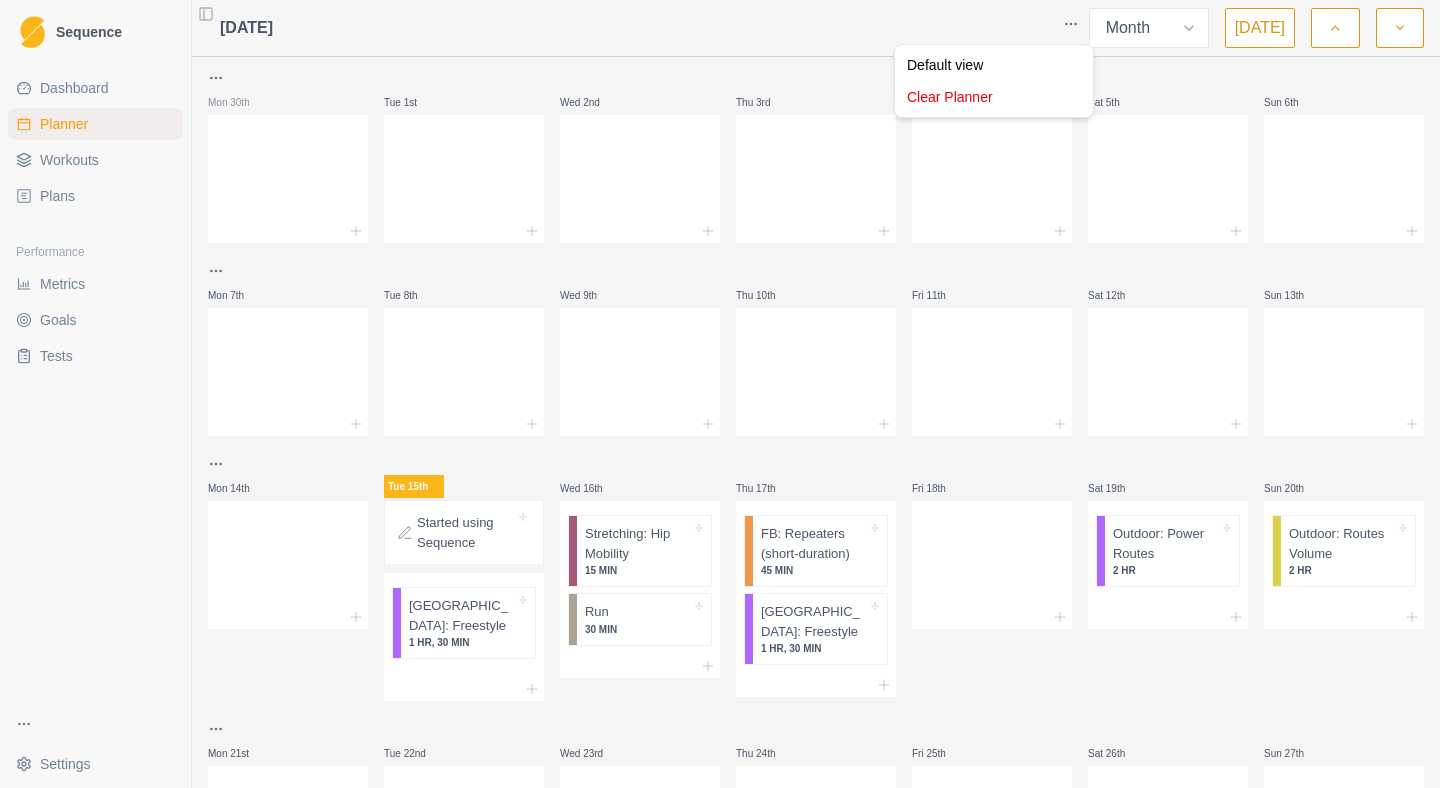 click on "Sequence Dashboard Planner Workouts Plans Performance Metrics Goals Tests Settings Toggle Sidebar [DATE] Week Month [DATE] Mon 30th Tue 1st Wed 2nd Thu 3rd Fri 4th Sat 5th Sun 6th Mon 7th Tue 8th Wed 9th Thu 10th Fri 11th Sat 12th Sun 13th Mon 14th Tue 15th Started using Sequence Boulder: Freestyle 1 HR, 30 MIN Wed 16th Stretching: Hip Mobility 15 MIN Run 30 MIN Thu 17th FB: Repeaters (short-duration) 45 MIN Boulder: Freestyle 1 HR, 30 MIN Fri 18th Sat 19th Outdoor: Power Routes 2 HR Sun 20th Outdoor: Routes Volume 2 HR Mon 21st Tue 22nd Wed 23rd Thu 24th Fri 25th Sat 26th Sun 27th Mon 28th Tue 29th Wed 30th Thu 31st Fri 1st Sat 2nd Sun 3rd
0.5
Press space bar to start a drag.
When dragging you can use the arrow keys to move the item around and escape to cancel.
Some screen readers may require you to be in focus mode or to use your pass through key
Default view Clear Planner" at bounding box center (720, 394) 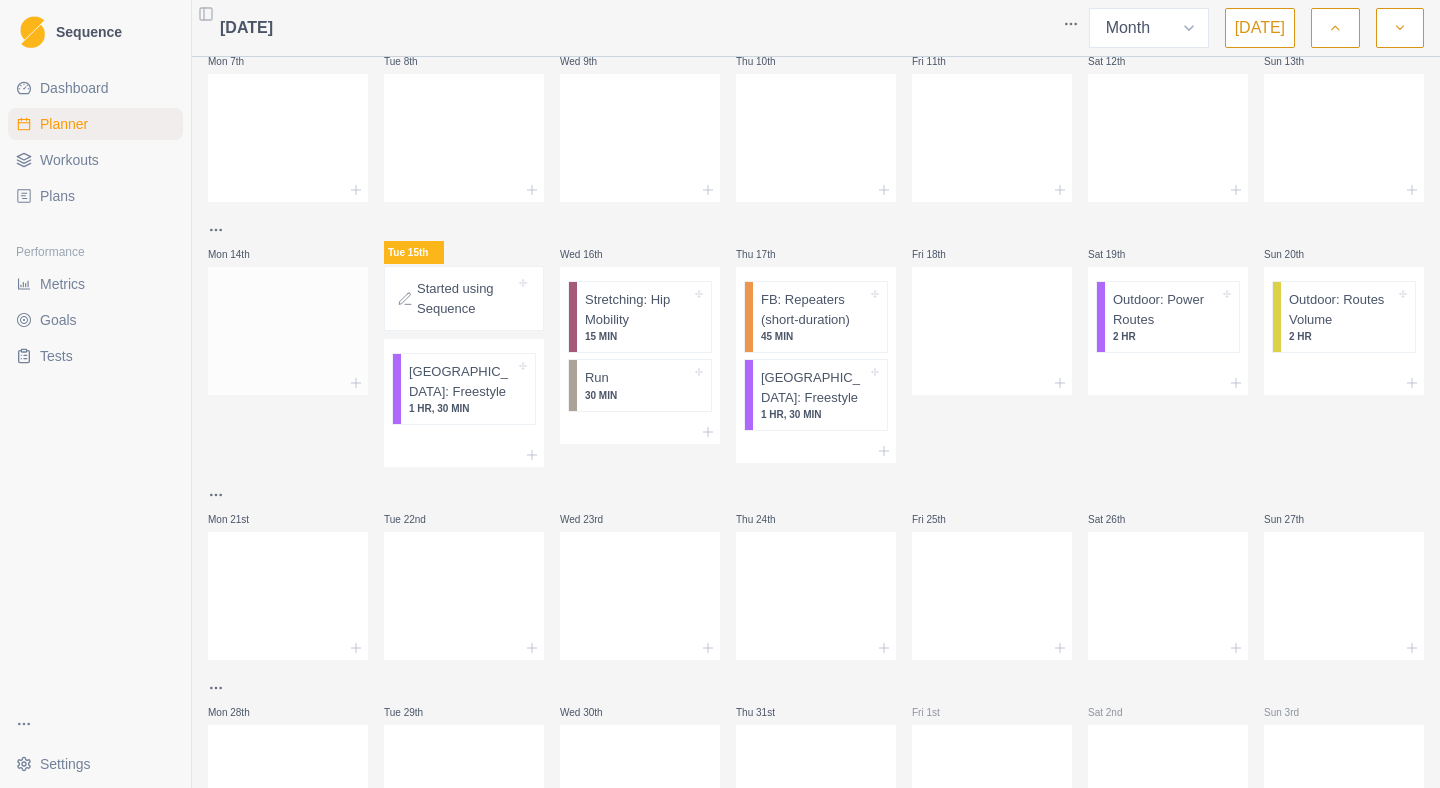scroll, scrollTop: 257, scrollLeft: 0, axis: vertical 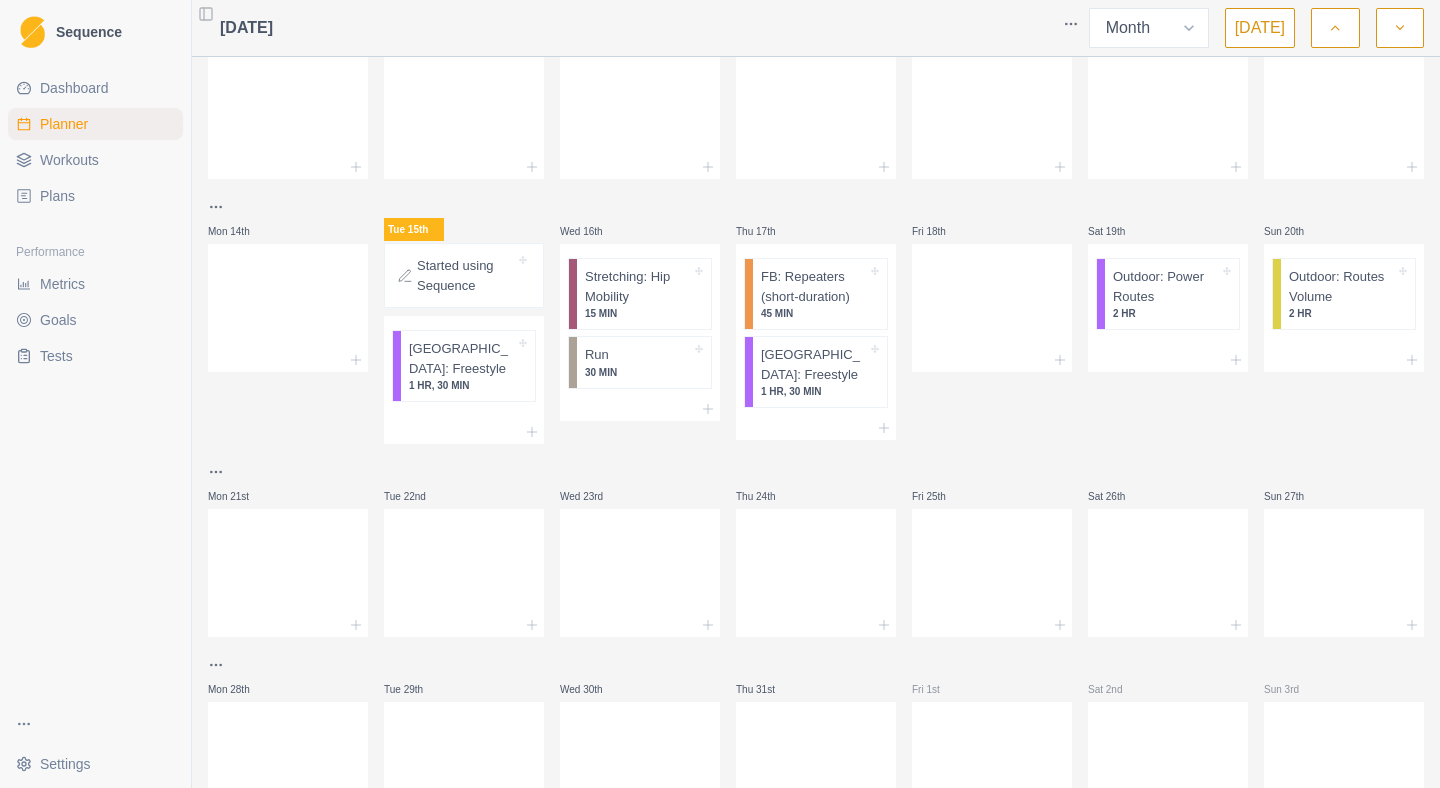 click 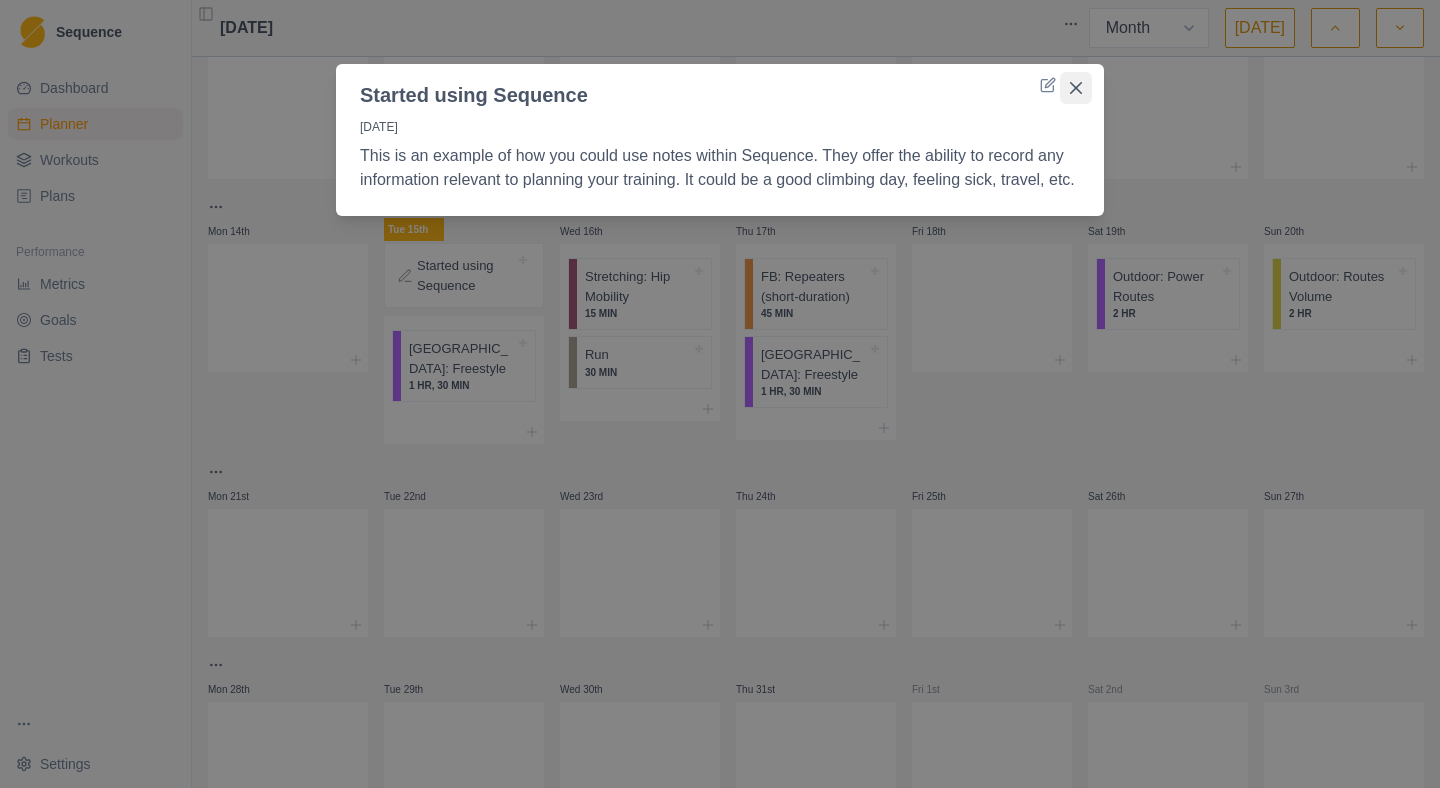 click 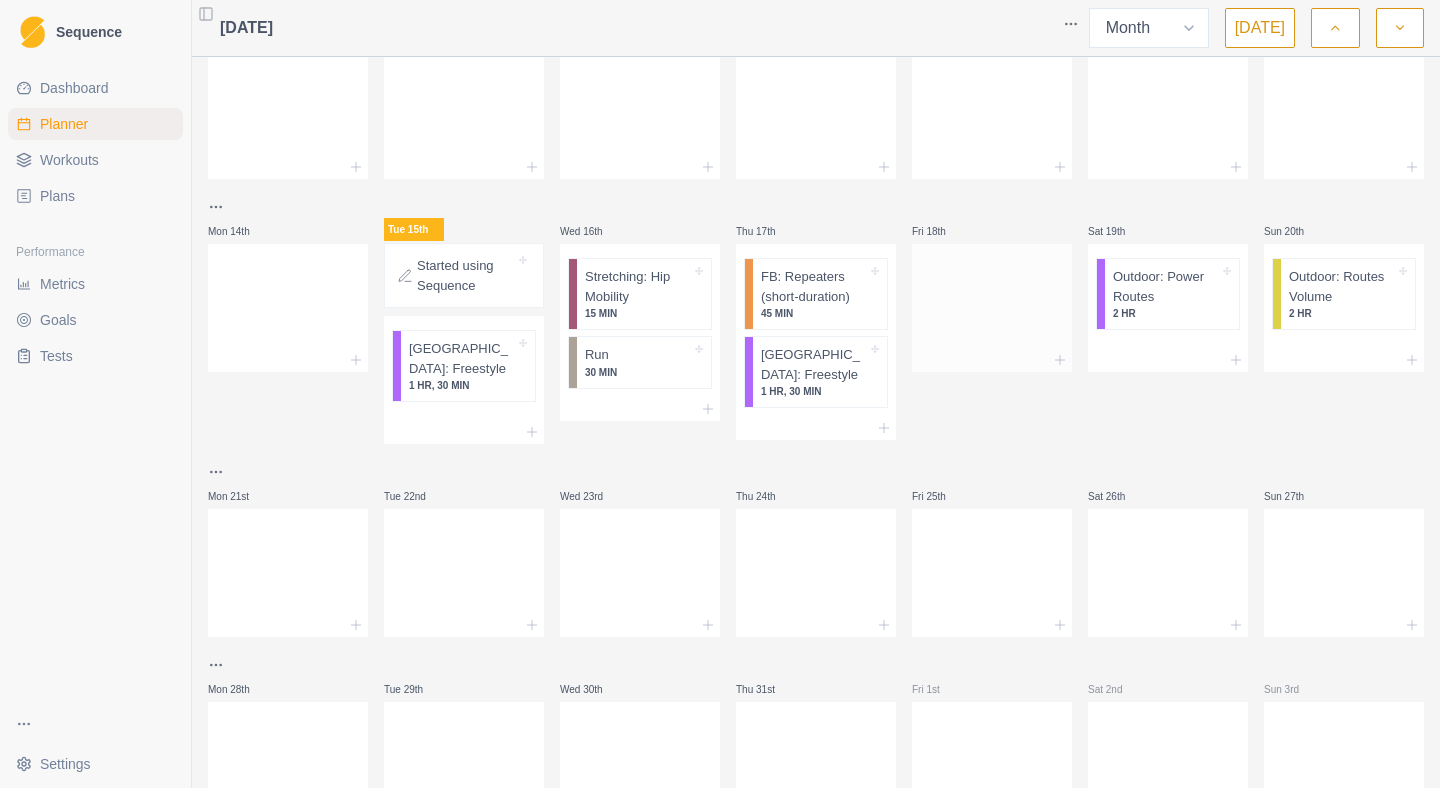 click at bounding box center (992, 360) 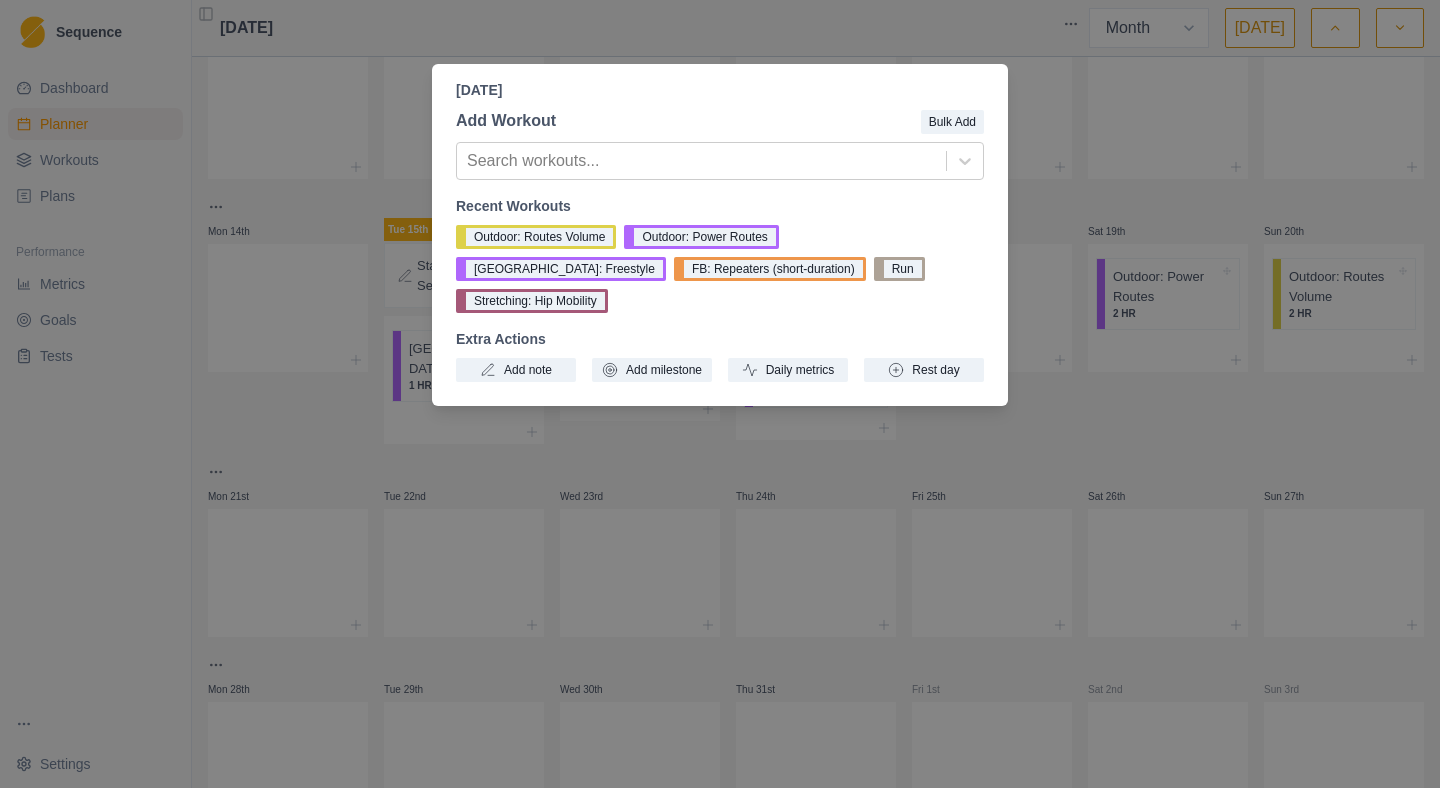 click on "[DATE] Add Workout Bulk Add Search workouts... Recent Workouts Outdoor: Routes Volume Outdoor: Power Routes [GEOGRAPHIC_DATA]: Freestyle FB: Repeaters (short-duration) Run Stretching: Hip Mobility Extra Actions Add note Add milestone Daily metrics Rest day" at bounding box center (720, 394) 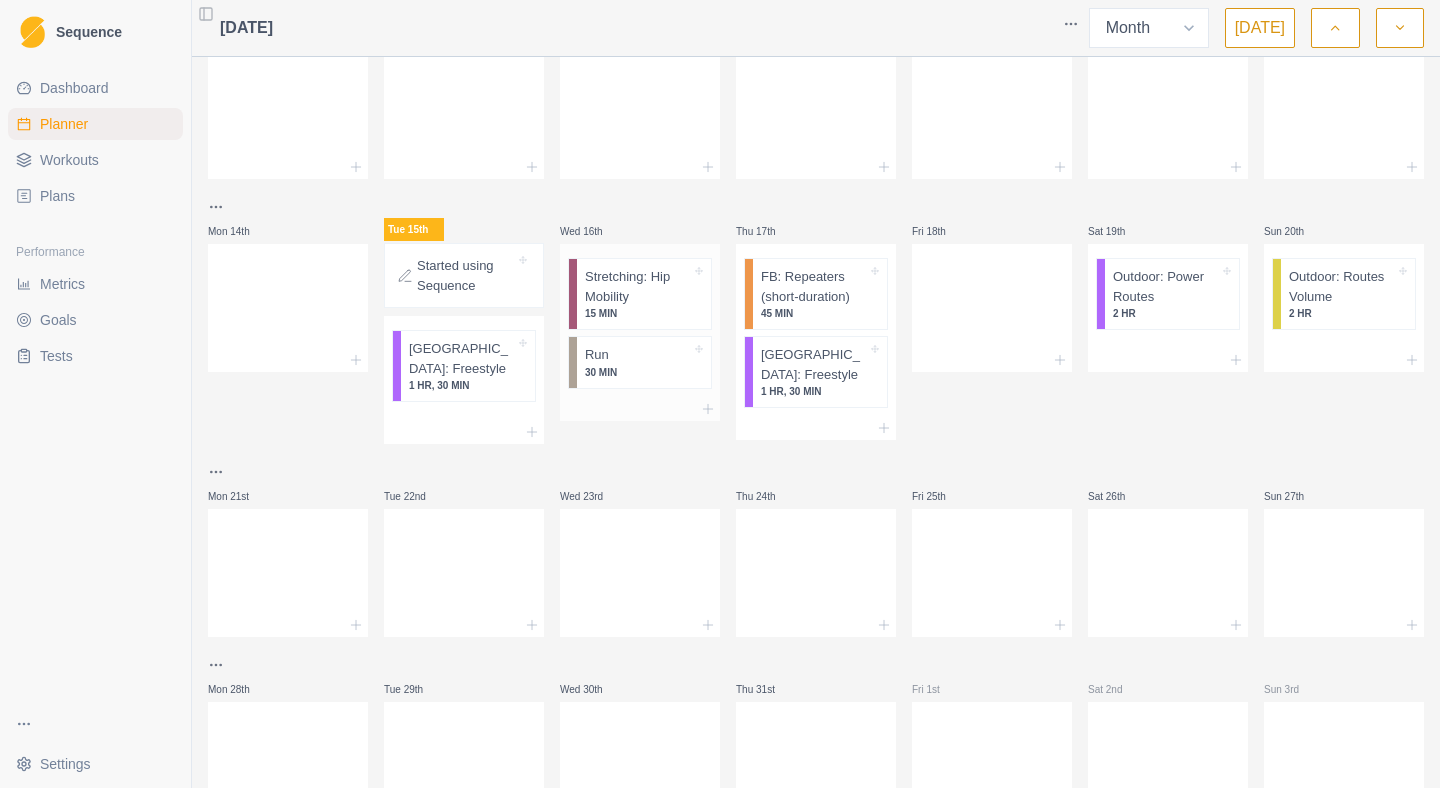 click on "Run 30 MIN" at bounding box center (644, 362) 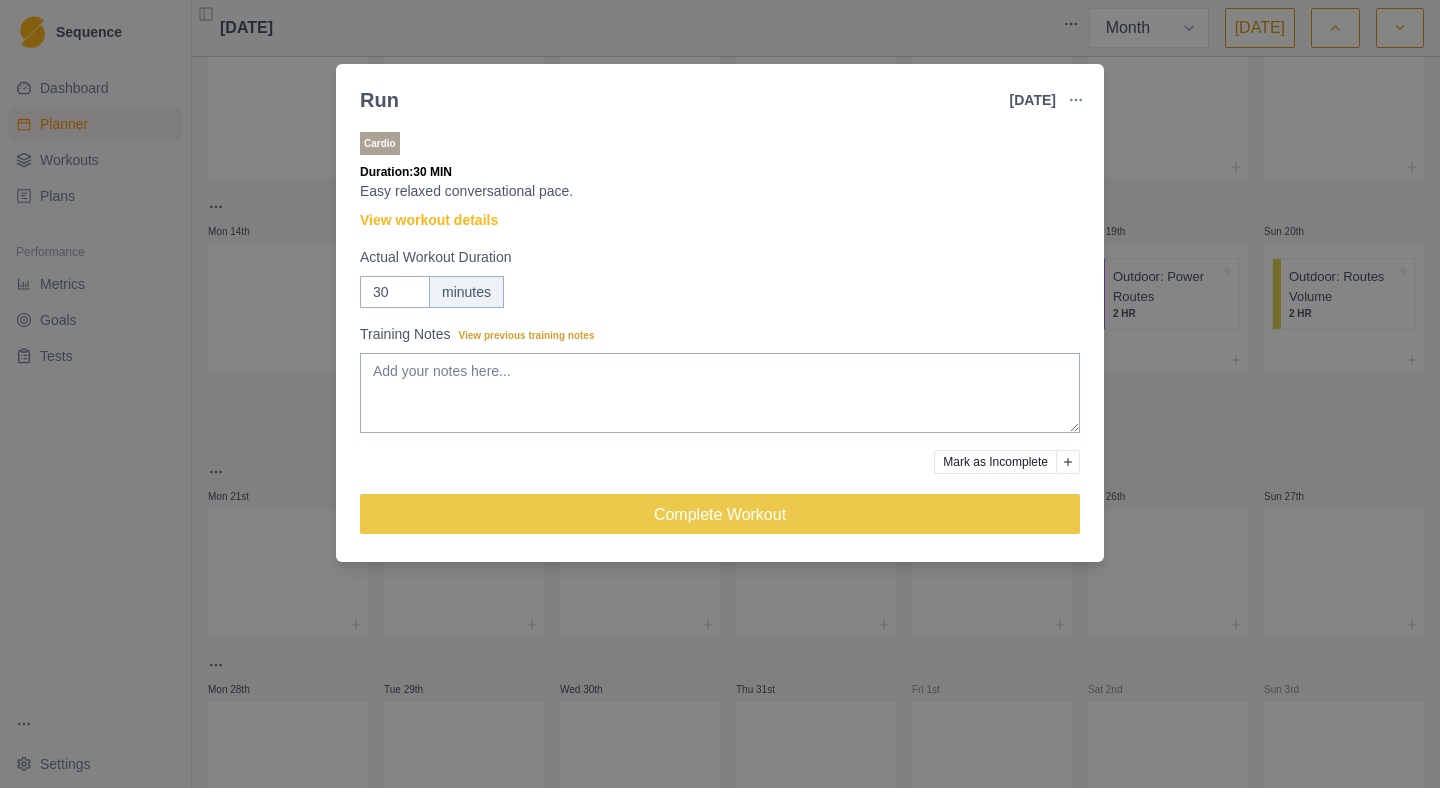 click on "Run [DATE] Link To Goal View Workout Metrics Edit Original Workout Reschedule Workout Remove From Schedule Cardio Duration:  30 MIN Easy relaxed conversational pace. View workout details Actual Workout Duration 30 minutes Training Notes View previous training notes Mark as Incomplete Complete Workout" at bounding box center [720, 394] 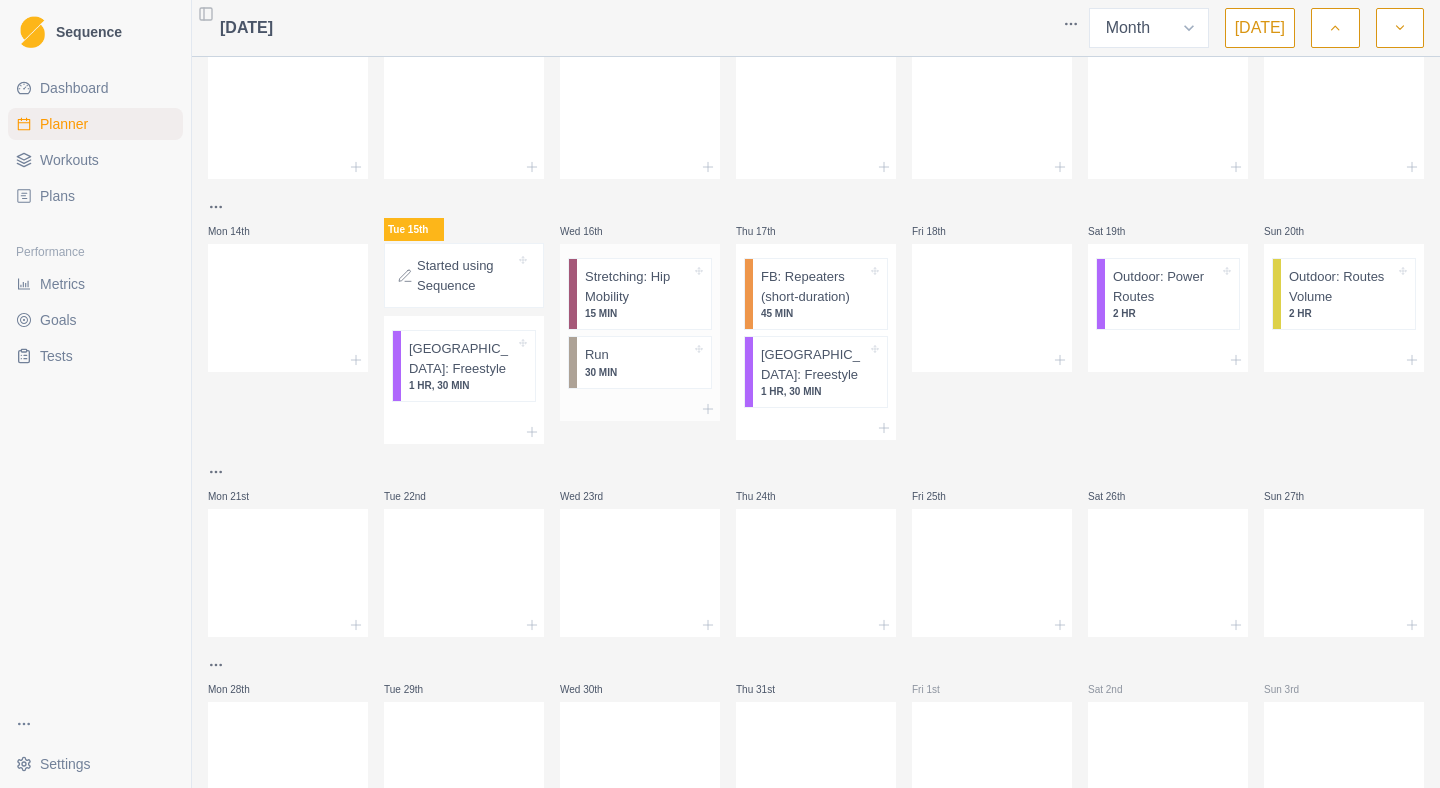 click 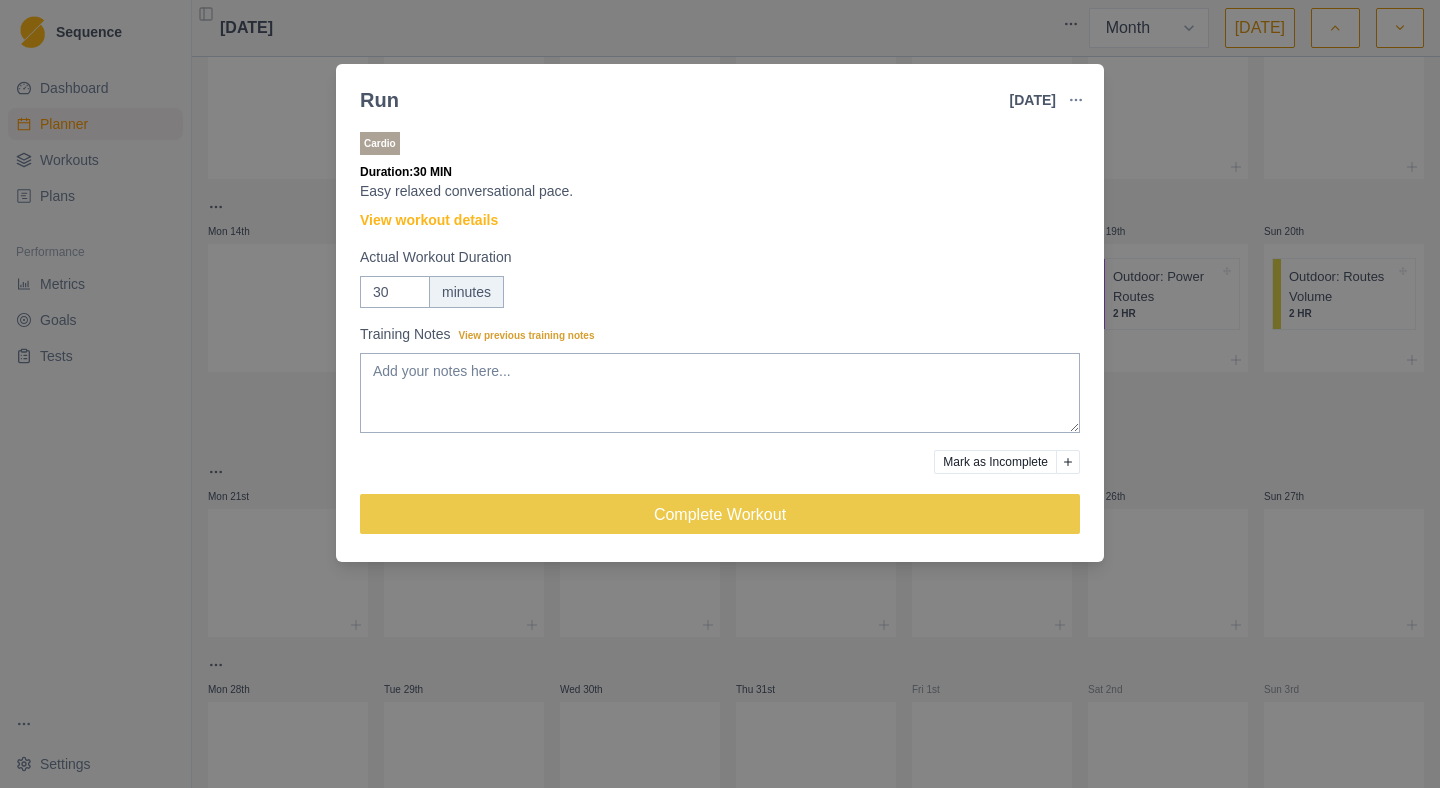 click 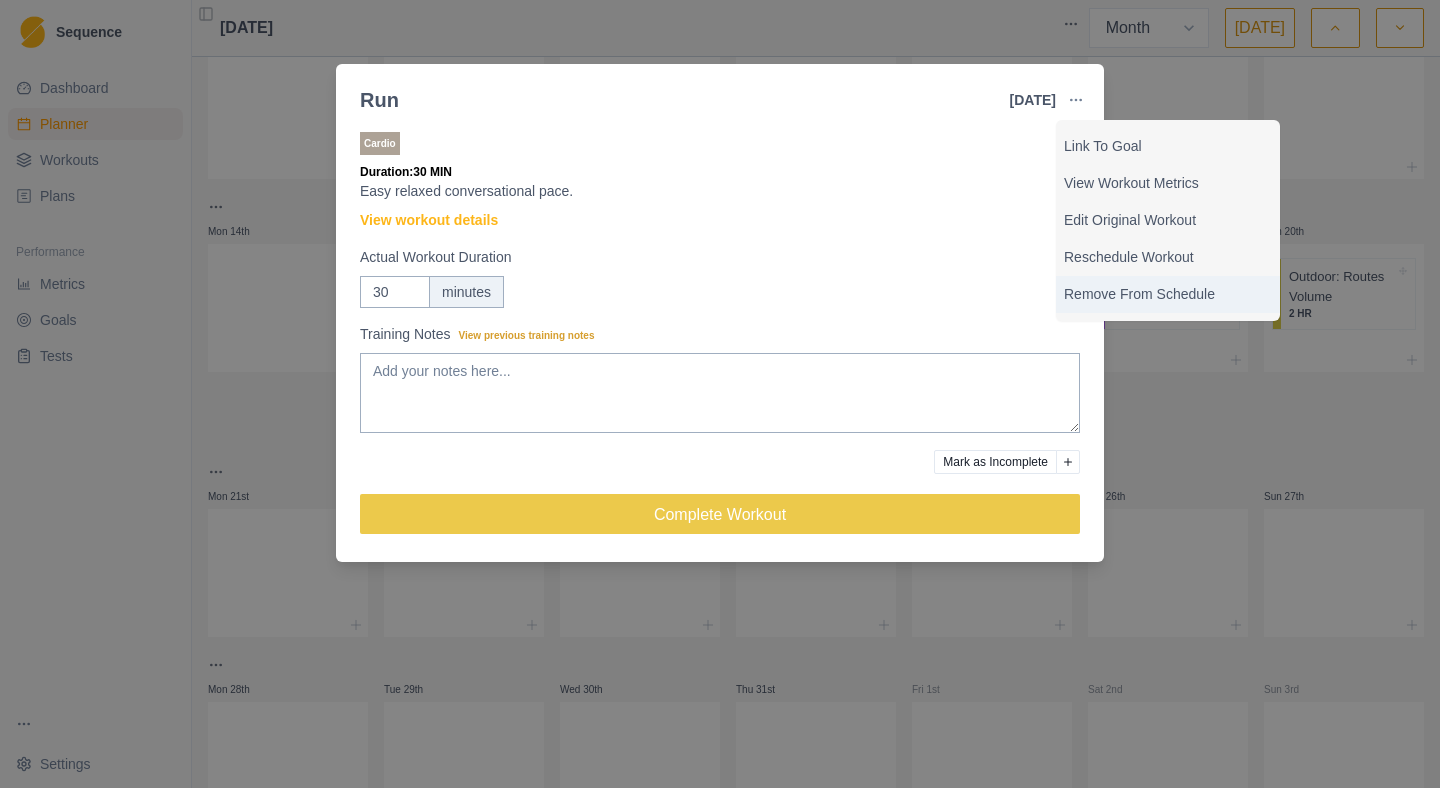 click on "Remove From Schedule" at bounding box center (1168, 294) 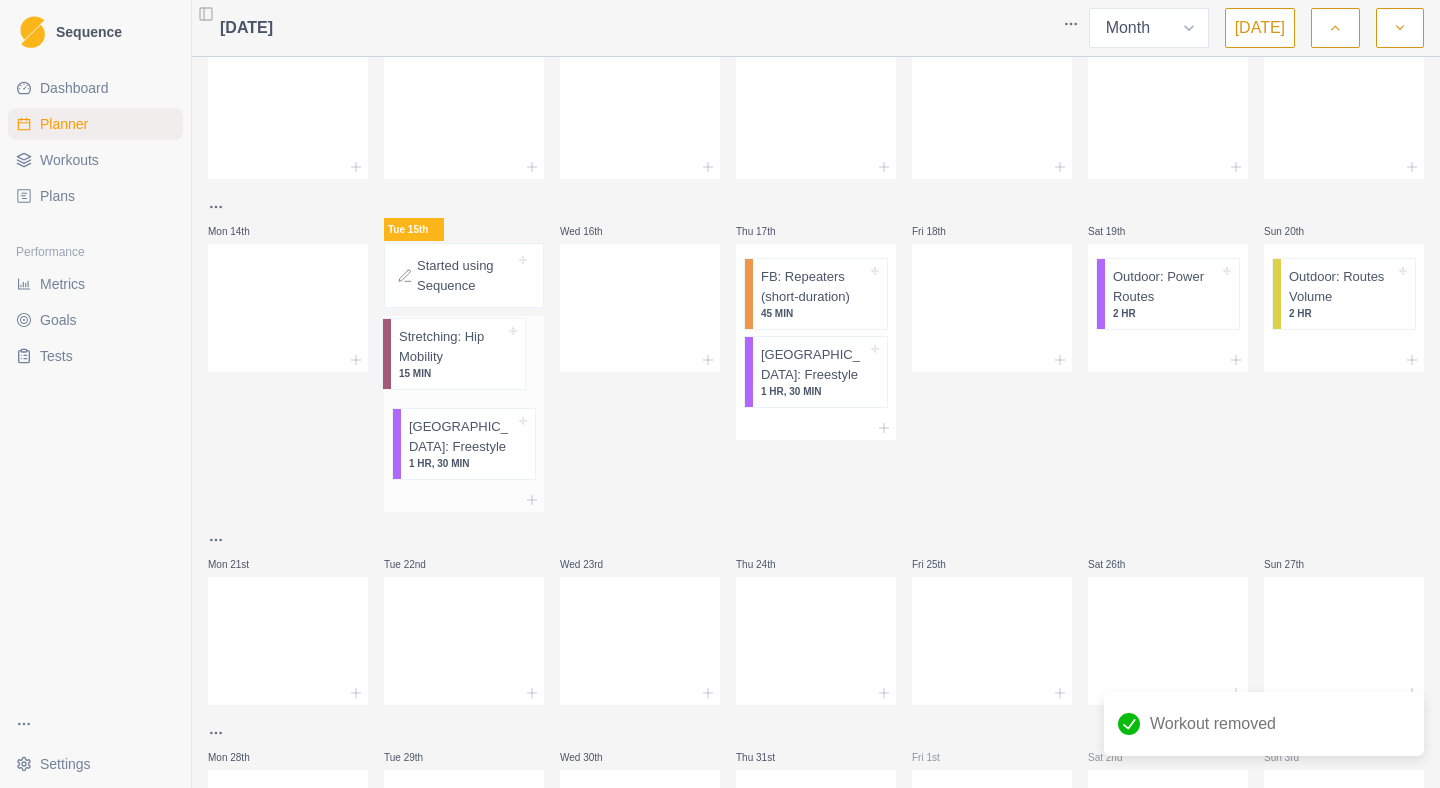 drag, startPoint x: 615, startPoint y: 302, endPoint x: 425, endPoint y: 362, distance: 199.24858 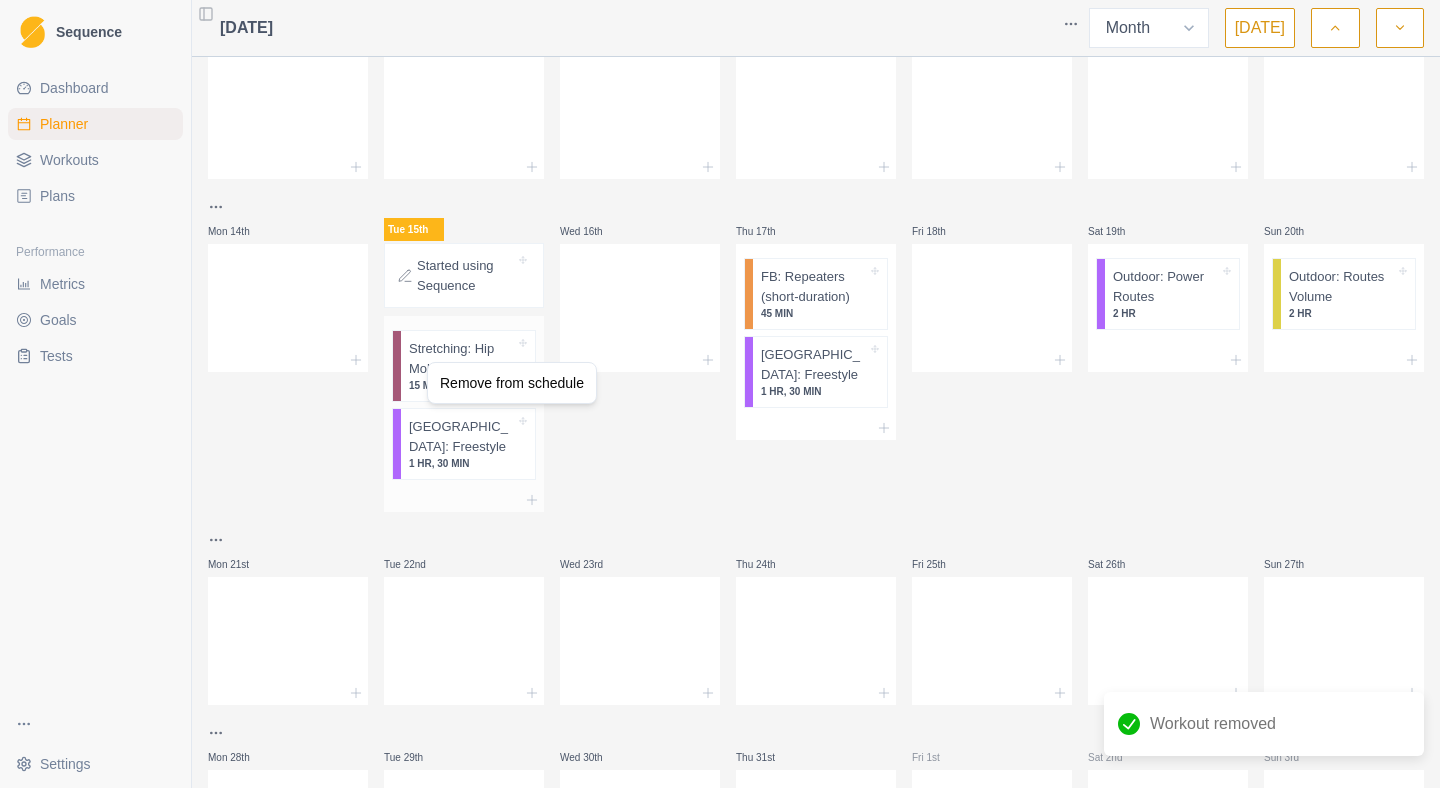 click on "Sequence Dashboard Planner Workouts Plans Performance Metrics Goals Tests Settings Toggle Sidebar [DATE] Week Month [DATE] Mon 30th Tue 1st Wed 2nd Thu 3rd Fri 4th Sat 5th Sun 6th Mon 7th Tue 8th Wed 9th Thu 10th Fri 11th Sat 12th Sun 13th Mon 14th Tue 15th Started using Sequence Stretching: Hip Mobility 15 MIN [GEOGRAPHIC_DATA]: Freestyle 1 HR, 30 MIN Wed 16th Thu 17th FB: Repeaters (short-duration) 45 MIN Boulder: Freestyle 1 HR, 30 MIN Fri 18th Sat 19th Outdoor: Power Routes 2 HR Sun 20th Outdoor: Routes Volume 2 HR Mon 21st Tue 22nd Wed 23rd Thu 24th Fri 25th Sat 26th Sun 27th Mon 28th Tue 29th Wed 30th Thu 31st Fri 1st Sat 2nd Sun 3rd Workout removed
0.5
You have dropped the item.
You have moved the item from position 1
in list 16
to list 15
in position 1
Remove from schedule" at bounding box center [720, 394] 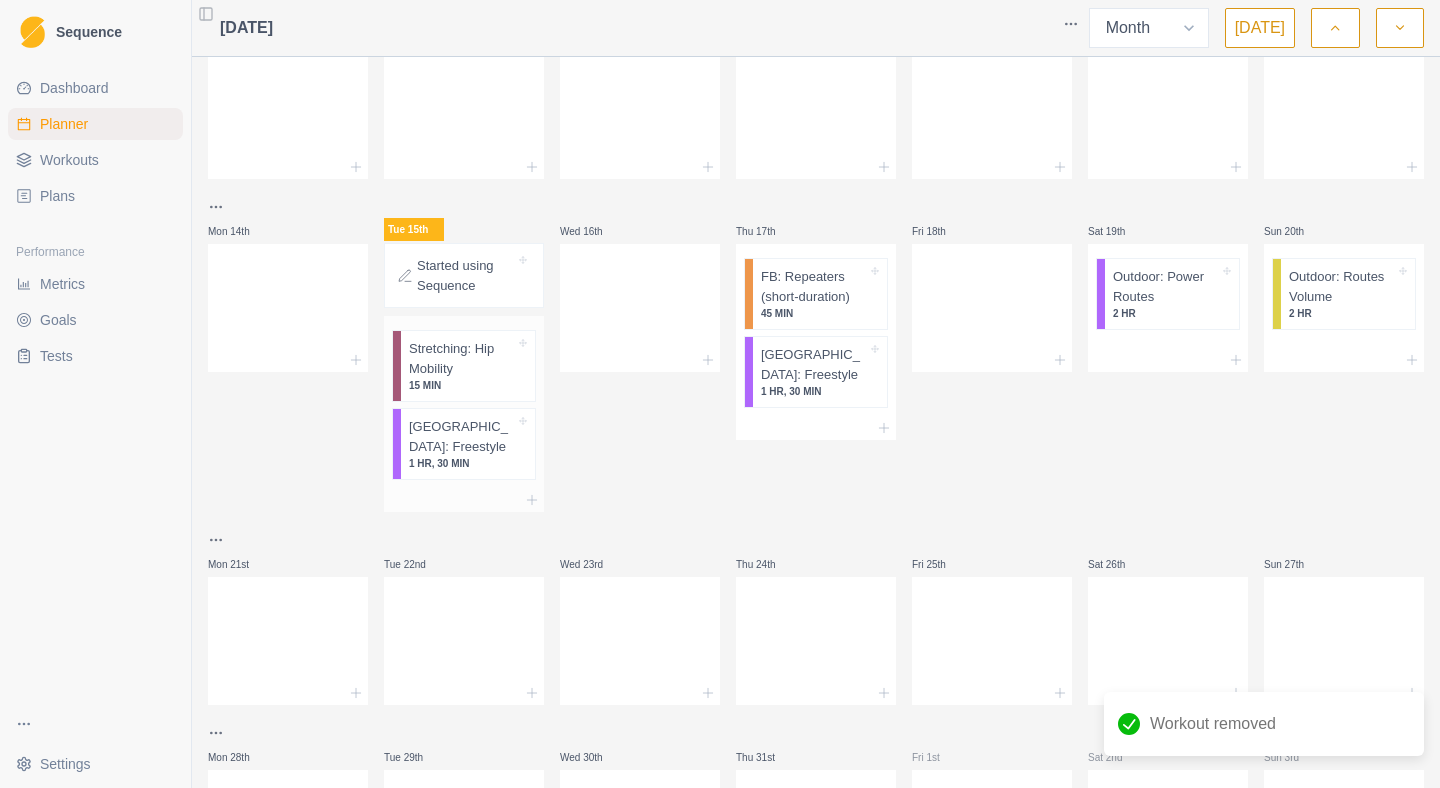 click on "Stretching: Hip Mobility 15 MIN" at bounding box center [468, 366] 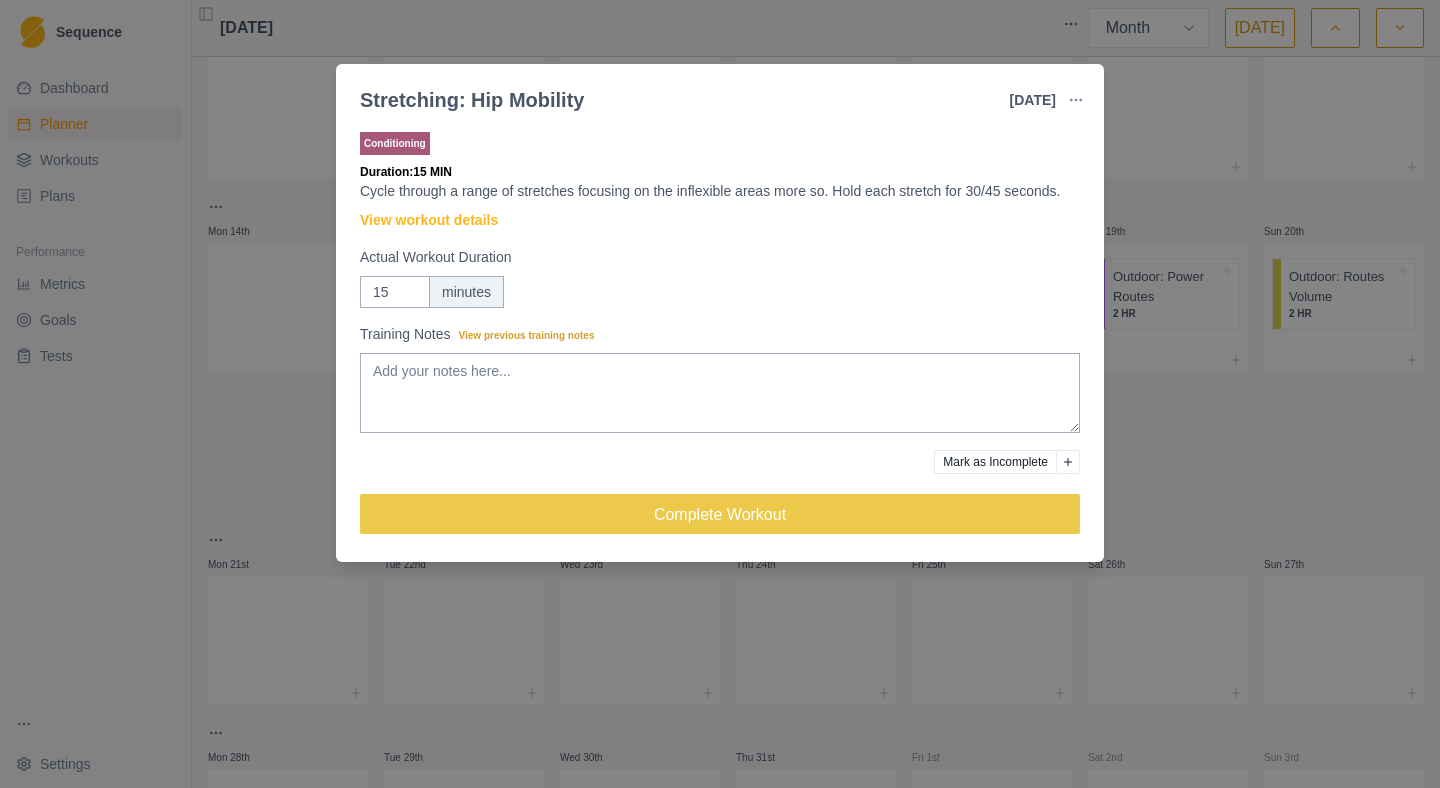 click at bounding box center [1076, 100] 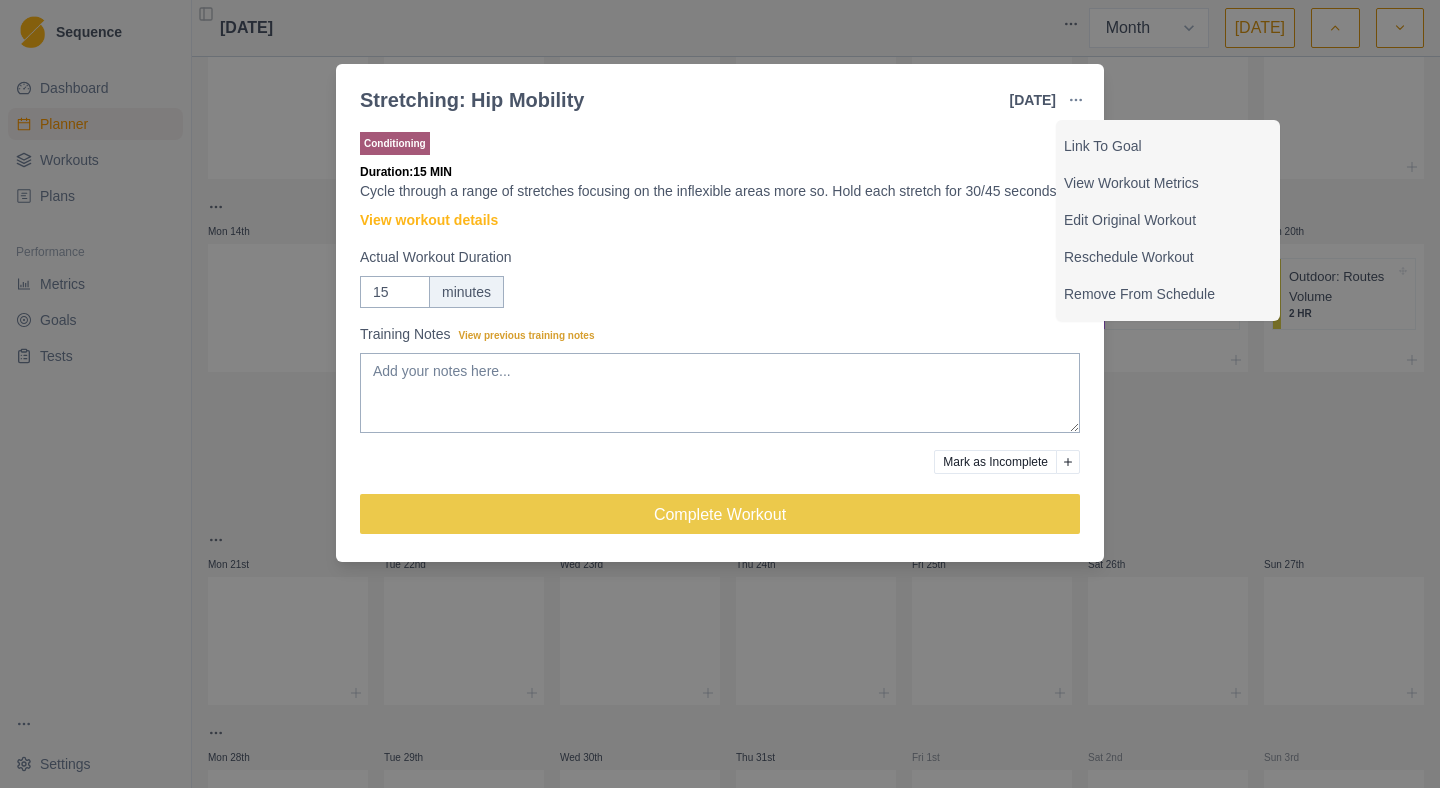 click on "Stretching: Hip Mobility [DATE] Link To Goal View Workout Metrics Edit Original Workout Reschedule Workout Remove From Schedule Conditioning Duration:  15 MIN Cycle through a range of stretches focusing on the inflexible areas more so. Hold each stretch for 30/45 seconds. View workout details Actual Workout Duration 15 minutes Training Notes View previous training notes Mark as Incomplete Complete Workout" at bounding box center (720, 394) 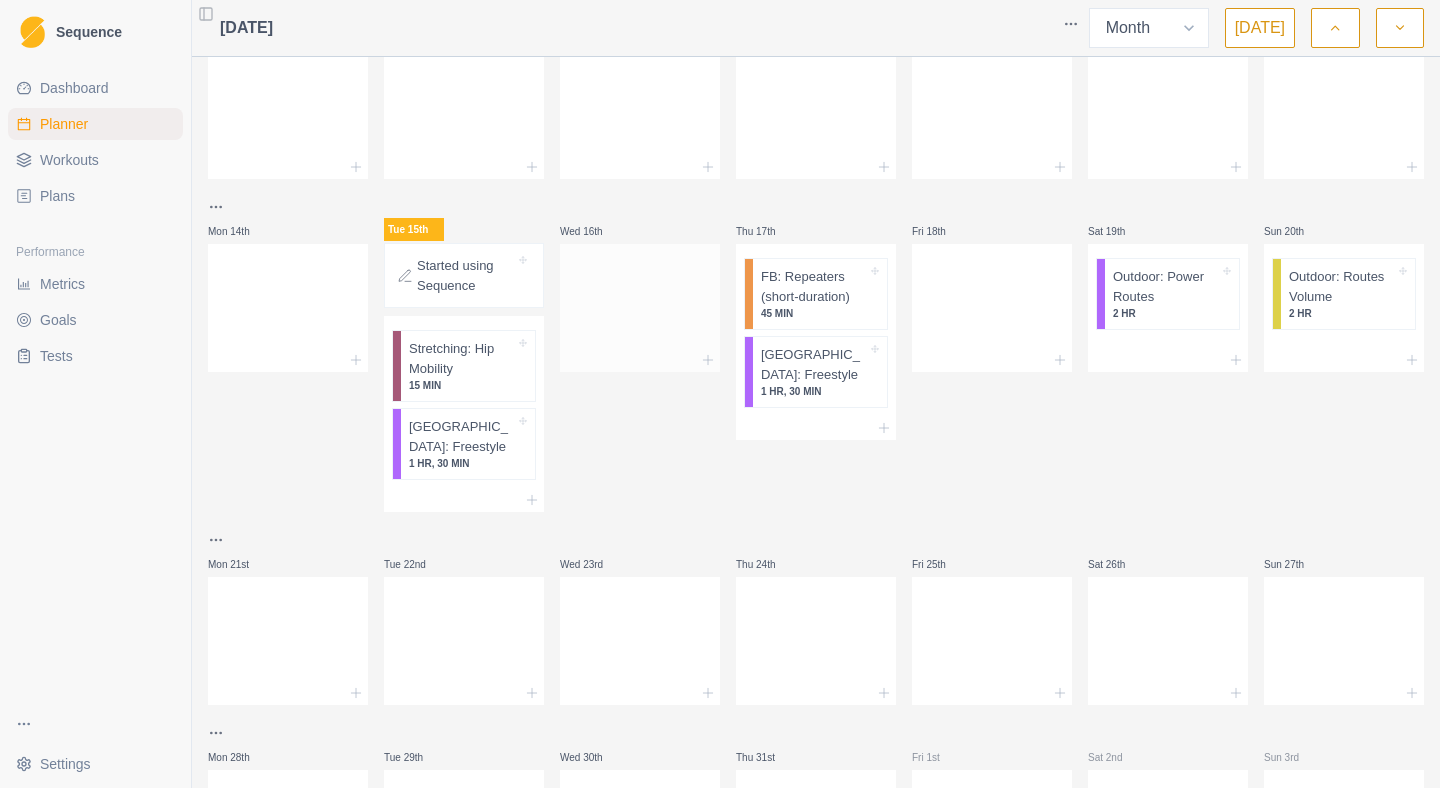 click on "Wed 16th" at bounding box center (640, 353) 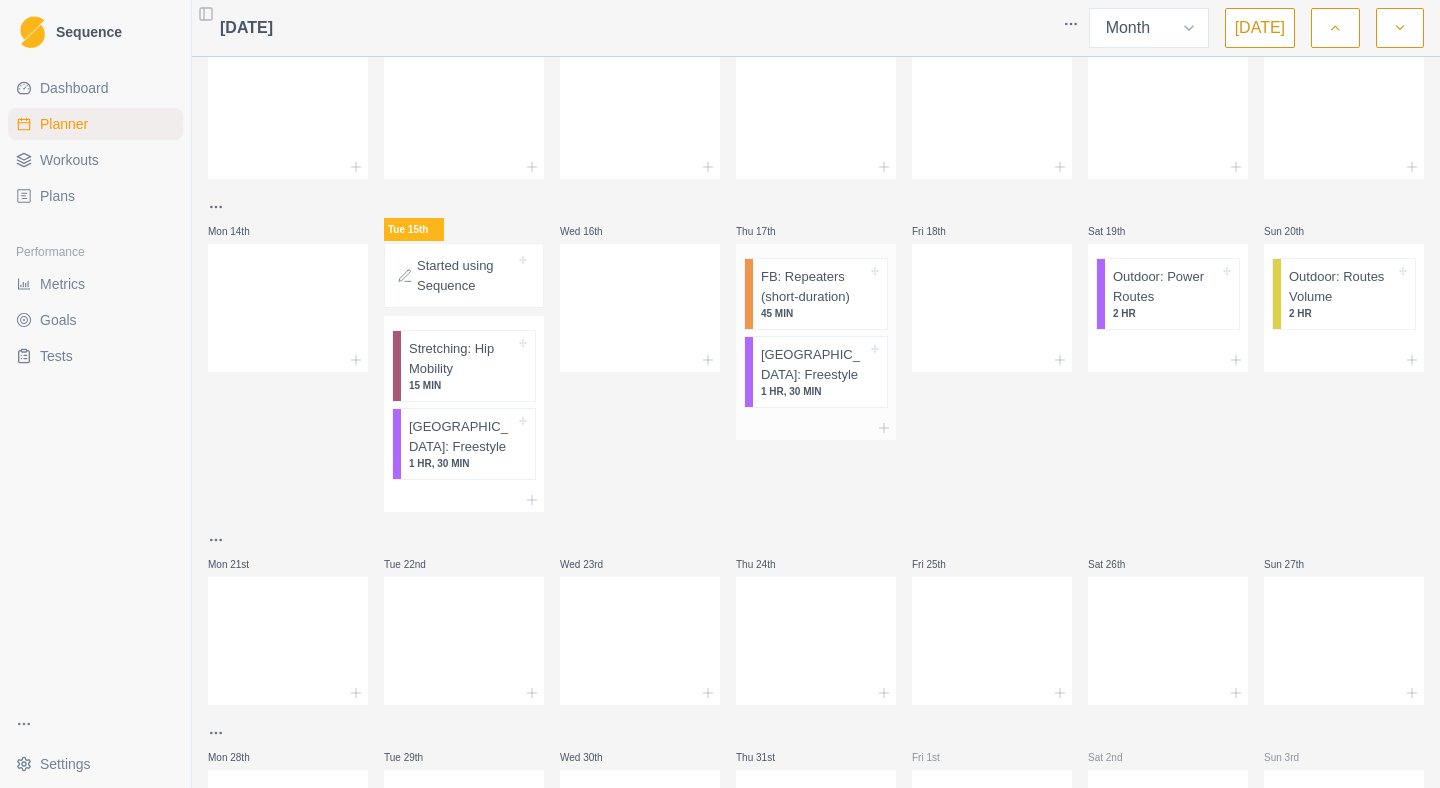 click on "45 MIN" at bounding box center [814, 313] 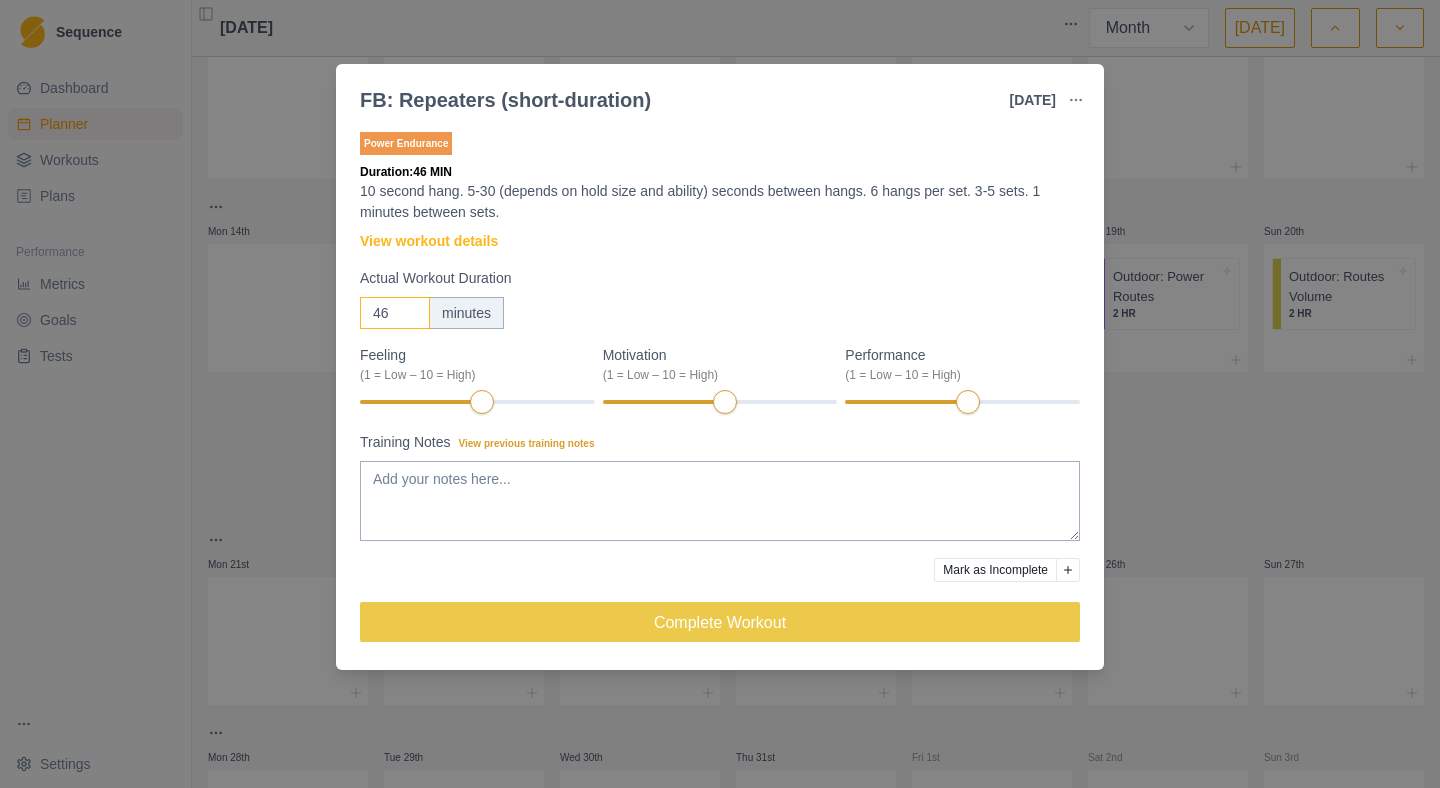 click on "46" at bounding box center [395, 313] 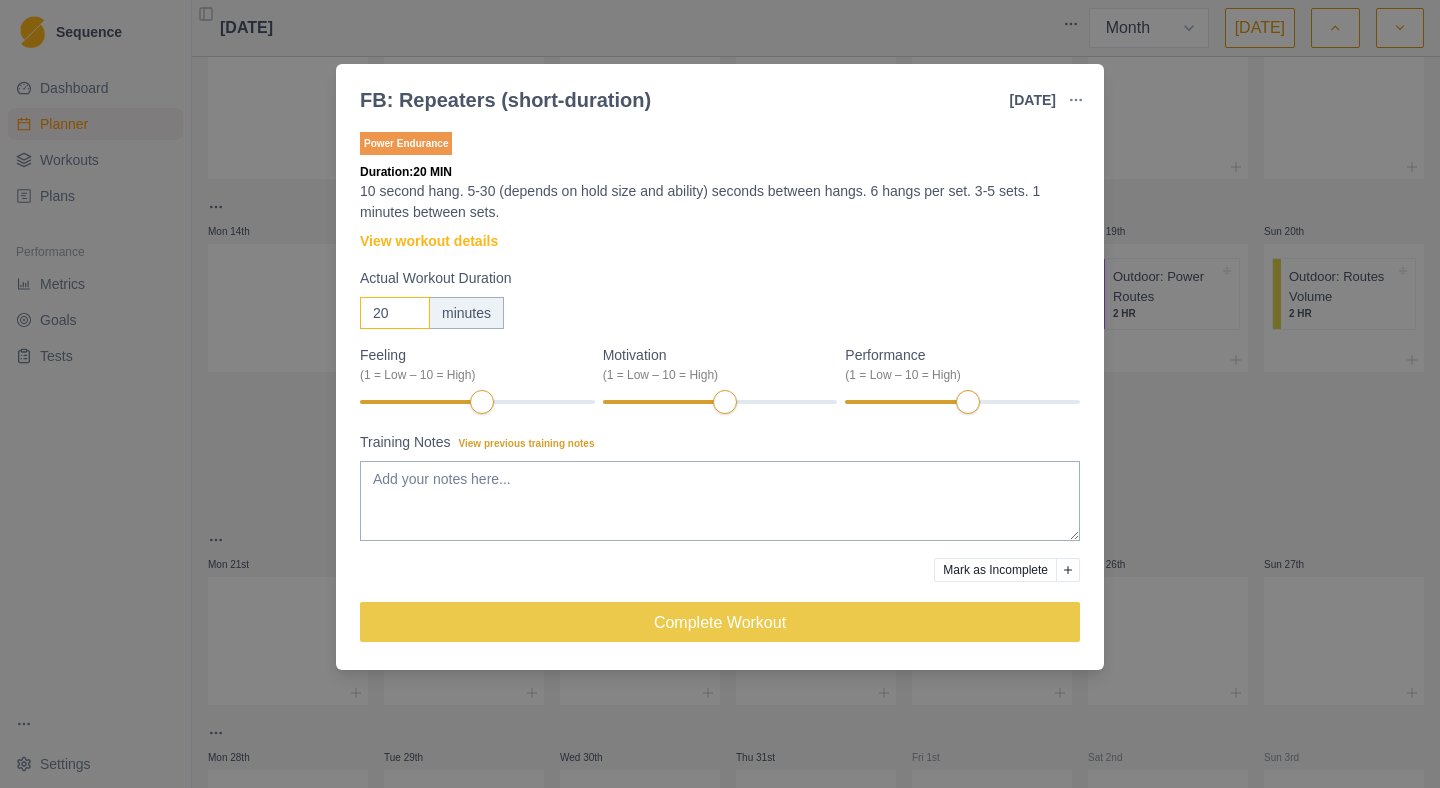 type on "20" 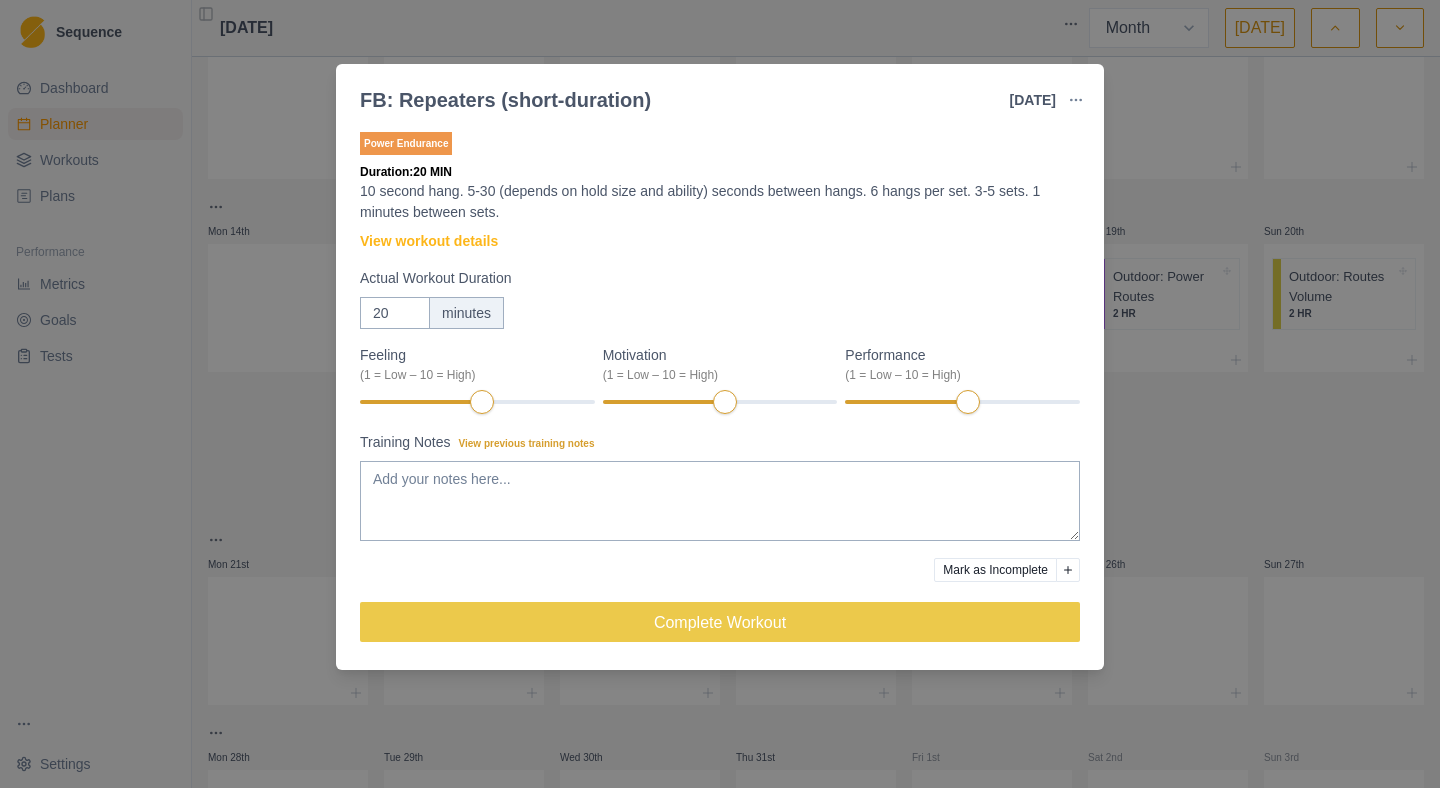 click on "Actual Workout Duration" at bounding box center (714, 278) 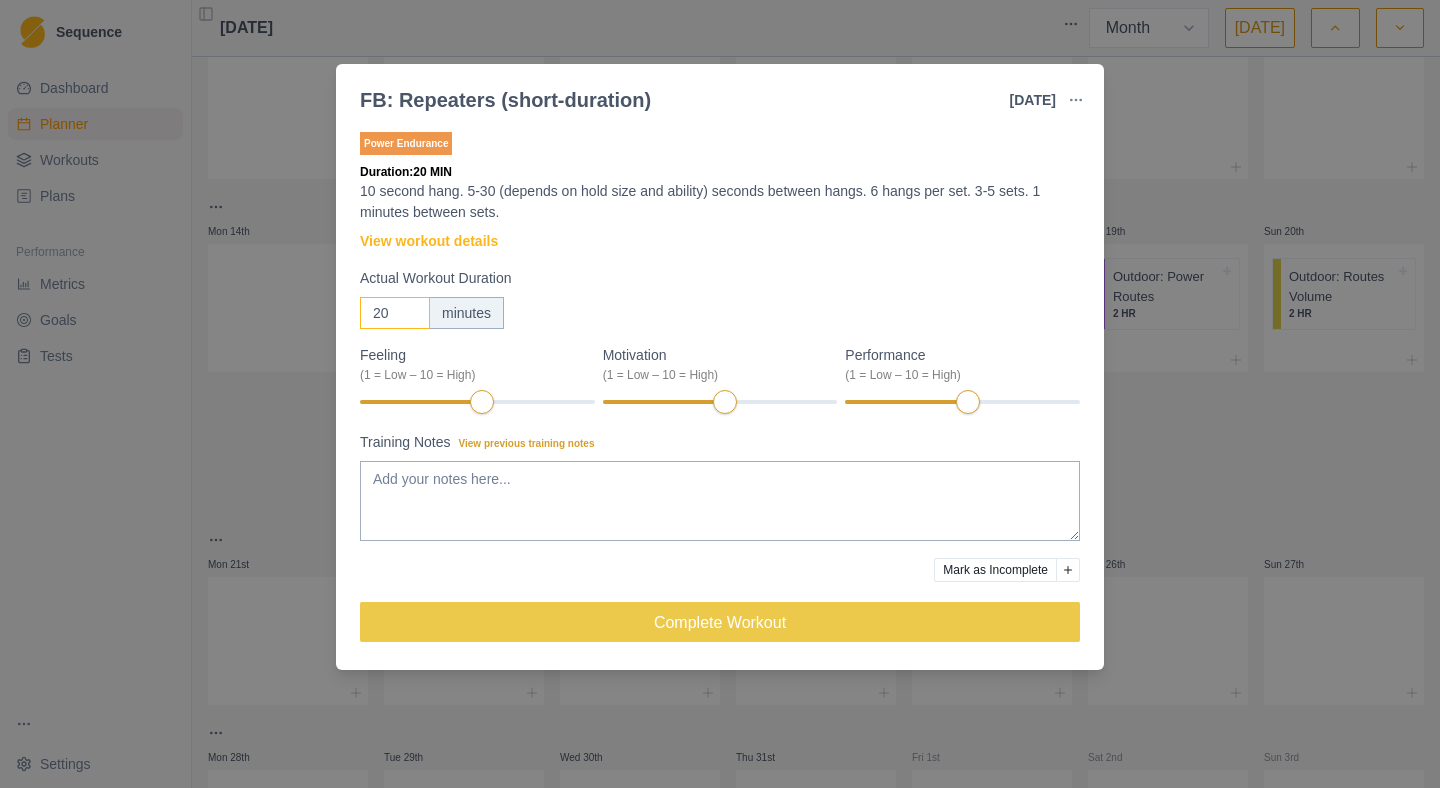 click on "20" at bounding box center [395, 313] 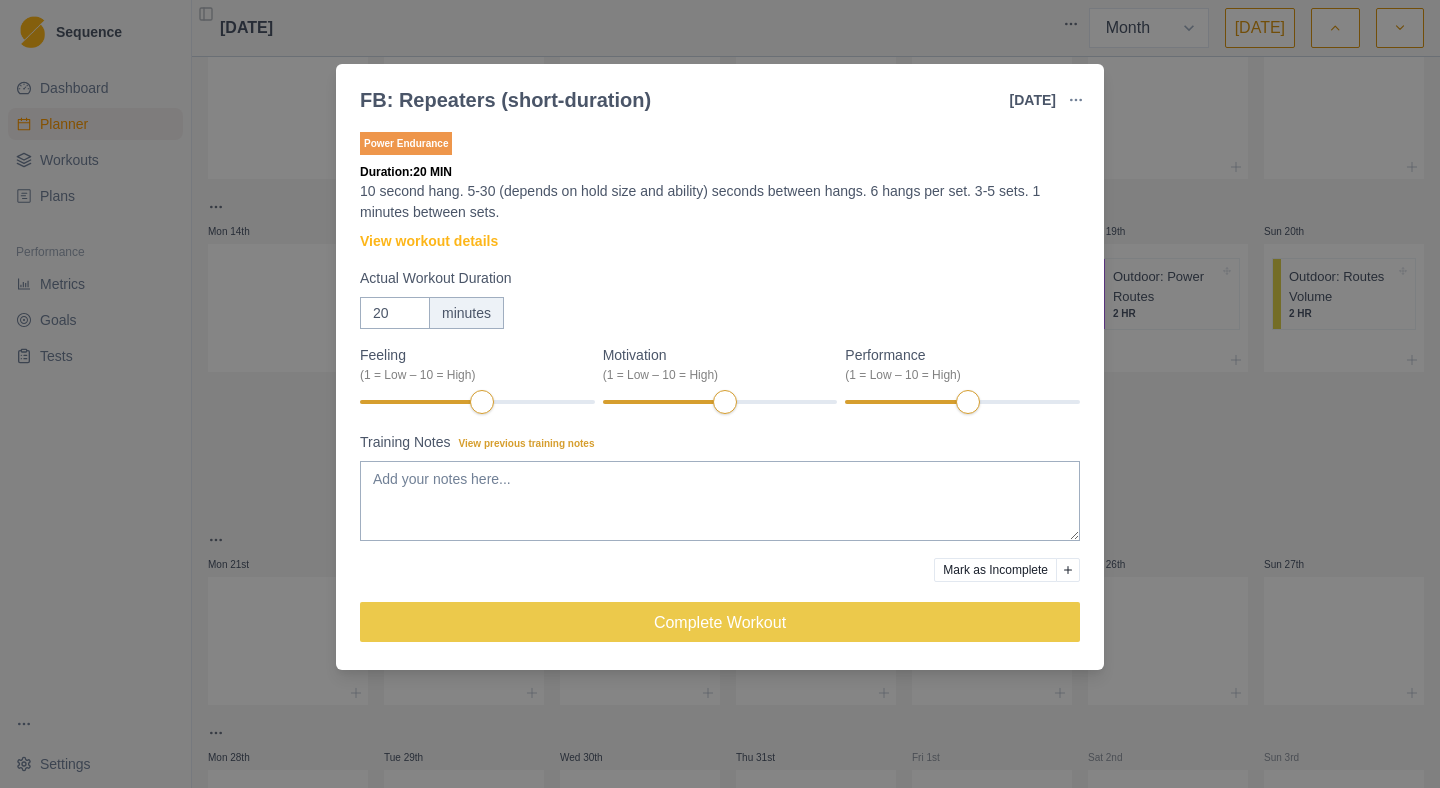 click at bounding box center (1076, 100) 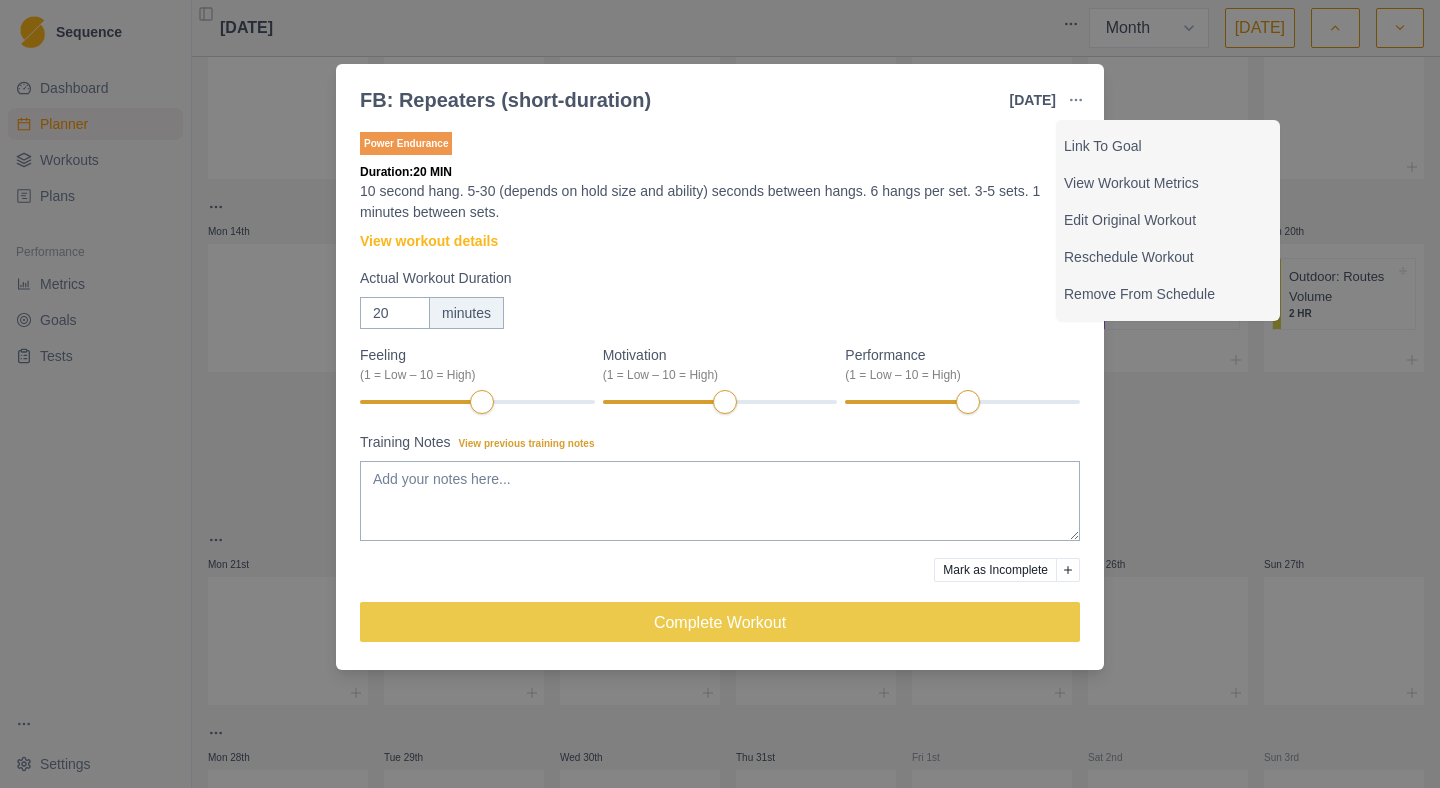 click on "Power Endurance Duration:  20 MIN 10 second hang. 5-30 (depends on hold size and ability) seconds between hangs. 6 hangs per set. 3-5 sets. 1 minutes between sets. View workout details Actual Workout Duration 20 minutes Feeling (1 = Low – 10 = High) Motivation (1 = Low – 10 = High) Performance (1 = Low – 10 = High) Training Notes View previous training notes Mark as Incomplete Complete Workout" at bounding box center (720, 395) 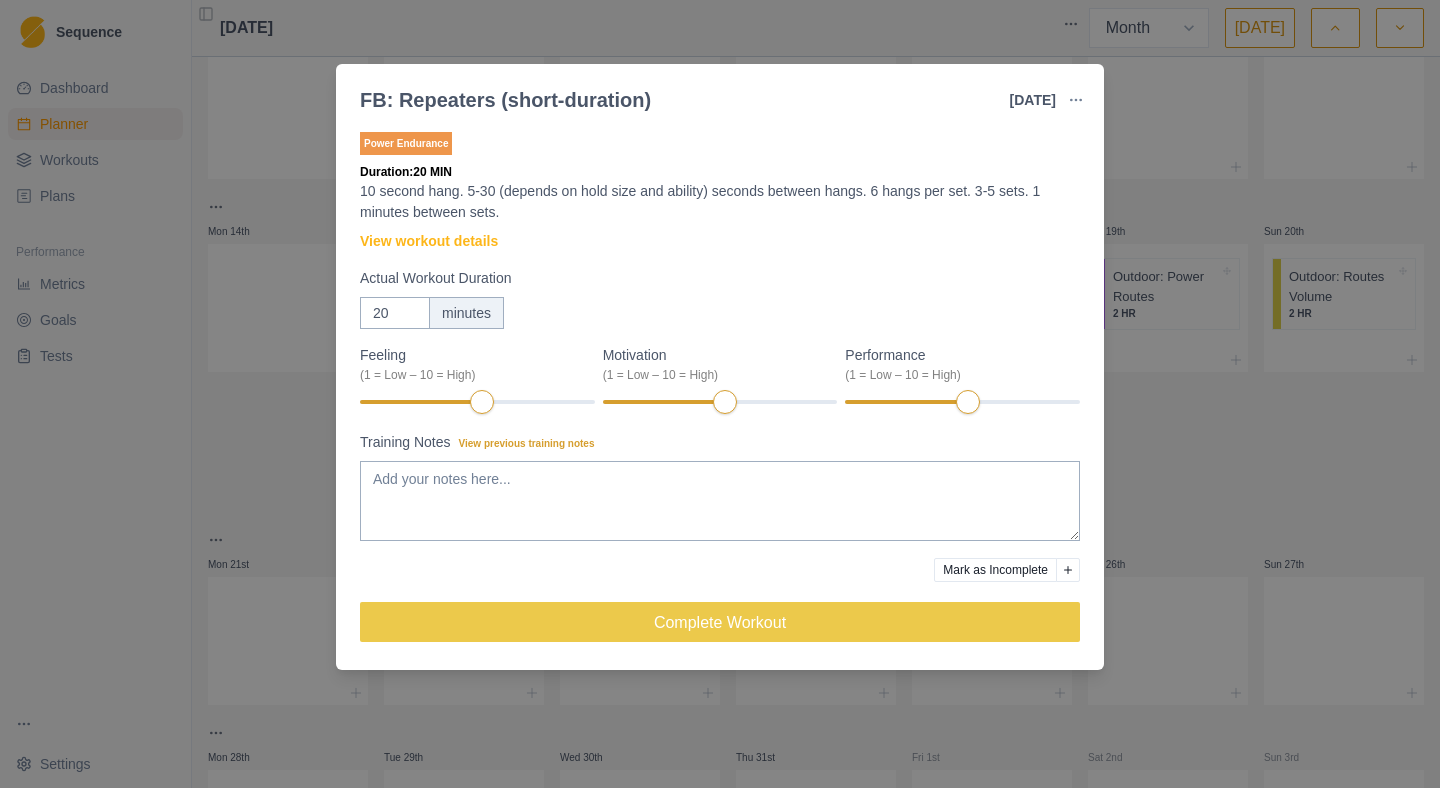 click on "FB: Repeaters (short-duration) [DATE] Link To Goal View Workout Metrics Edit Original Workout Reschedule Workout Remove From Schedule Power Endurance Duration:  20 MIN 10 second hang. 5-30 (depends on hold size and ability) seconds between hangs. 6 hangs per set. 3-5 sets. 1 minutes between sets. View workout details Actual Workout Duration 20 minutes Feeling (1 = Low – 10 = High) Motivation (1 = Low – 10 = High) Performance (1 = Low – 10 = High) Training Notes View previous training notes Mark as Incomplete Complete Workout" at bounding box center (720, 394) 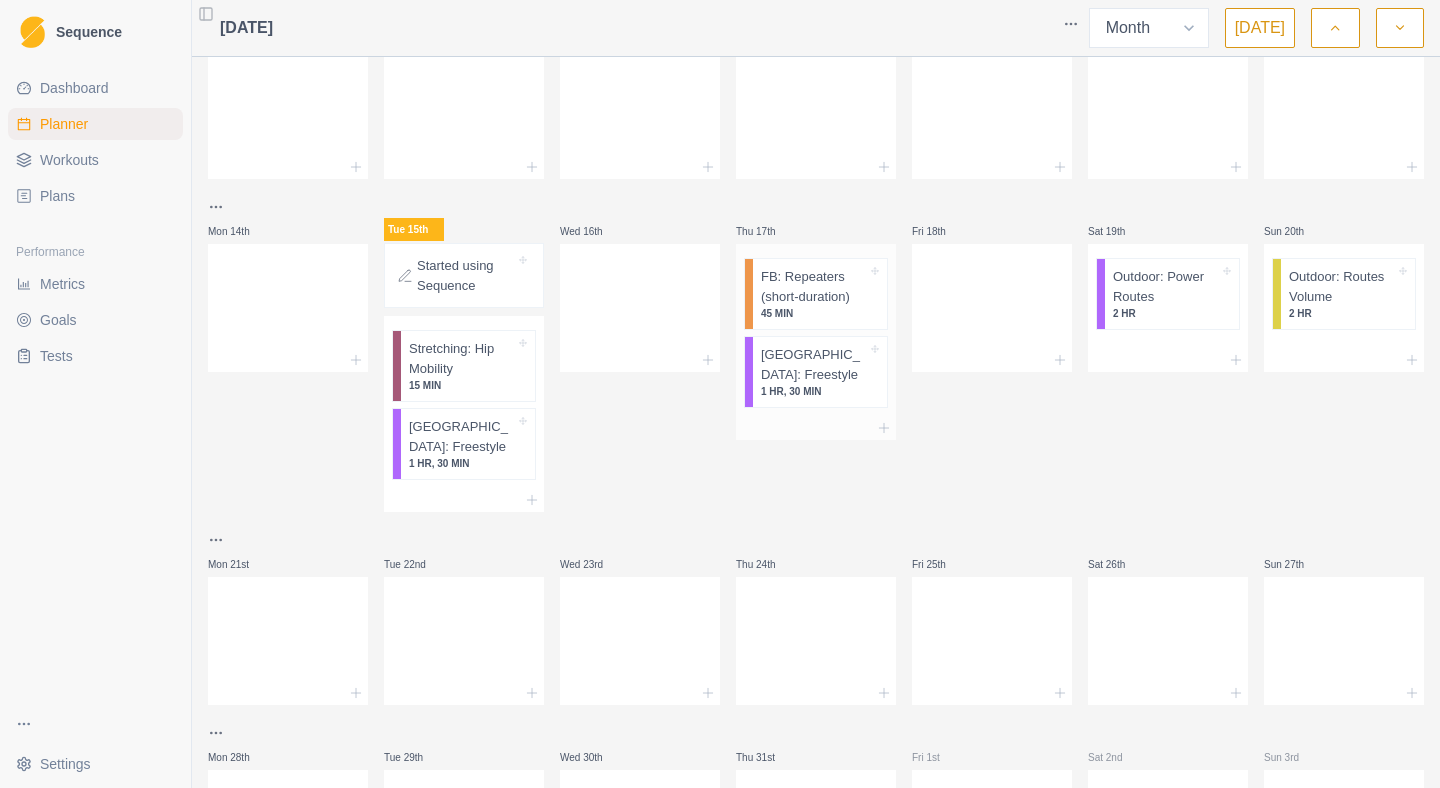 click on "FB: Repeaters (short-duration)" at bounding box center (814, 286) 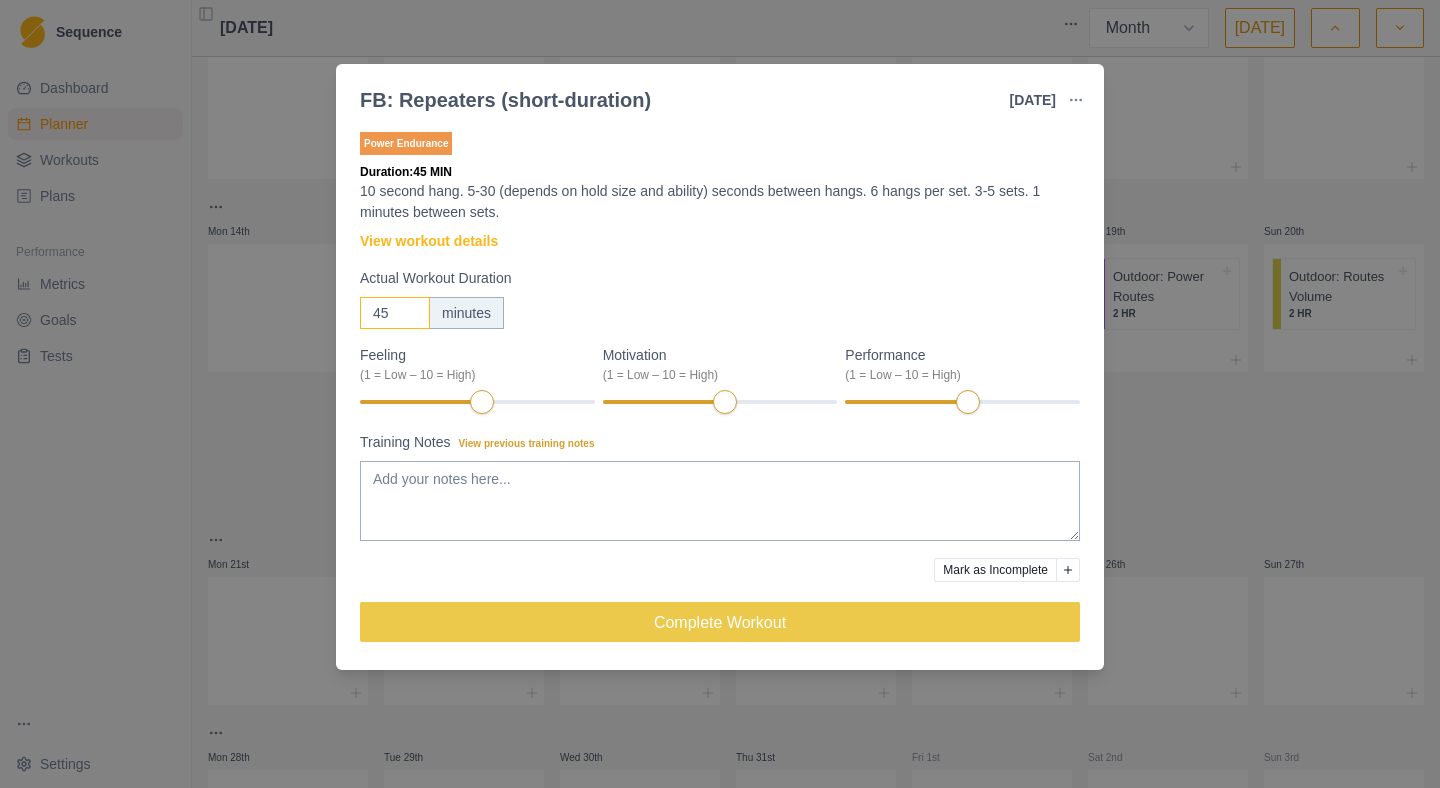 click on "45" at bounding box center (395, 313) 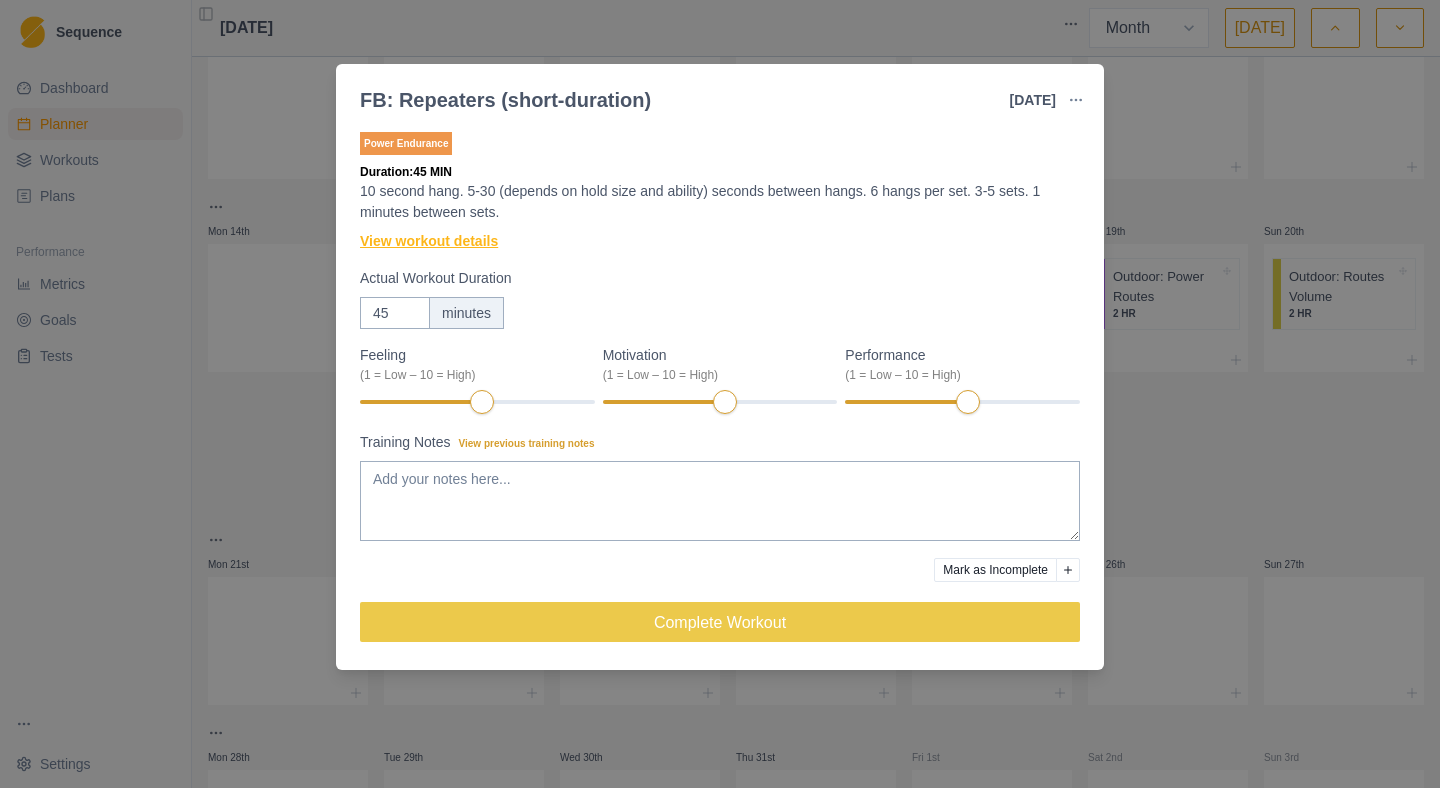 click on "View workout details" at bounding box center (429, 241) 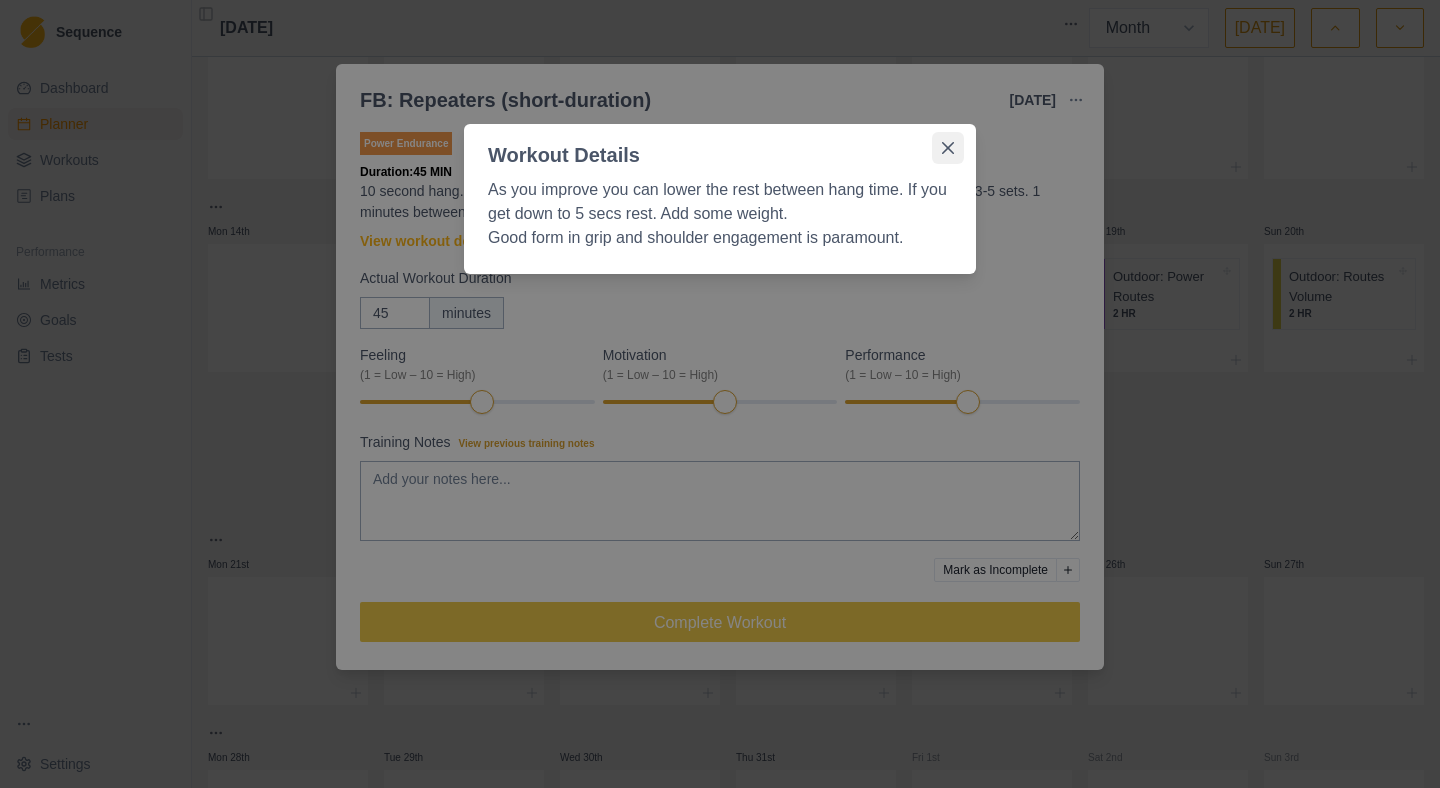 click at bounding box center (948, 148) 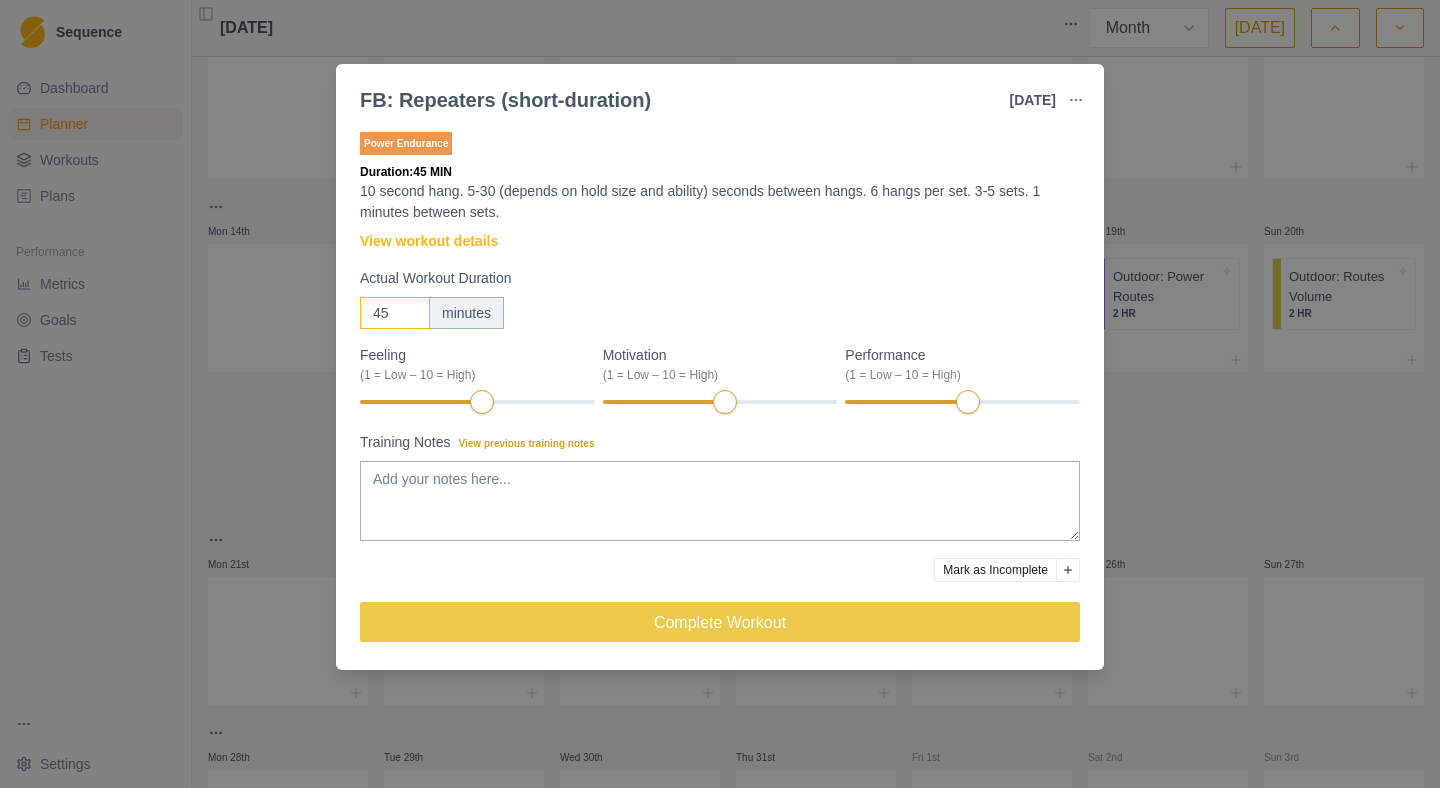 drag, startPoint x: 396, startPoint y: 309, endPoint x: 309, endPoint y: 308, distance: 87.005745 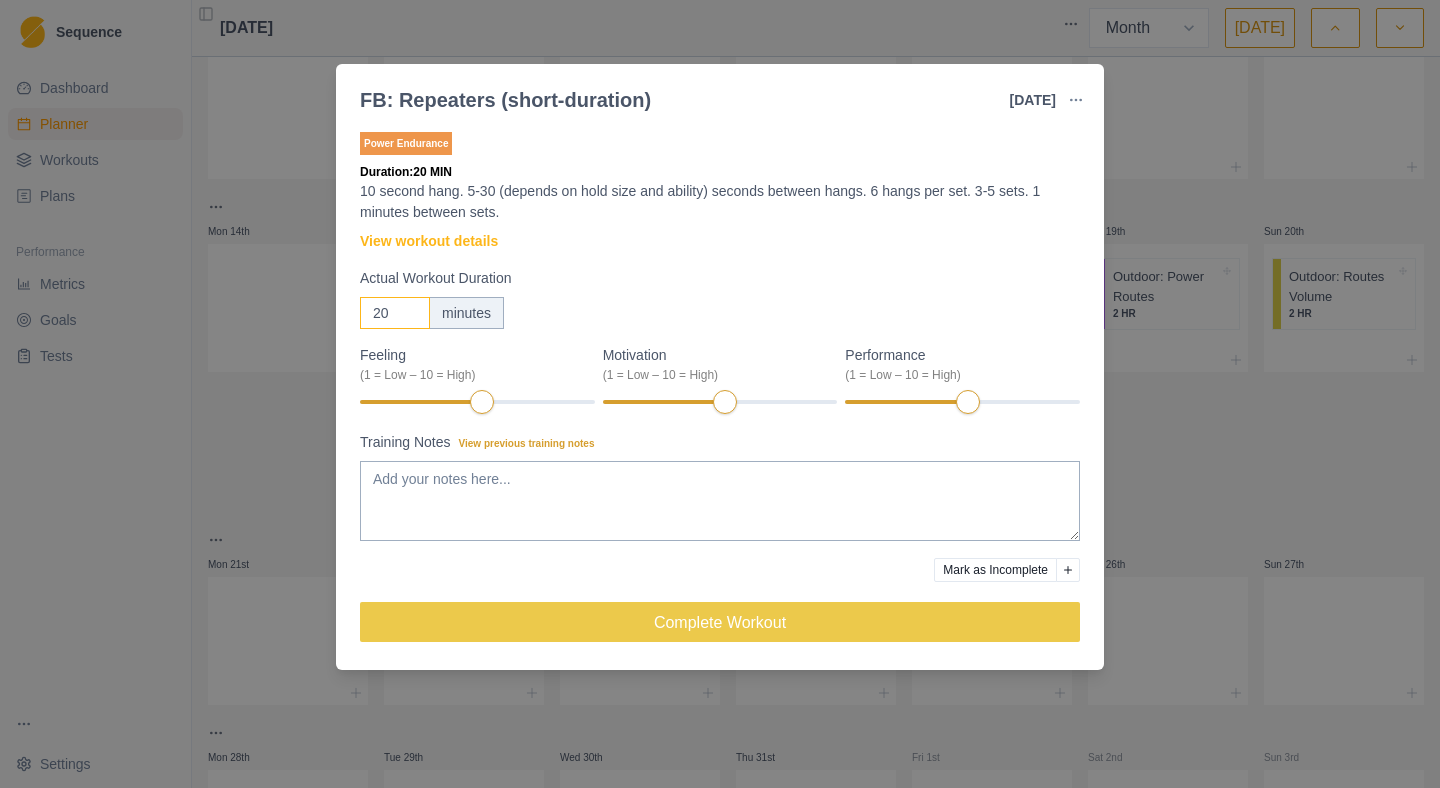 type on "20" 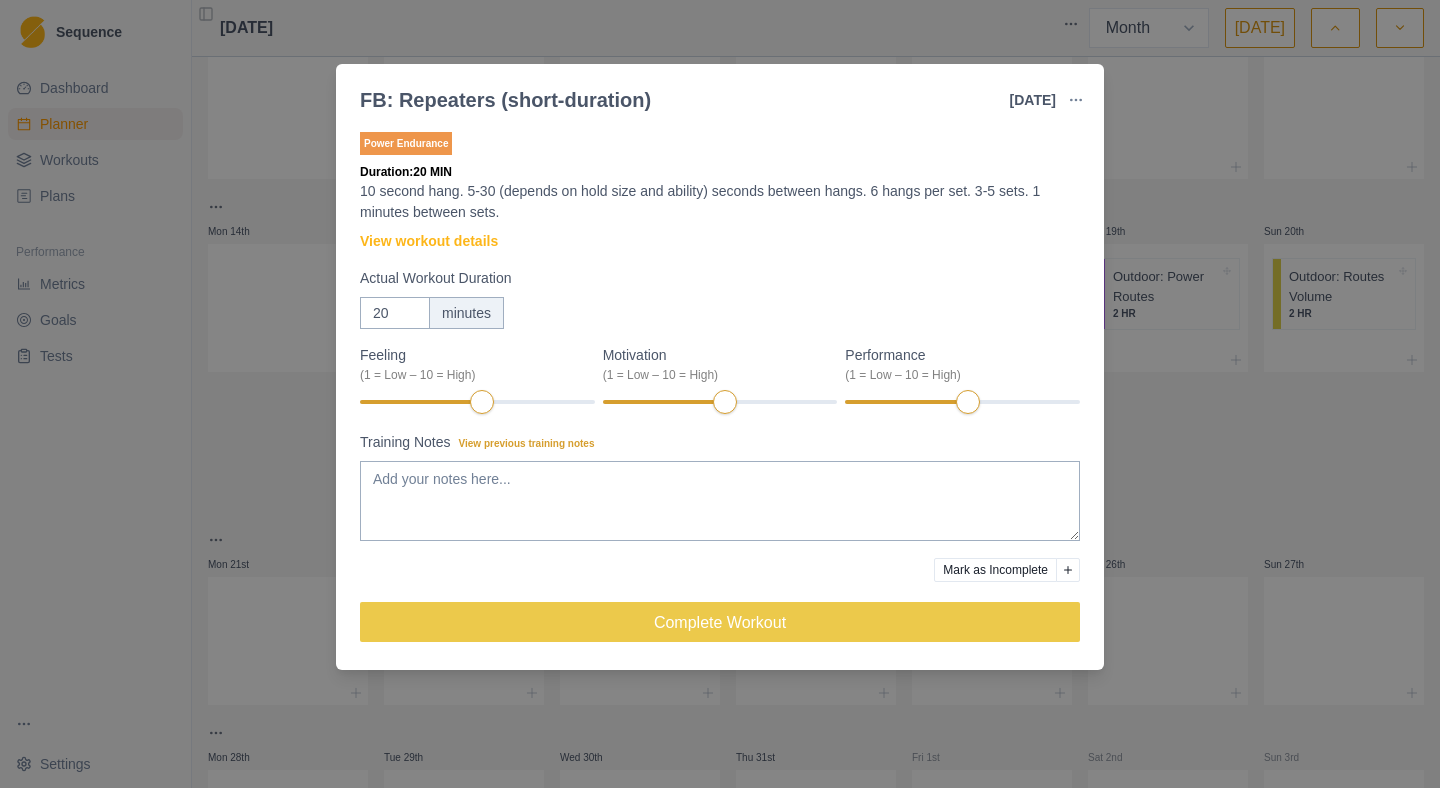 click on "20 minutes" at bounding box center [720, 313] 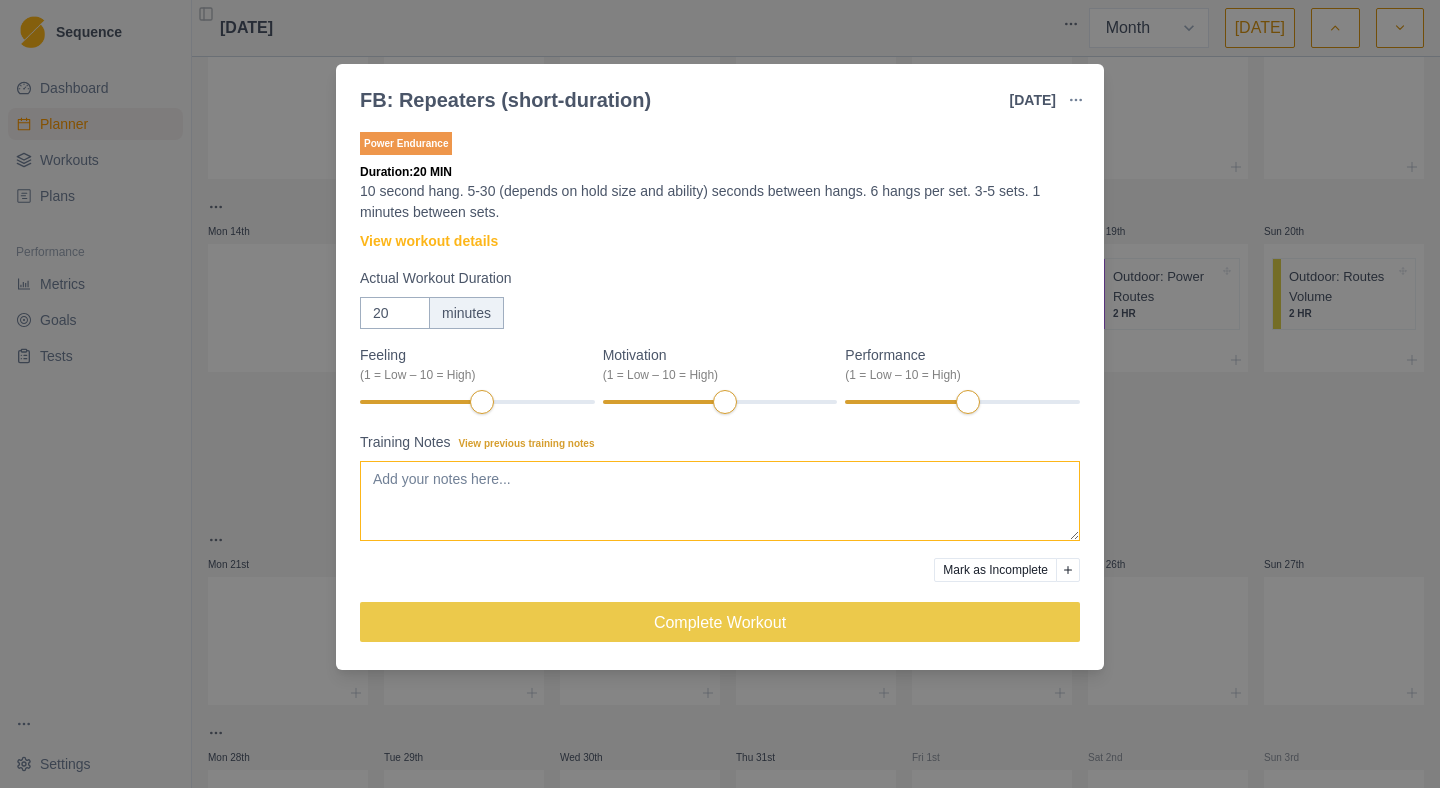 click on "Training Notes View previous training notes" at bounding box center [720, 501] 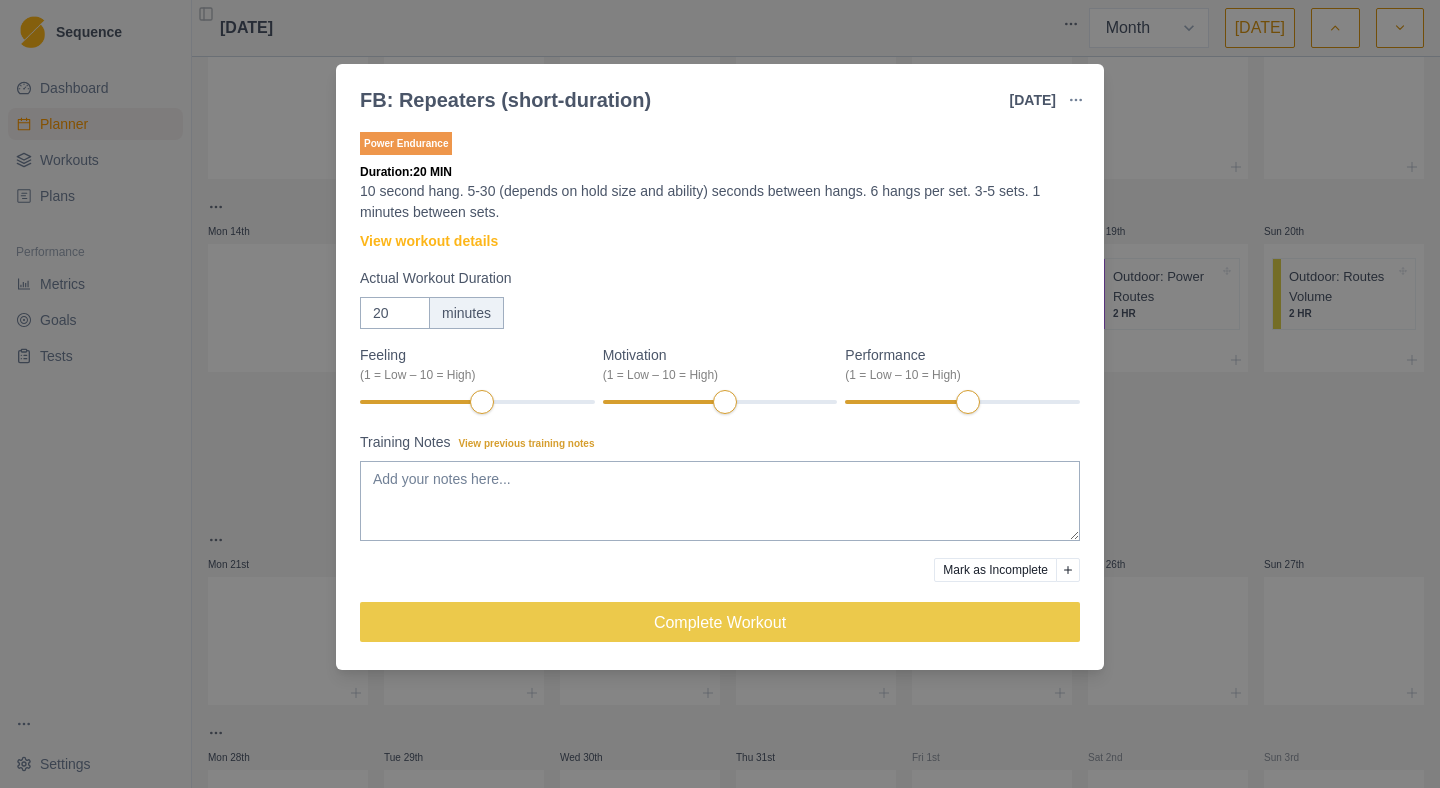 click on "Mark as Incomplete" at bounding box center [995, 570] 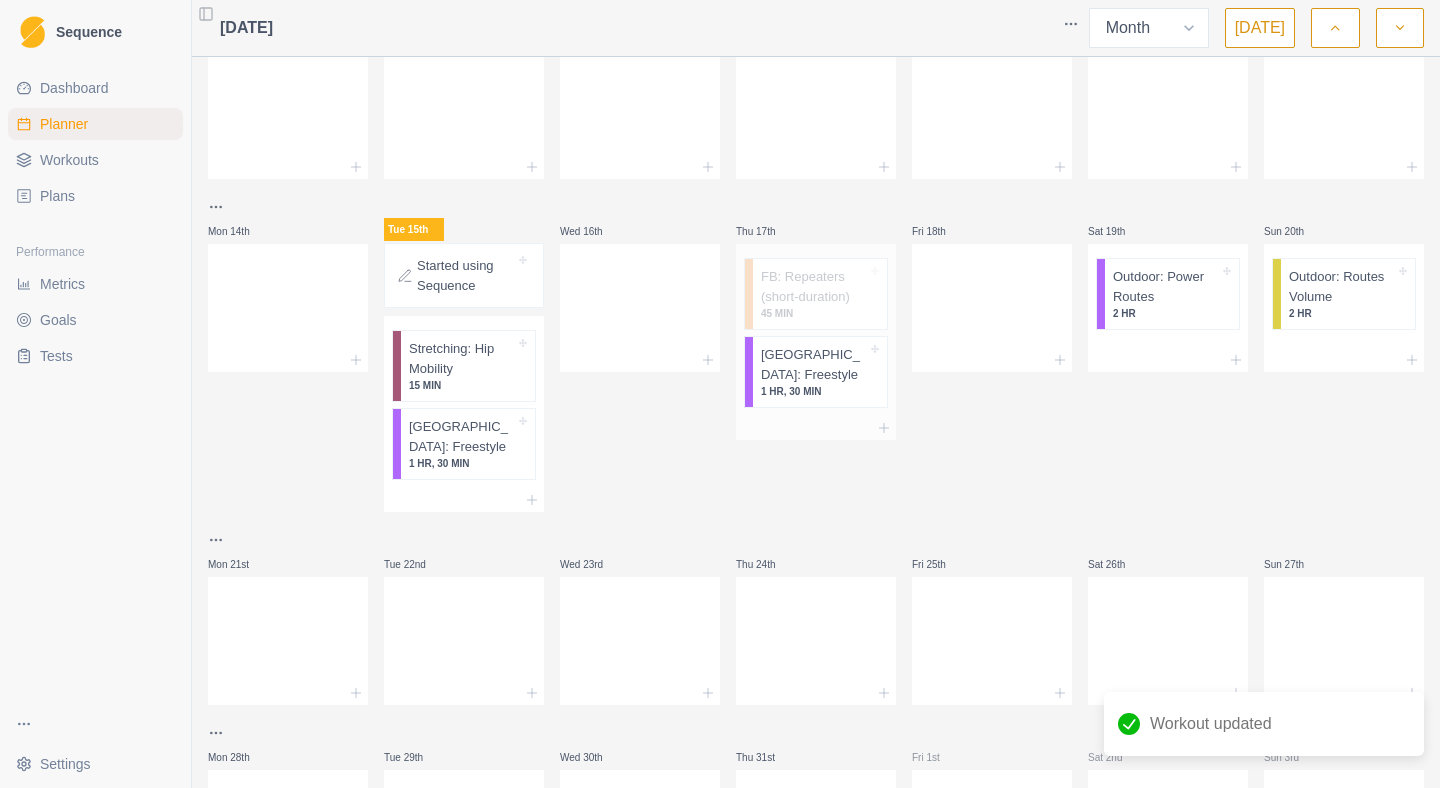 click on "45 MIN" at bounding box center [814, 313] 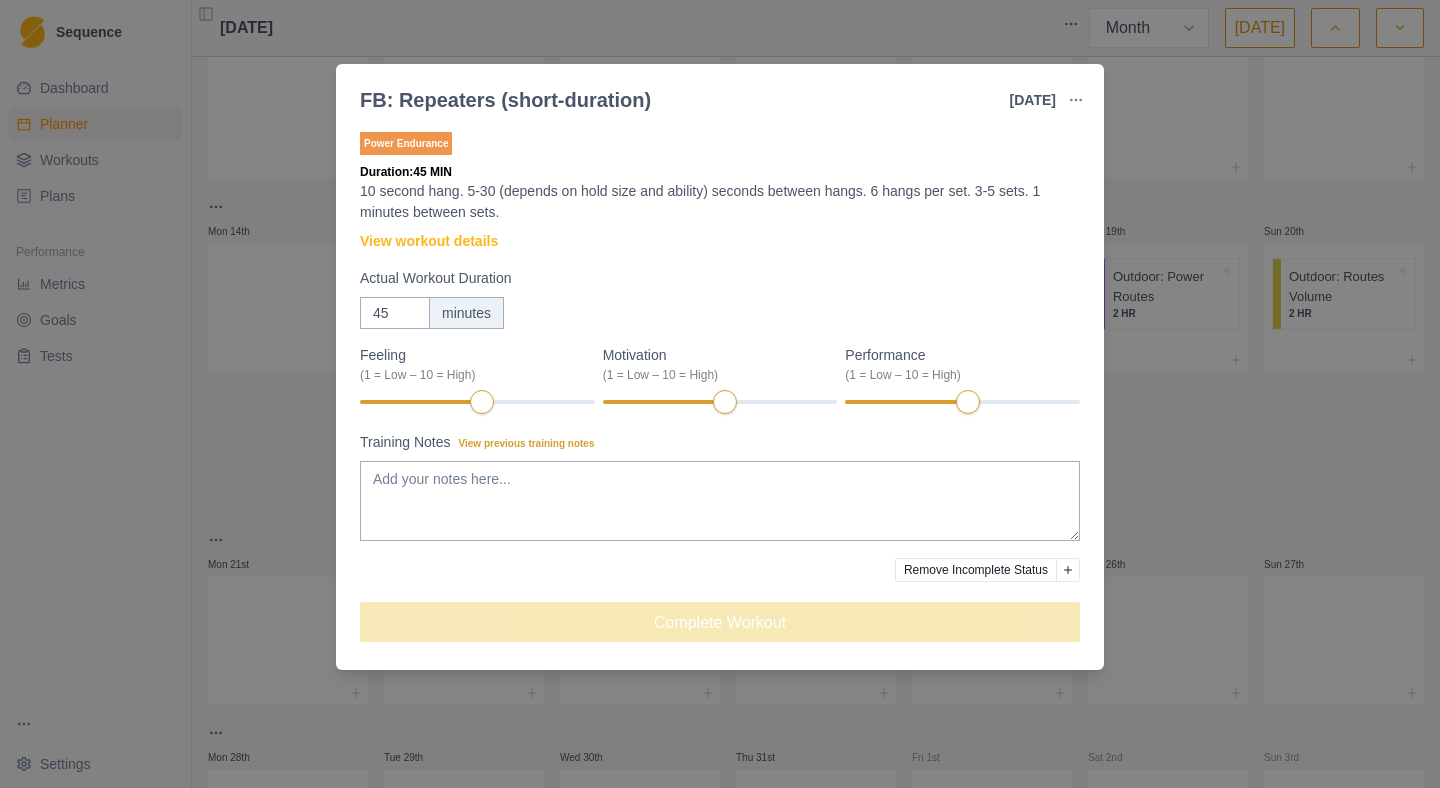 click on "Remove Incomplete Status" at bounding box center [976, 570] 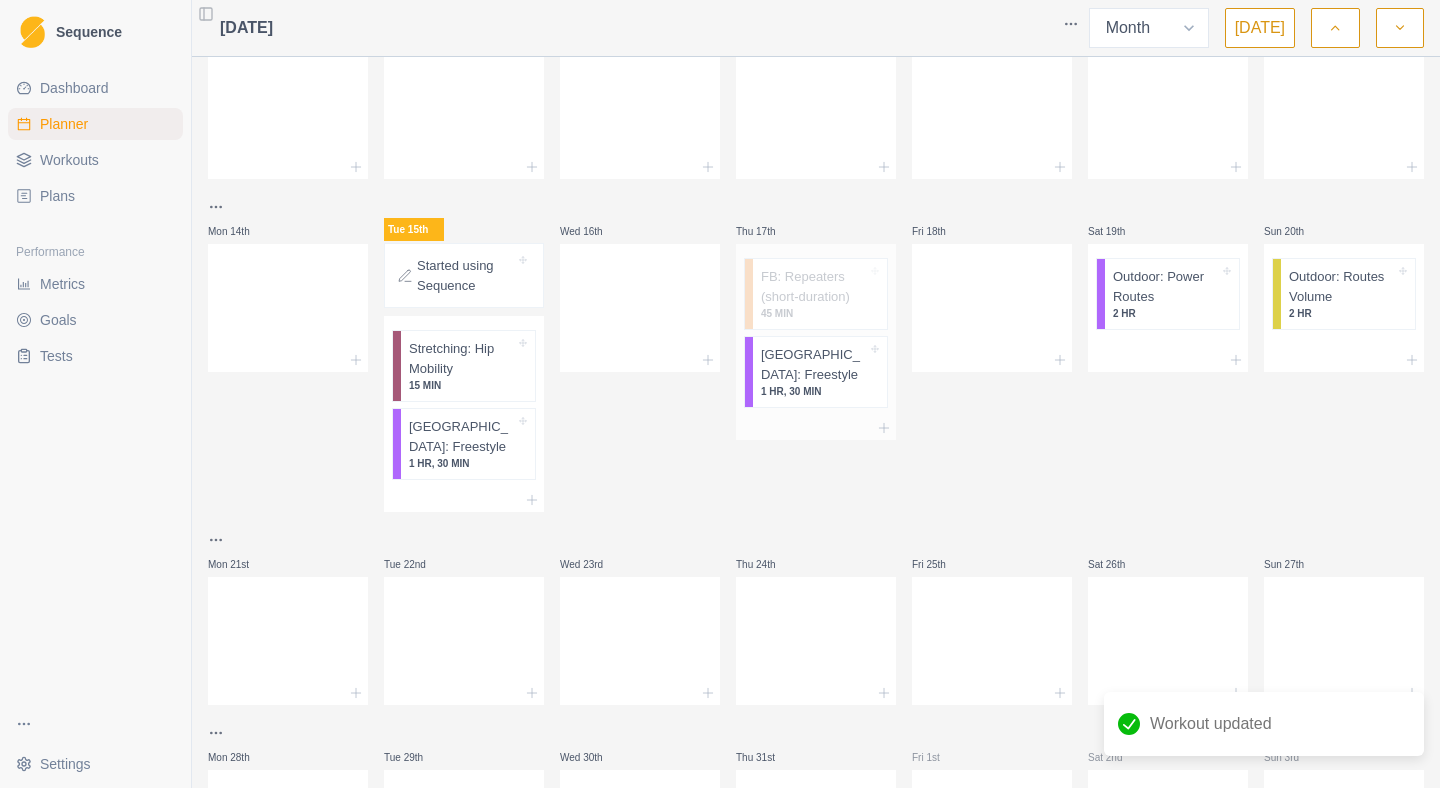 click on "45 MIN" at bounding box center (814, 313) 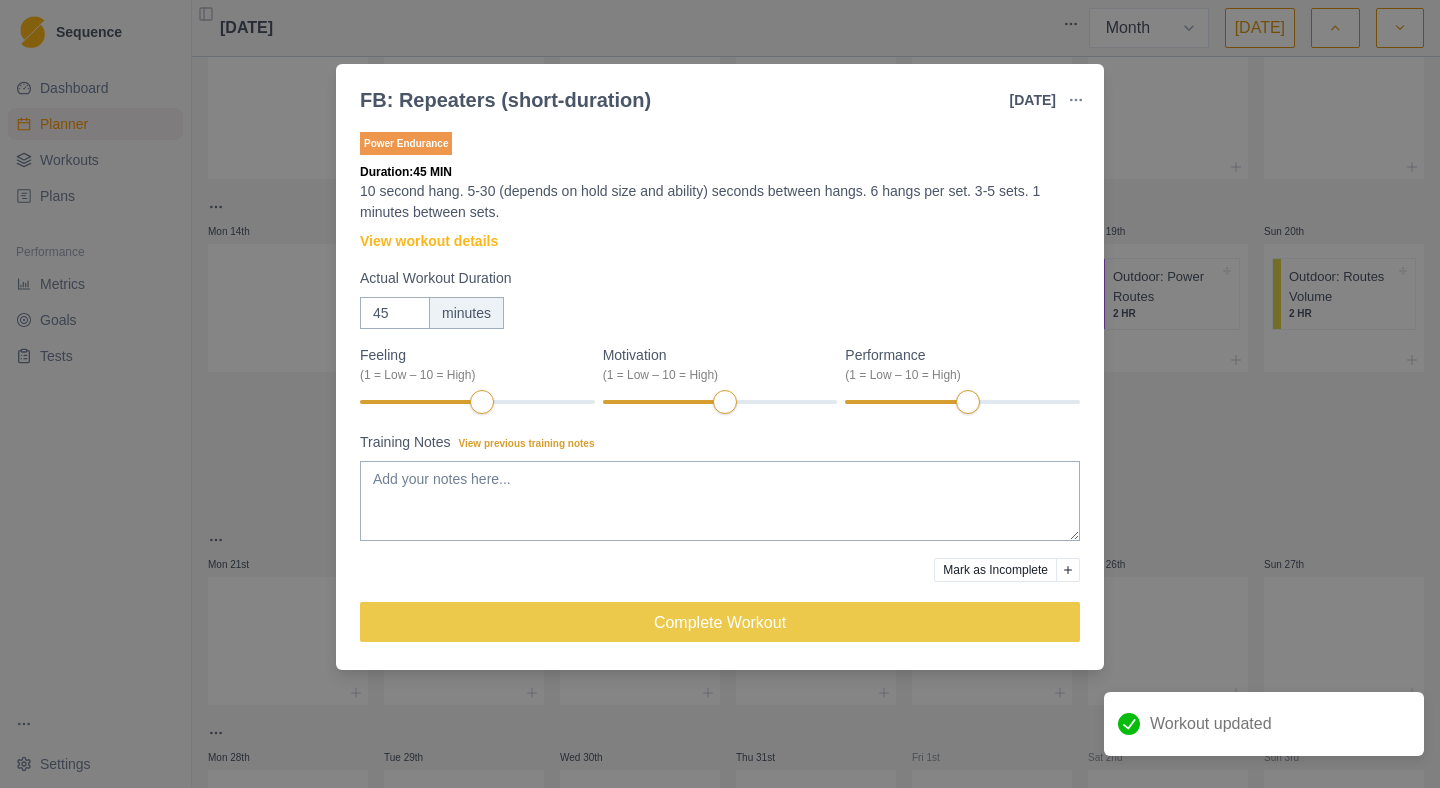 click on "FB: Repeaters (short-duration) [DATE] Link To Goal View Workout Metrics Edit Original Workout Reschedule Workout Remove From Schedule Power Endurance Duration:  45 MIN 10 second hang. 5-30 (depends on hold size and ability) seconds between hangs. 6 hangs per set. 3-5 sets. 1 minutes between sets. View workout details Actual Workout Duration 45 minutes Feeling (1 = Low – 10 = High) Motivation (1 = Low – 10 = High) Performance (1 = Low – 10 = High) Training Notes View previous training notes Mark as Incomplete Complete Workout" at bounding box center [720, 394] 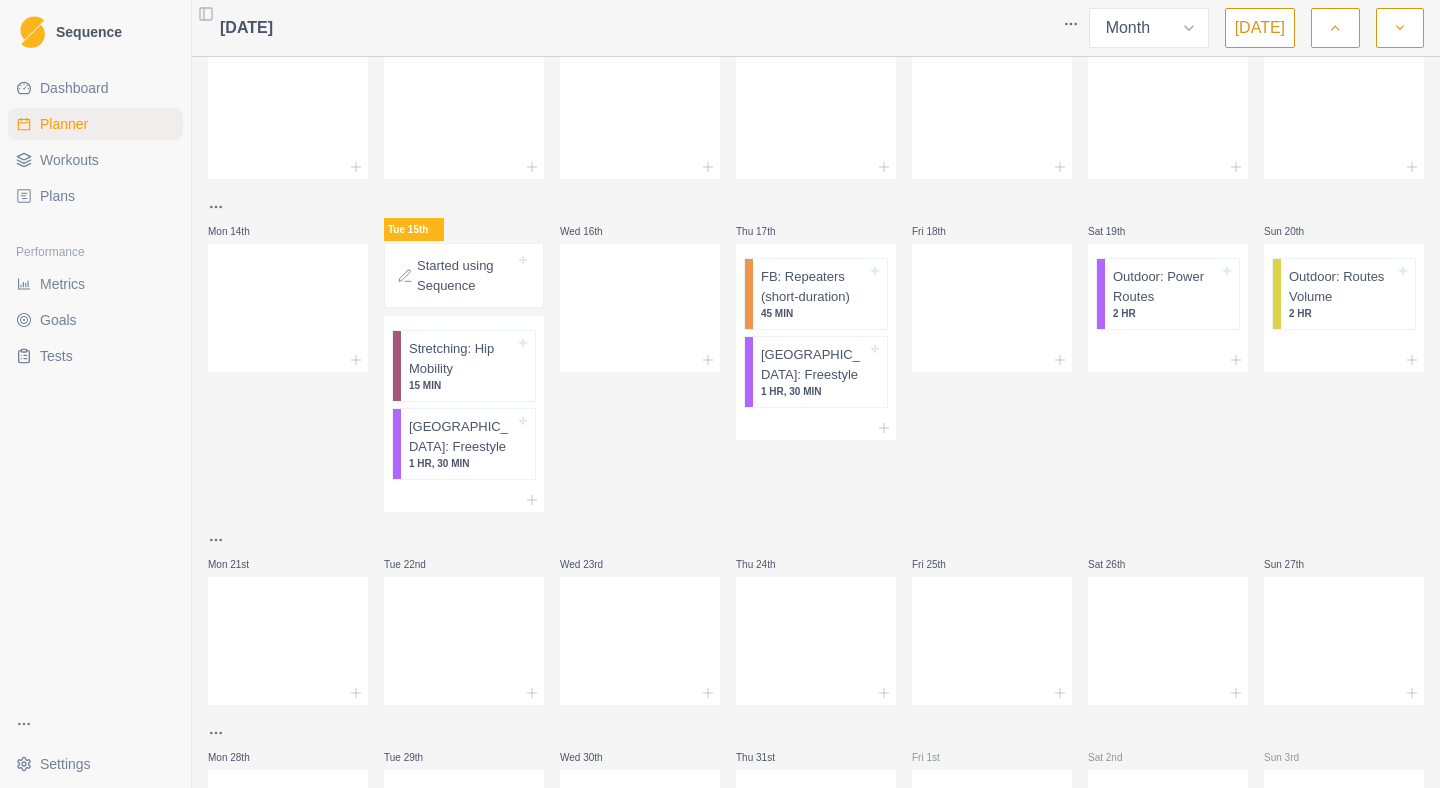 click on "Workouts" at bounding box center [69, 160] 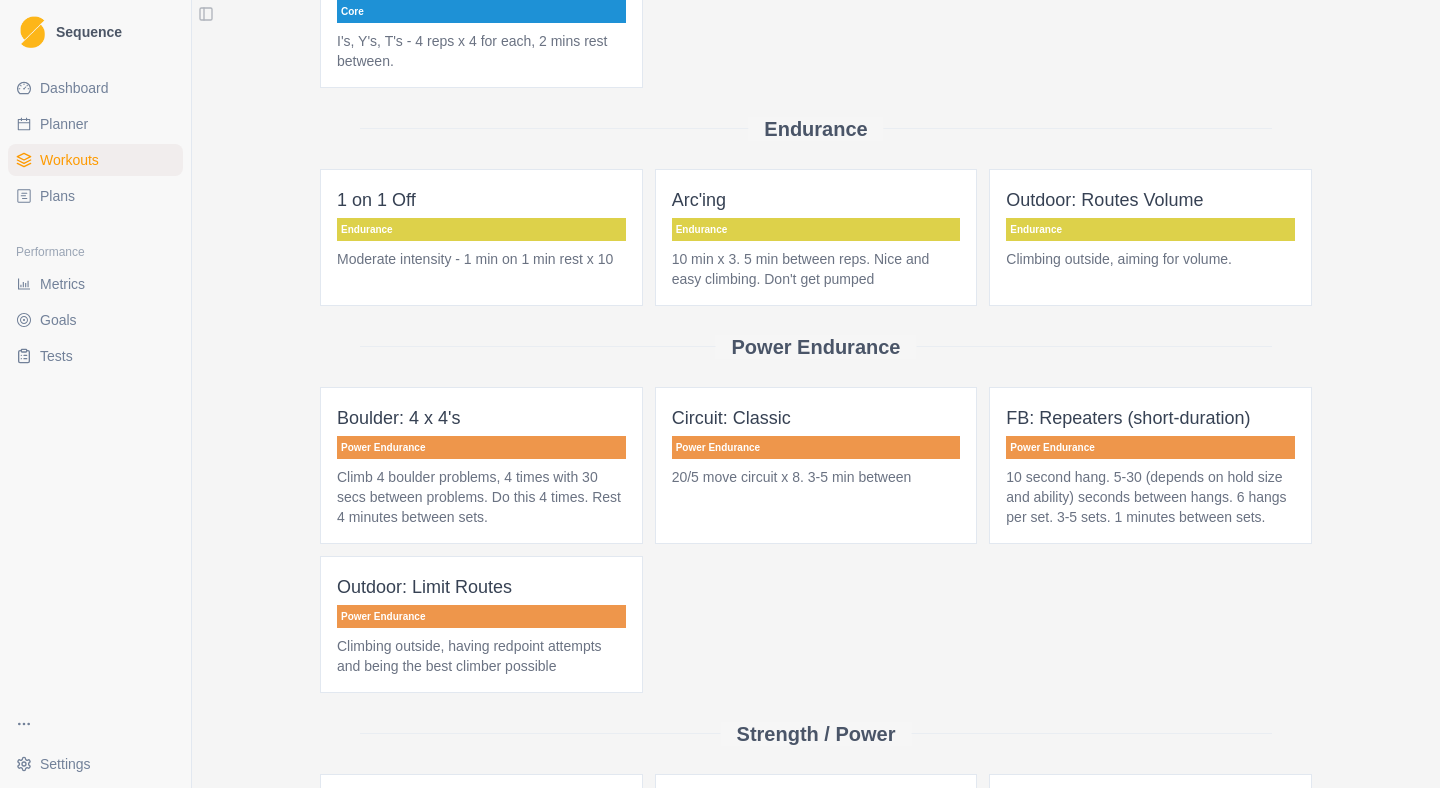 scroll, scrollTop: 645, scrollLeft: 0, axis: vertical 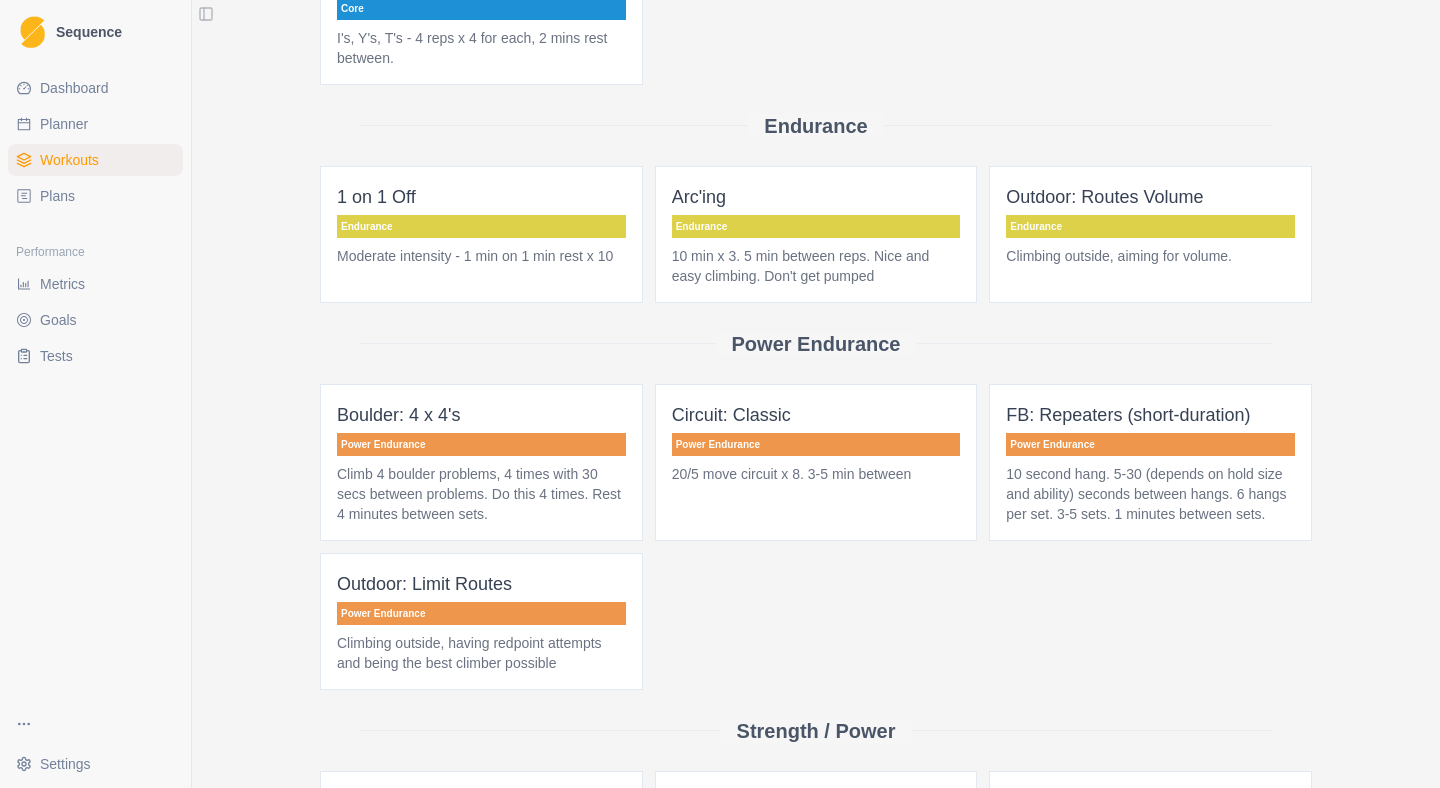 click on "Power Endurance" at bounding box center [1150, 444] 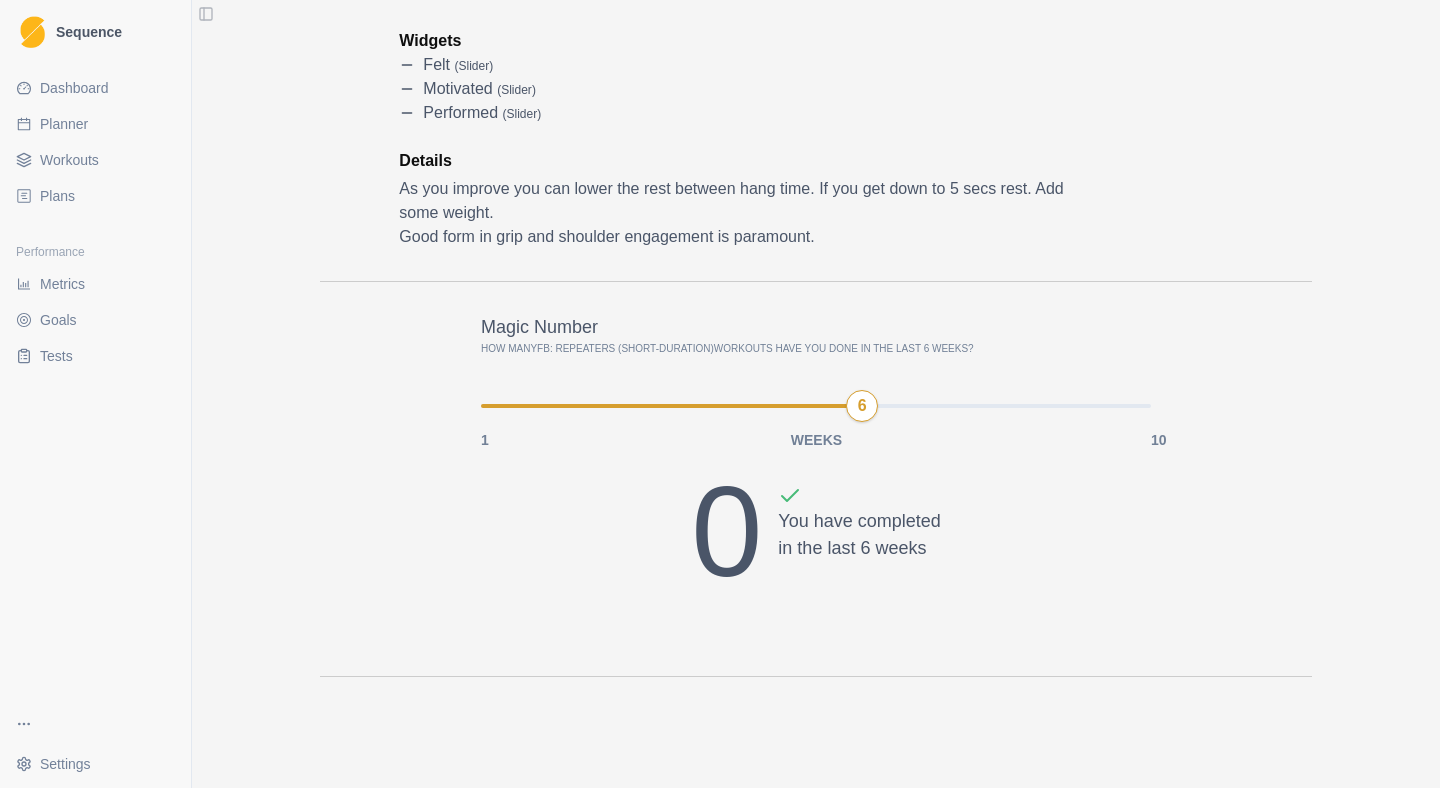 scroll, scrollTop: 0, scrollLeft: 0, axis: both 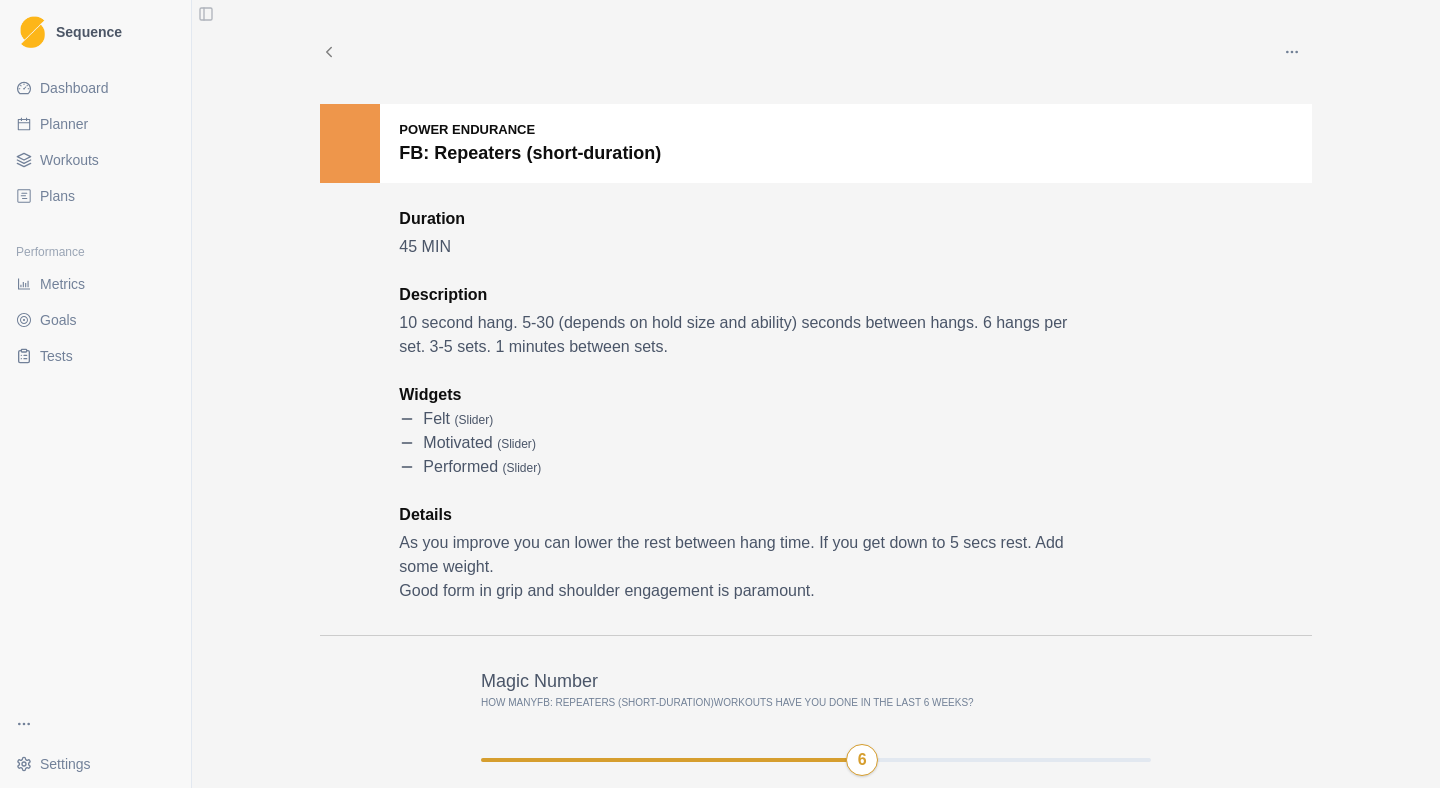 click on "45 MIN" at bounding box center (734, 247) 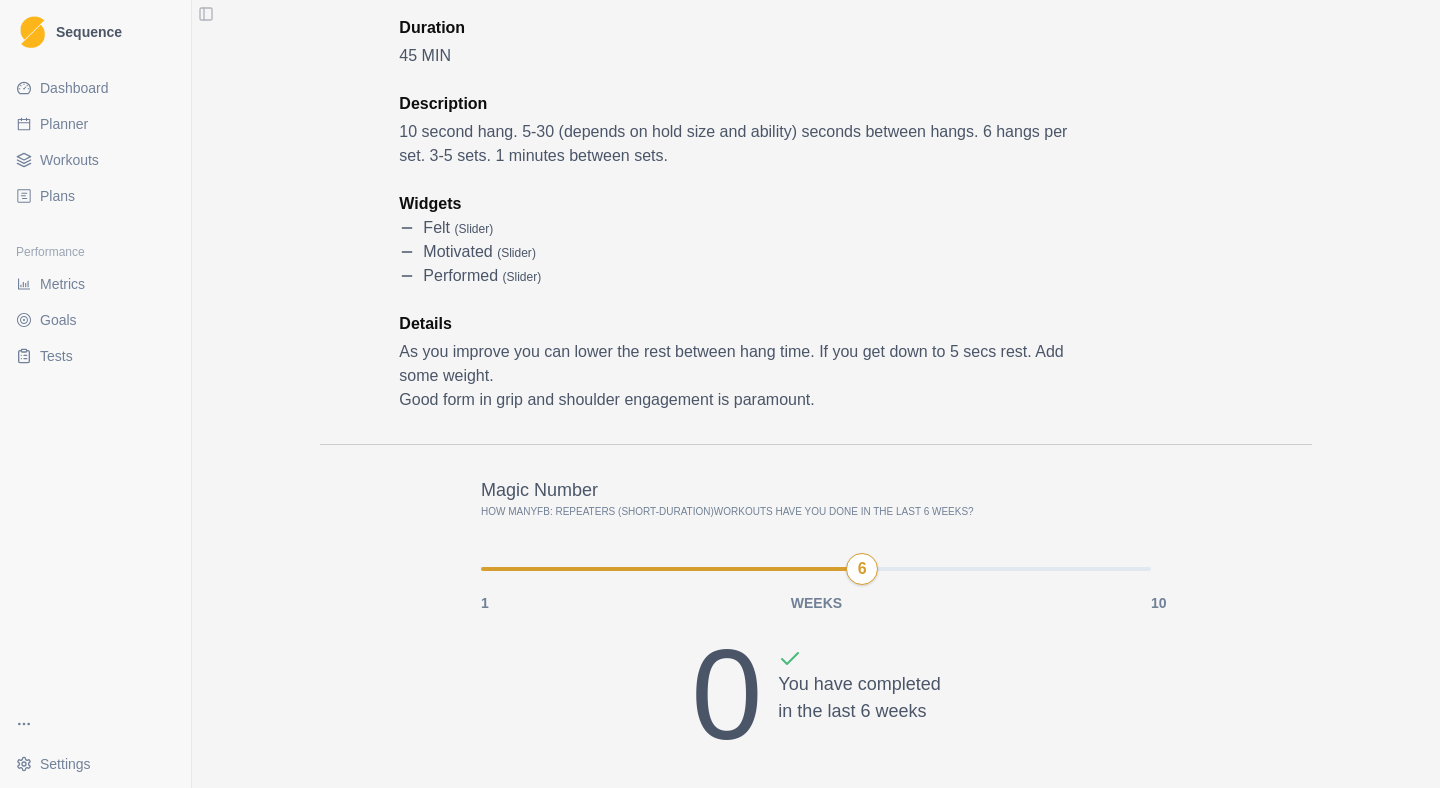 scroll, scrollTop: 0, scrollLeft: 0, axis: both 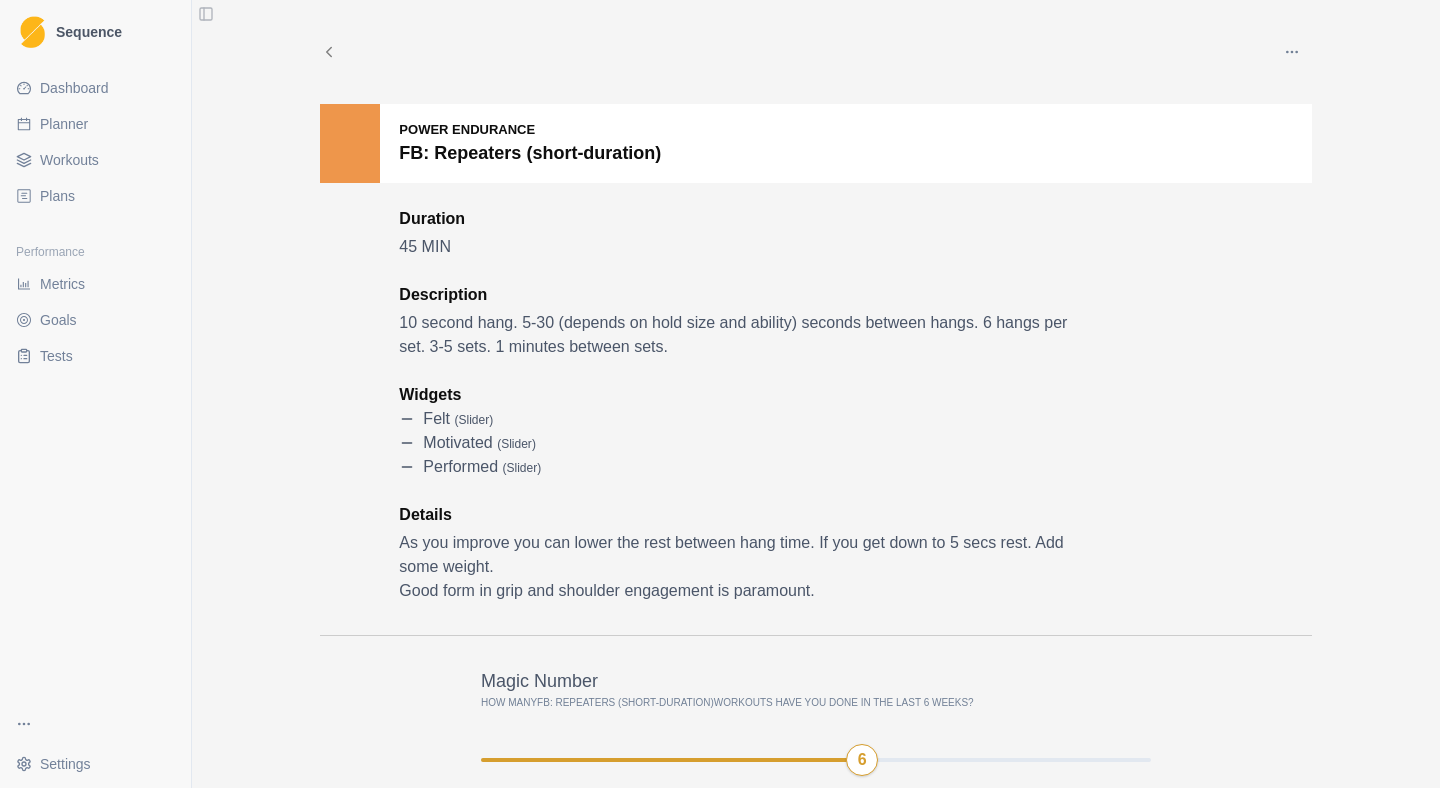 click on "Edit Duplicate Archive Delete Power Endurance FB: Repeaters (short-duration) Duration 45 MIN Description 10 second hang. 5-30 (depends on hold size and ability) seconds between hangs. 6 hangs per set. 3-5 sets. 1 minutes between sets. Widgets felt   ( slider ) motivated   ( slider ) performed   ( slider ) Details As you improve you can lower the rest between hang time. If you get down to 5 secs rest. Add some weight.   Good form in grip and shoulder engagement is paramount. Magic Number How many  FB: Repeaters (short-duration)  workouts have you done in the last   6 weeks? 1 WEEKS 10 6 0 You have completed    in the last   6 weeks" at bounding box center (816, 587) 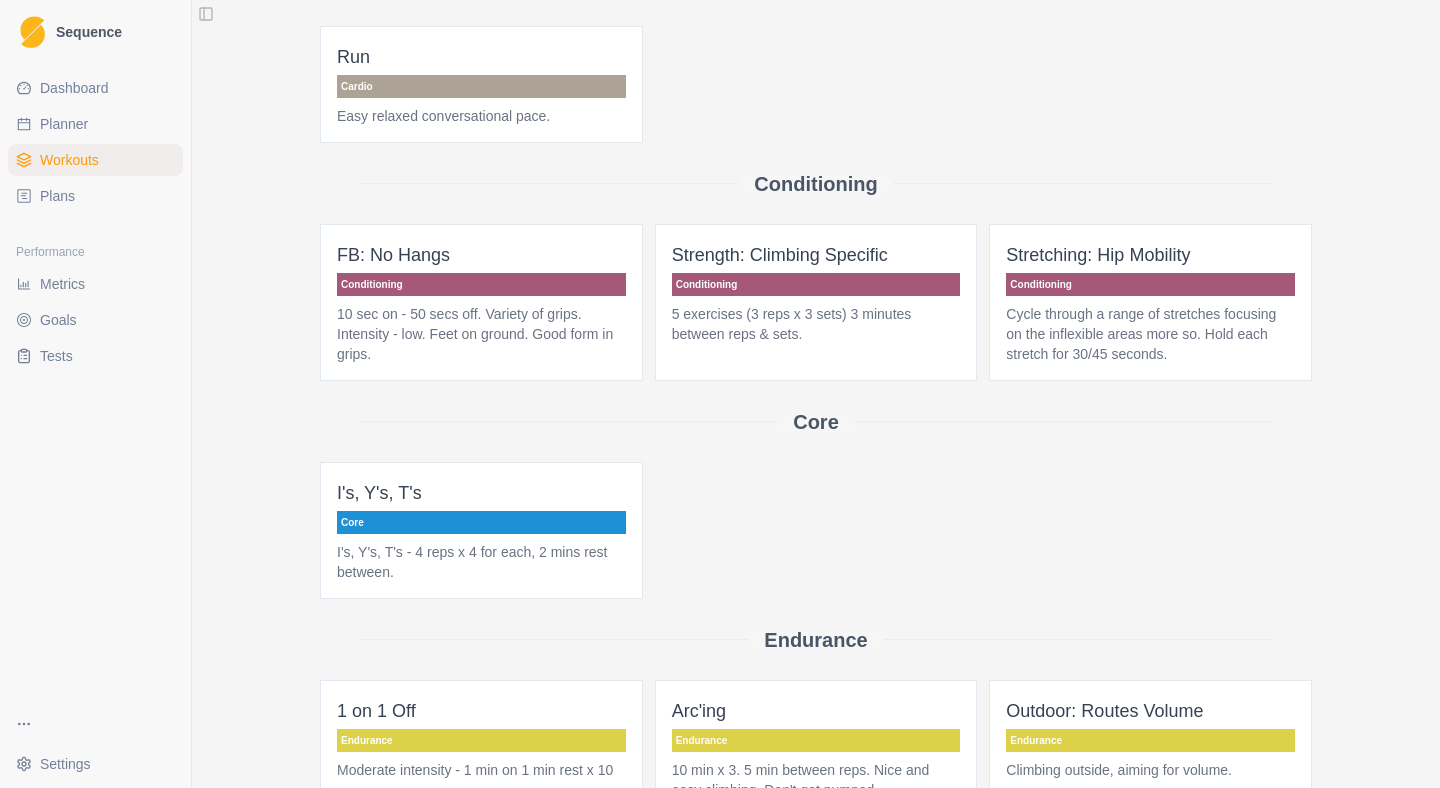 scroll, scrollTop: 0, scrollLeft: 0, axis: both 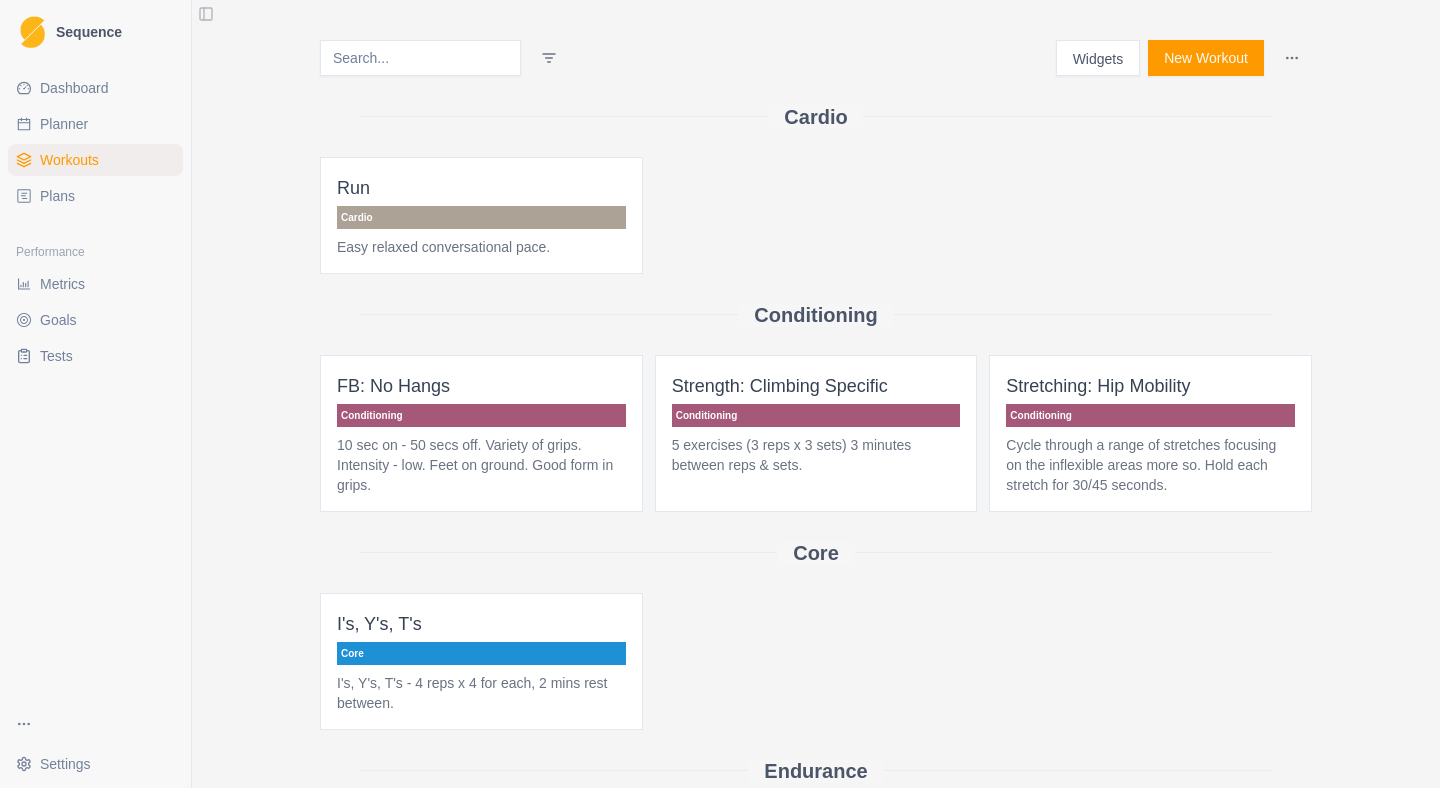 click on "Sequence Dashboard Planner Workouts Plans Performance Metrics Goals Tests Settings Toggle Sidebar Widgets New Workout Cardio Run Cardio Easy relaxed conversational pace. Conditioning FB: No Hangs Conditioning 10 sec on - 50 secs off. Variety of grips. Intensity - low. Feet on ground. Good form in grips. Strength: Climbing Specific Conditioning 5 exercises (3 reps x 3 sets) 3 minutes between reps & sets. Stretching: Hip Mobility Conditioning Cycle through a range of stretches focusing on the inflexible areas more so. Hold each stretch for 30/45 seconds. Core I's, Y's, T's Core I's, Y's, T's - 4 reps x 4 for each, 2 mins rest between. Endurance 1 on 1 Off Endurance Moderate intensity - 1 min on 1 min rest x 10 Arc'ing Endurance 10 min x 3. 5 min between reps. Nice and easy climbing. Don't get pumped Outdoor: Routes Volume Endurance Climbing outside, aiming for volume. Power Endurance Boulder: 4 x 4's Power Endurance Circuit: Classic Power Endurance 20/5 move circuit x 8. 3-5 min between FB: 7/53" at bounding box center [720, 394] 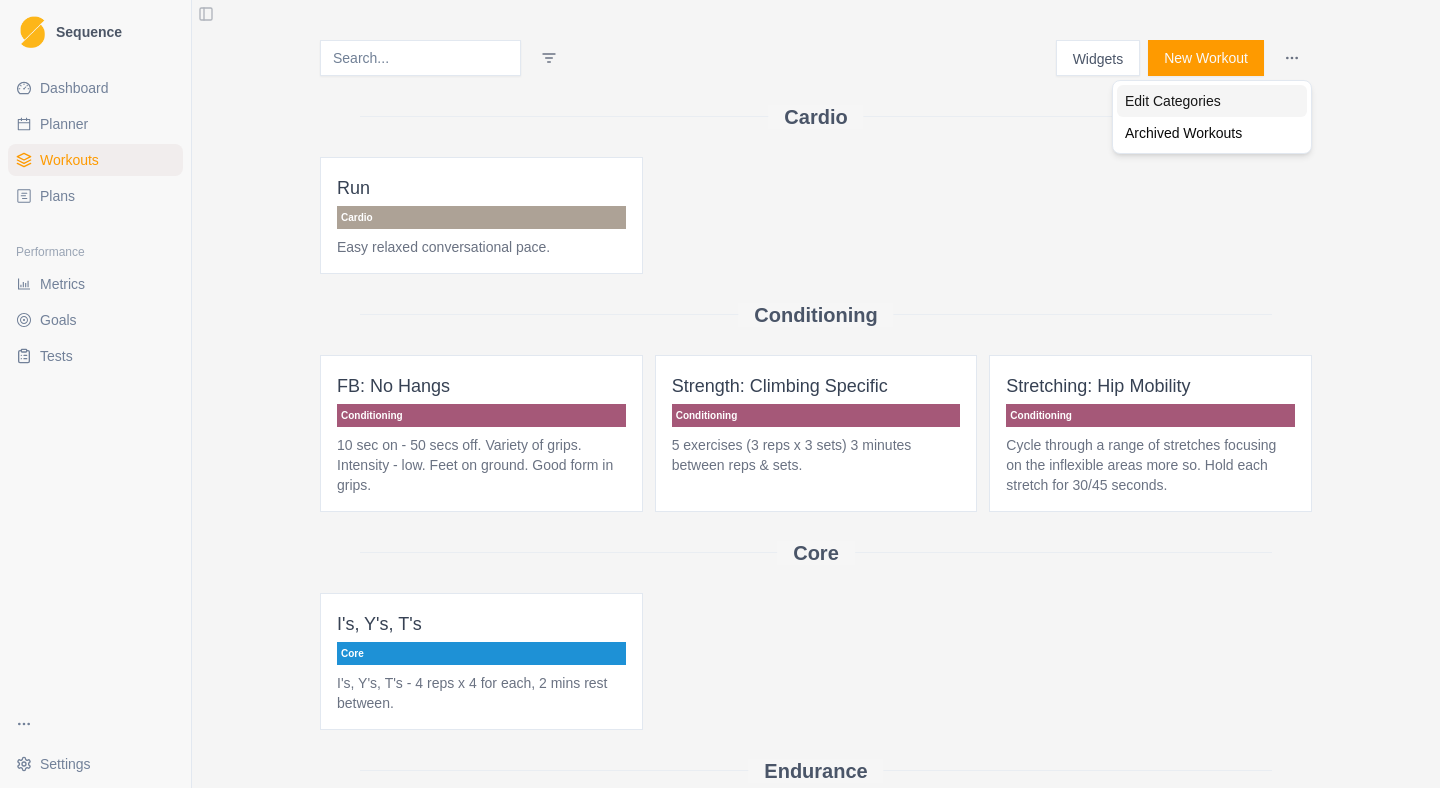 click on "Edit Categories" at bounding box center [1212, 101] 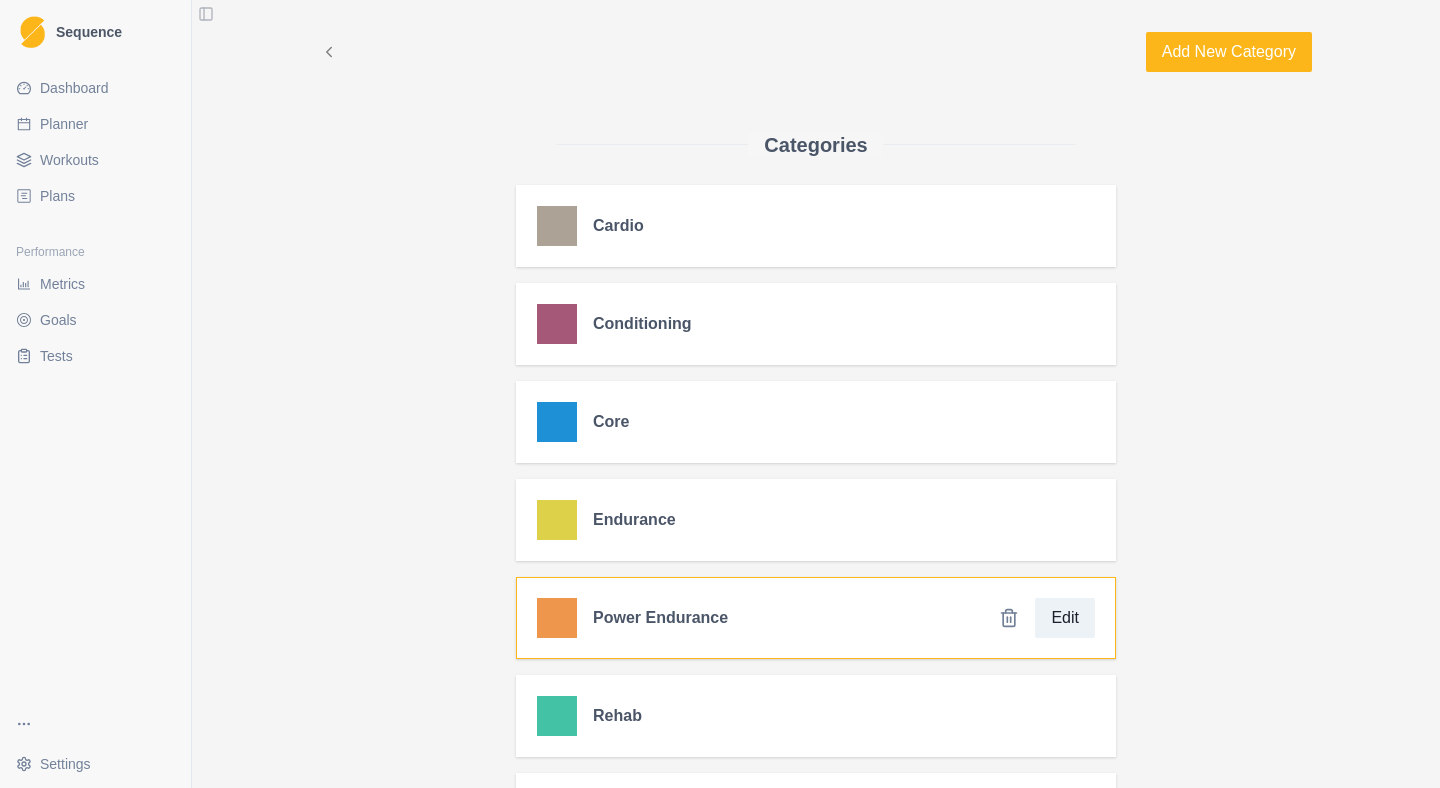 scroll, scrollTop: 277, scrollLeft: 0, axis: vertical 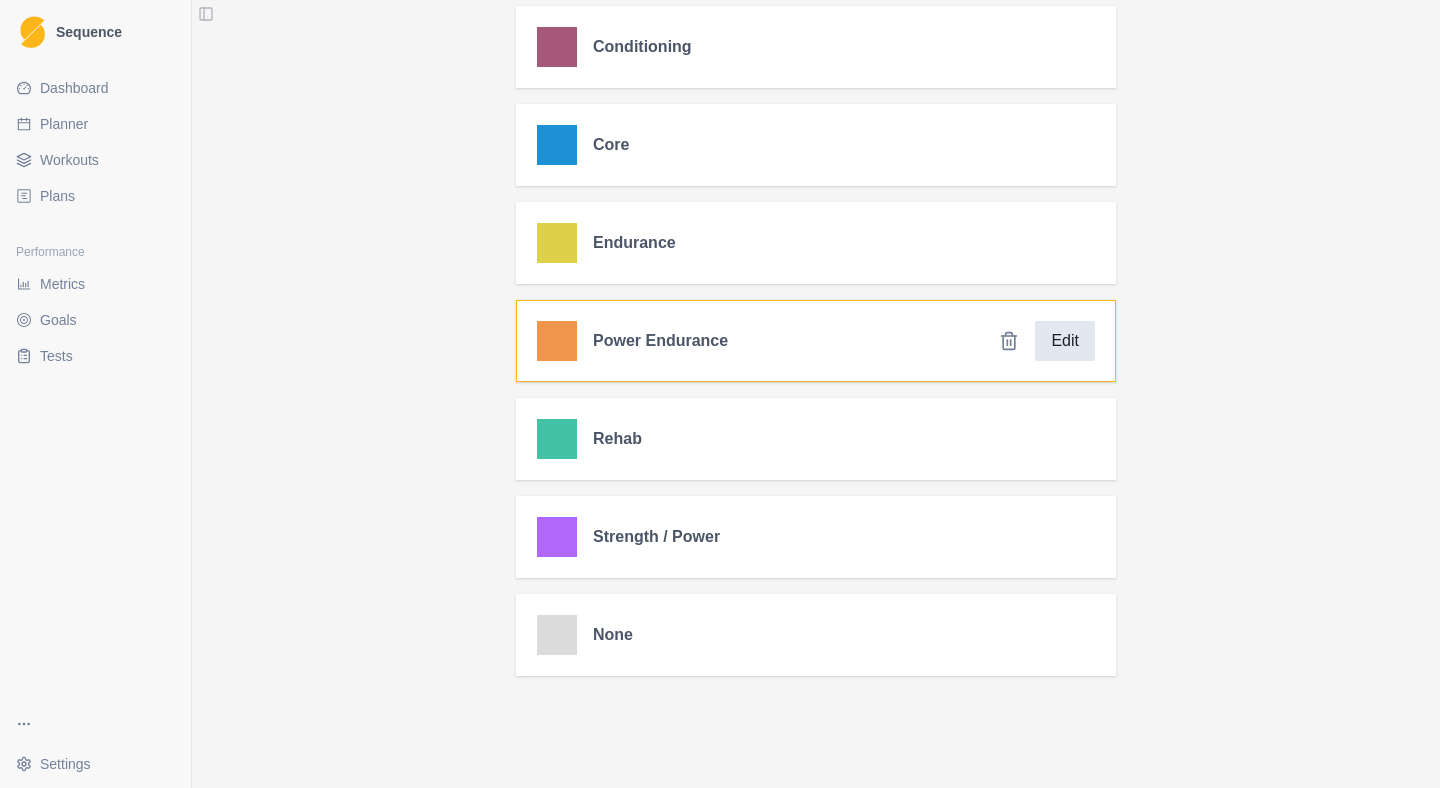 click on "Edit" at bounding box center (1065, 341) 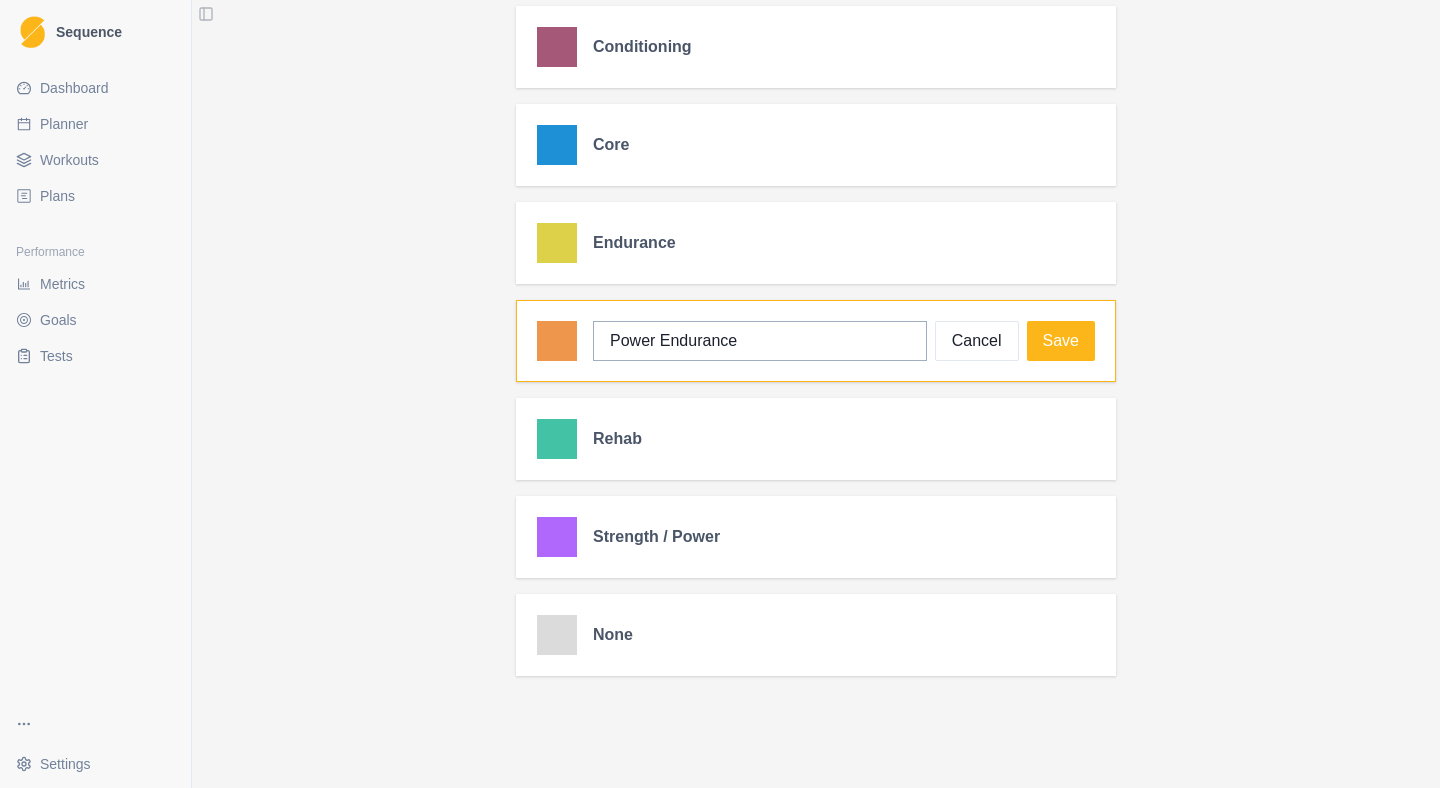 click on "Add New Category Categories Cardio Edit Conditioning Edit Core Edit Endurance Edit Power Endurance Cancel Save Rehab Edit Strength / Power Edit None" at bounding box center (816, 199) 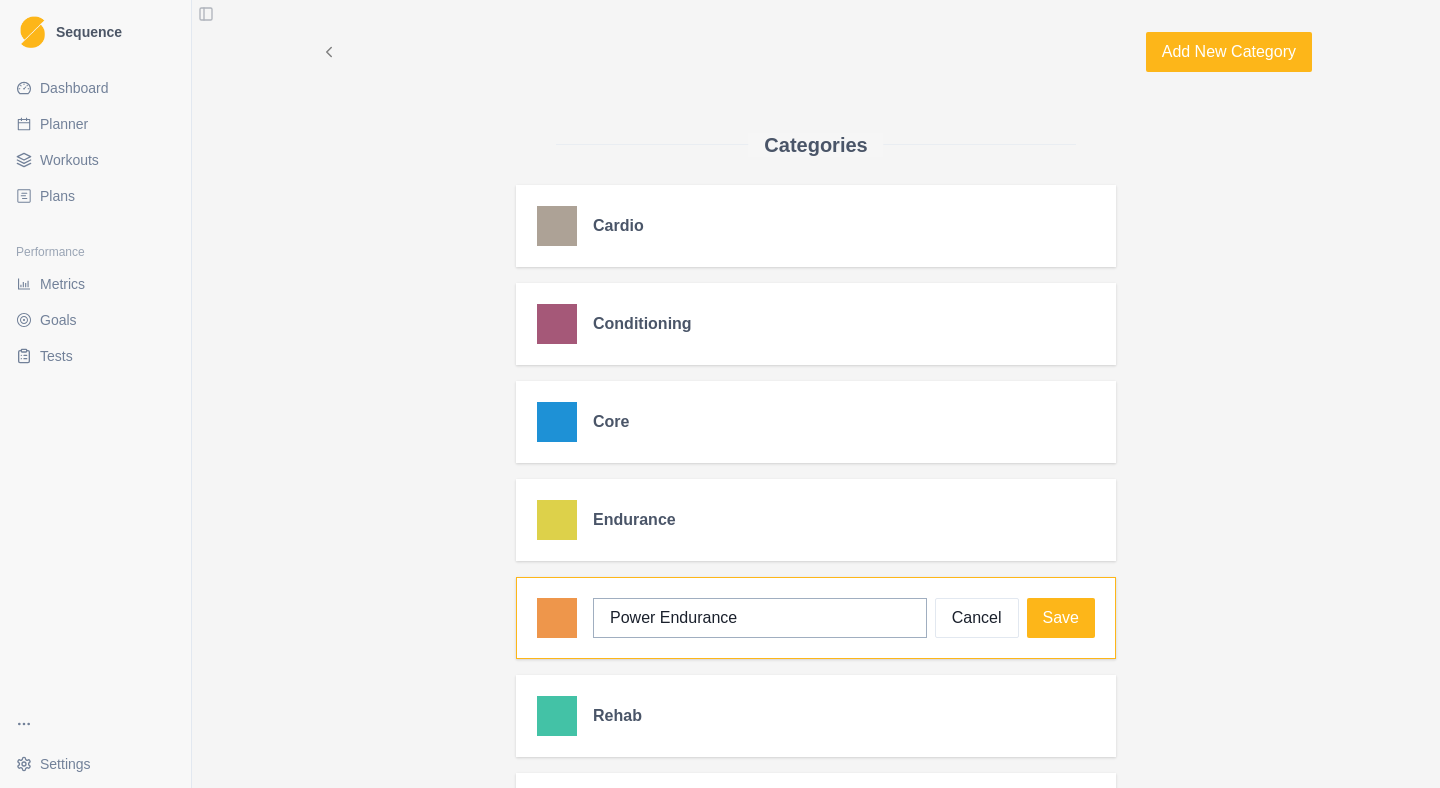click on "Dashboard" at bounding box center (74, 88) 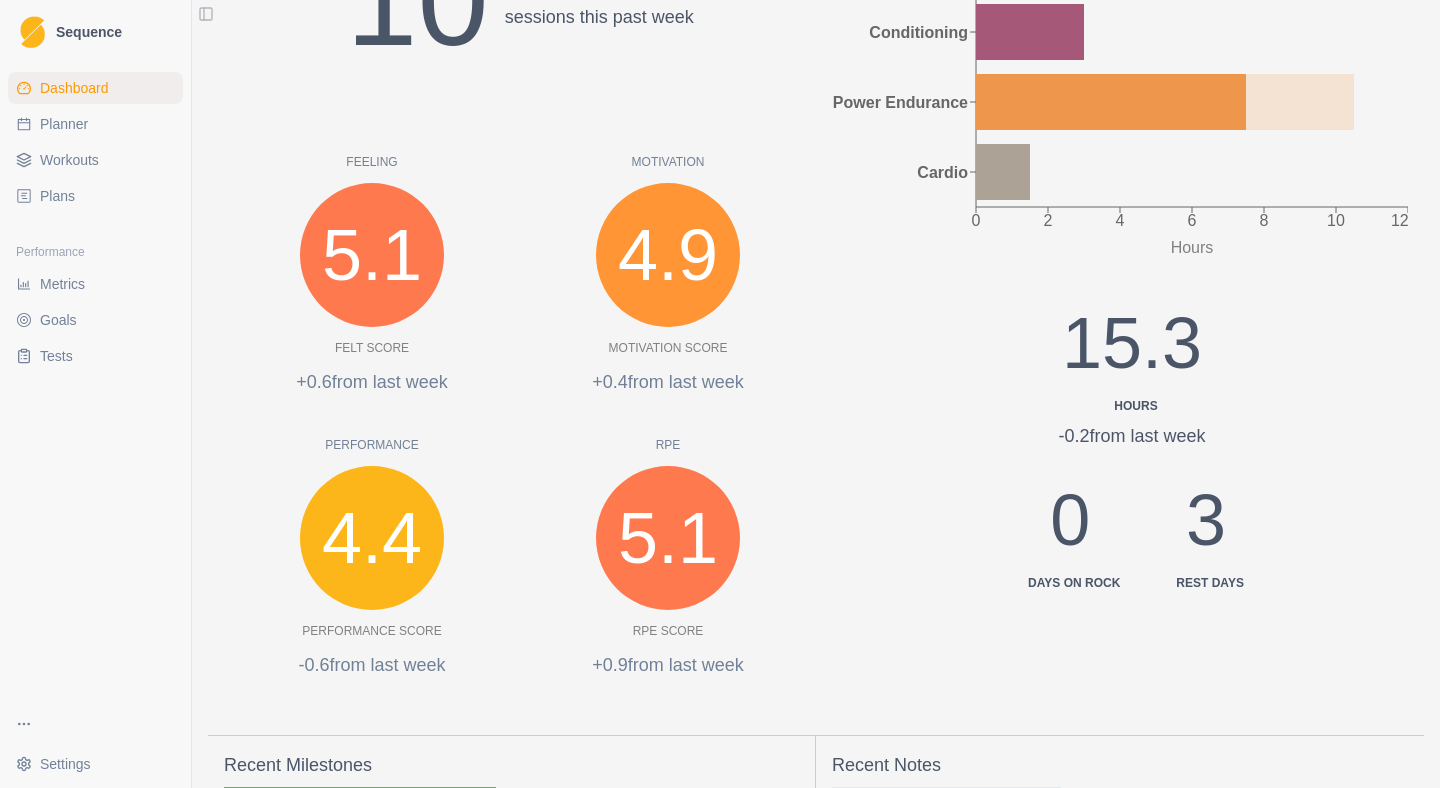 scroll, scrollTop: 647, scrollLeft: 0, axis: vertical 